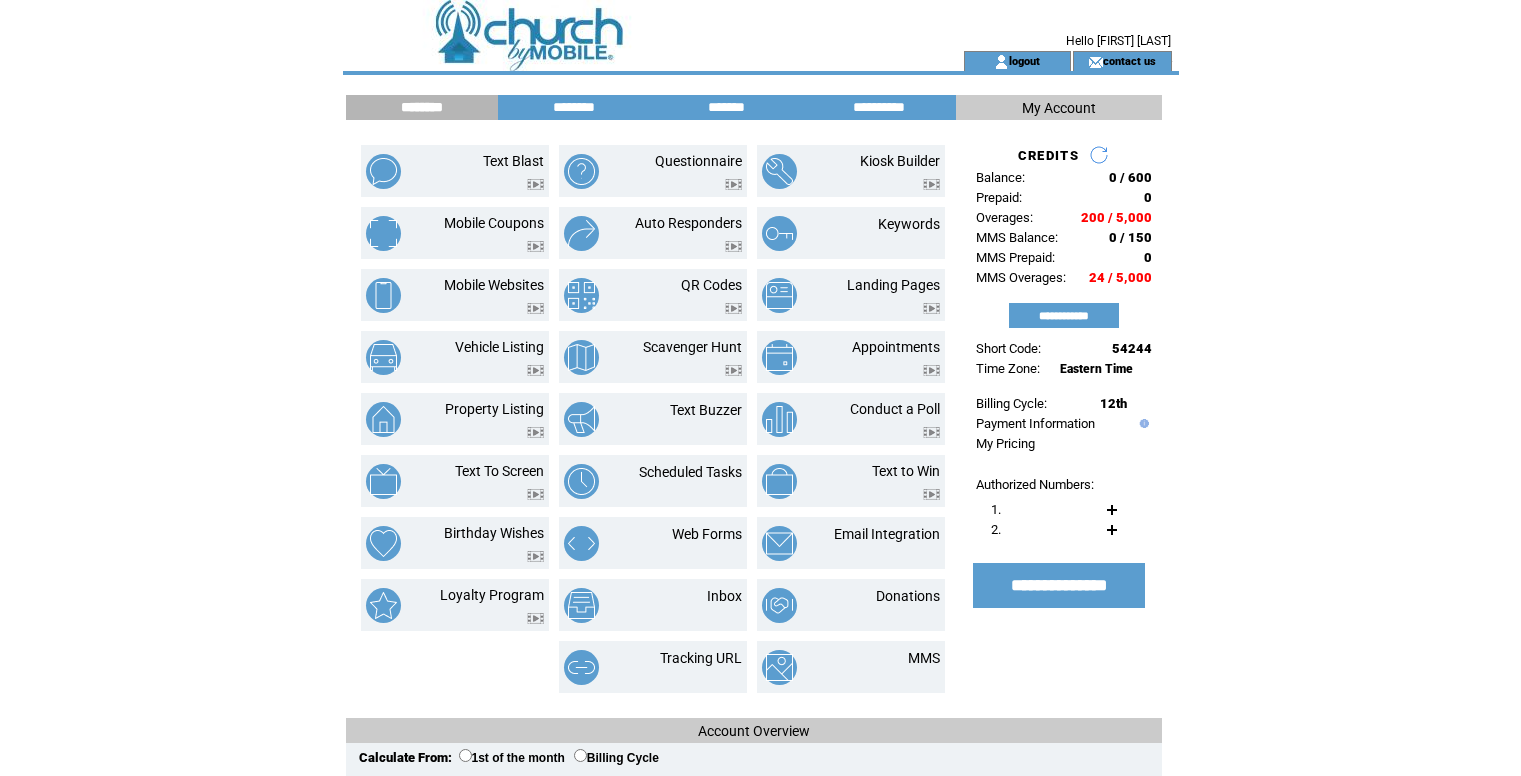 scroll, scrollTop: 0, scrollLeft: 0, axis: both 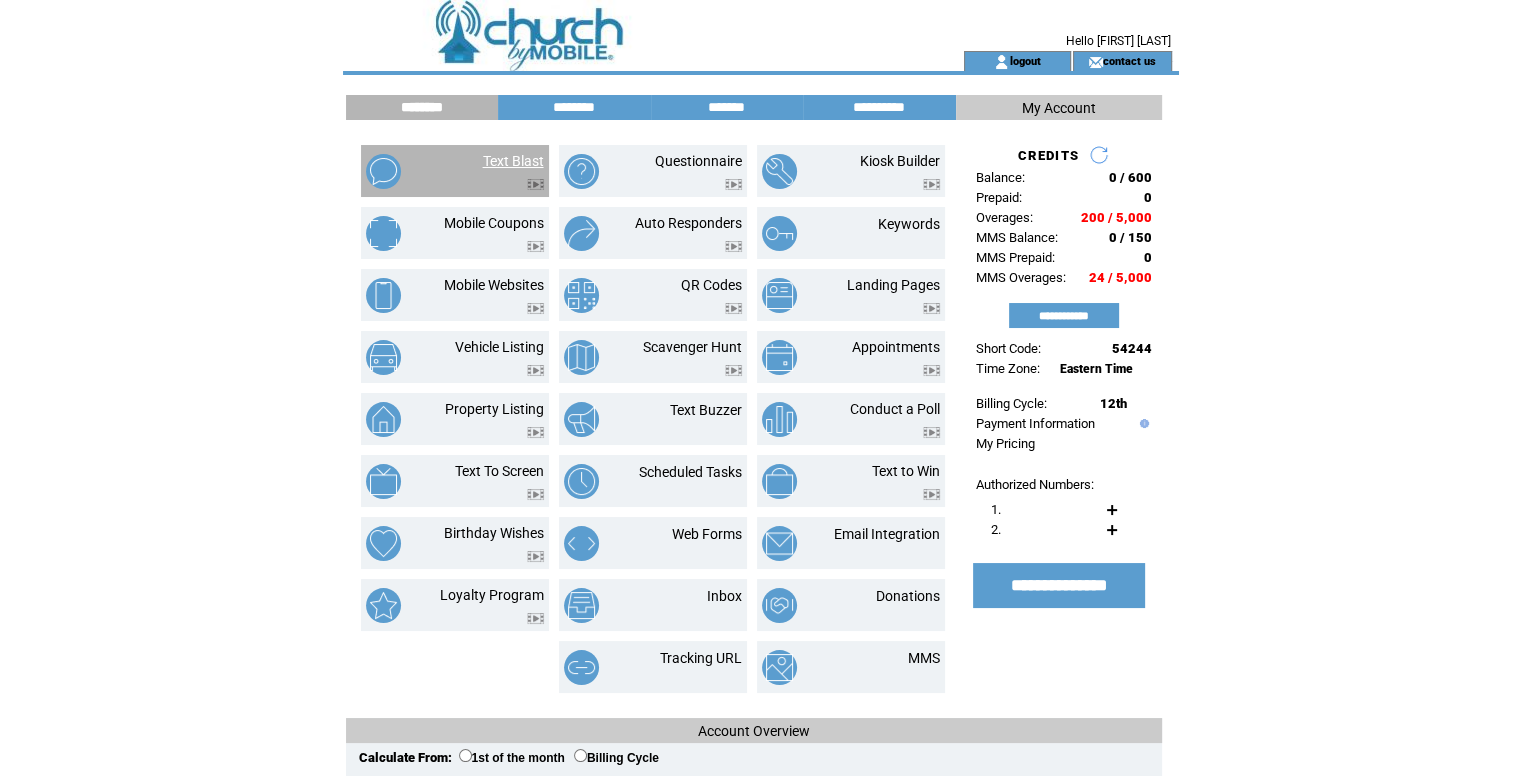 click on "Text Blast" at bounding box center (513, 161) 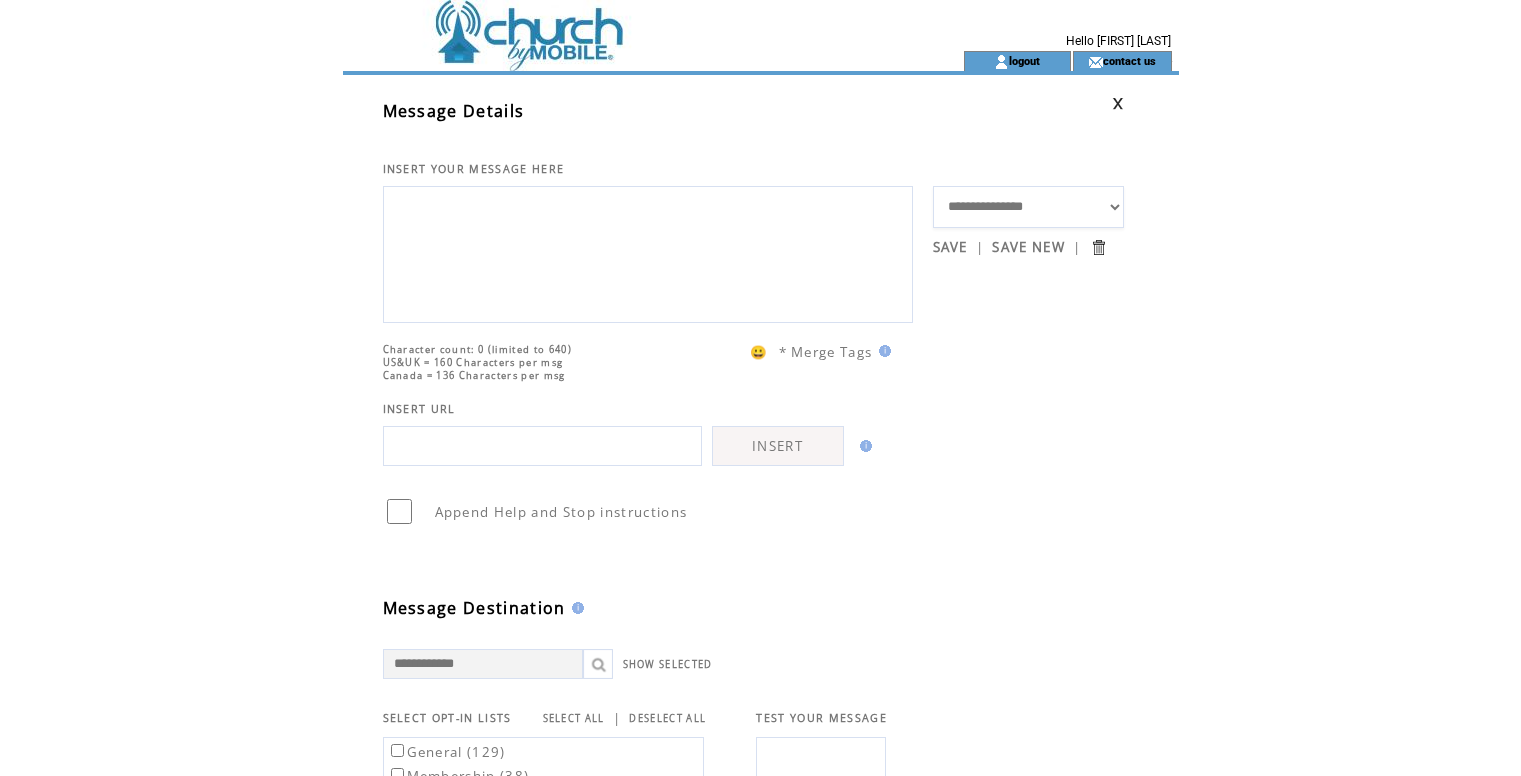 scroll, scrollTop: 0, scrollLeft: 0, axis: both 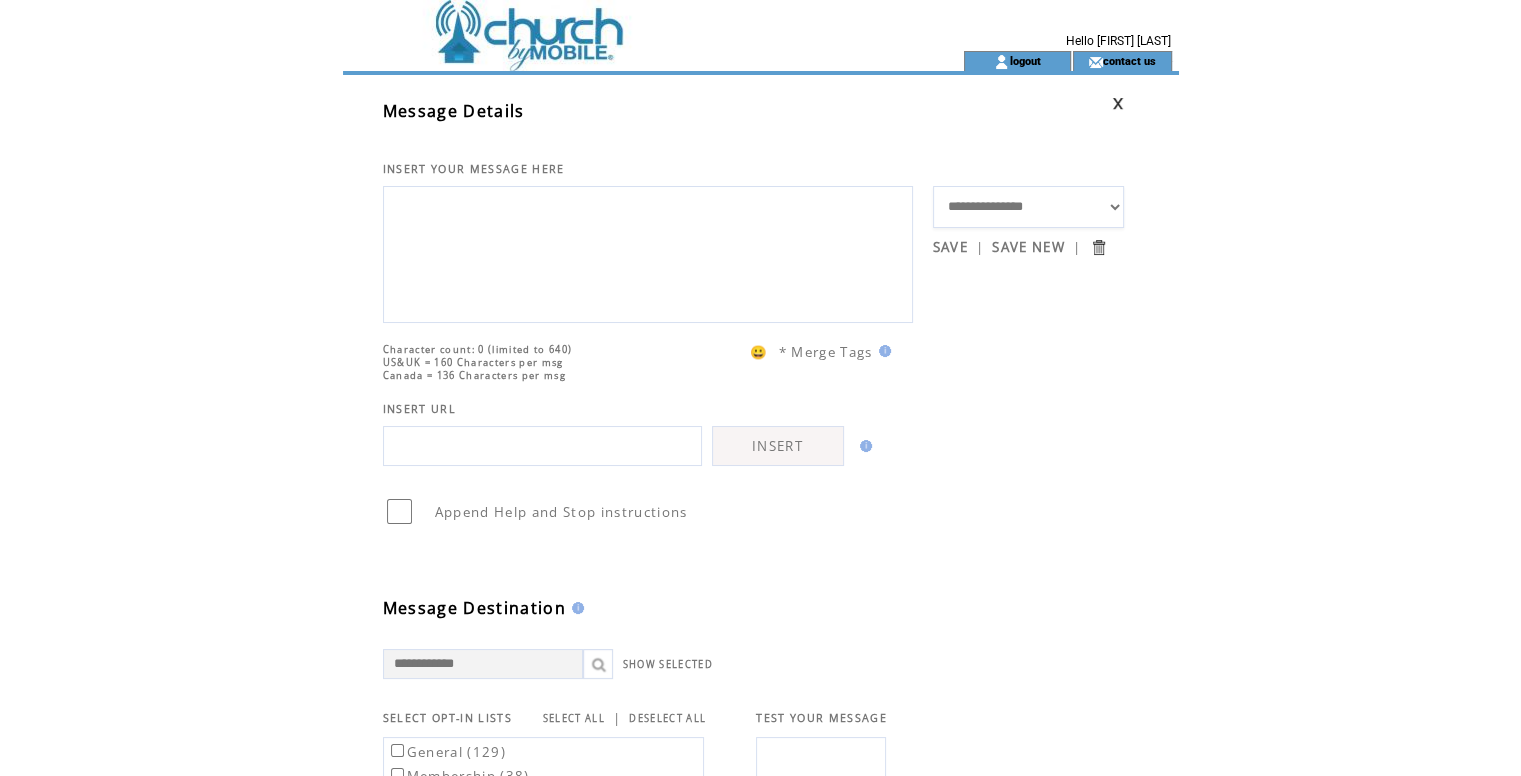 click at bounding box center [648, 252] 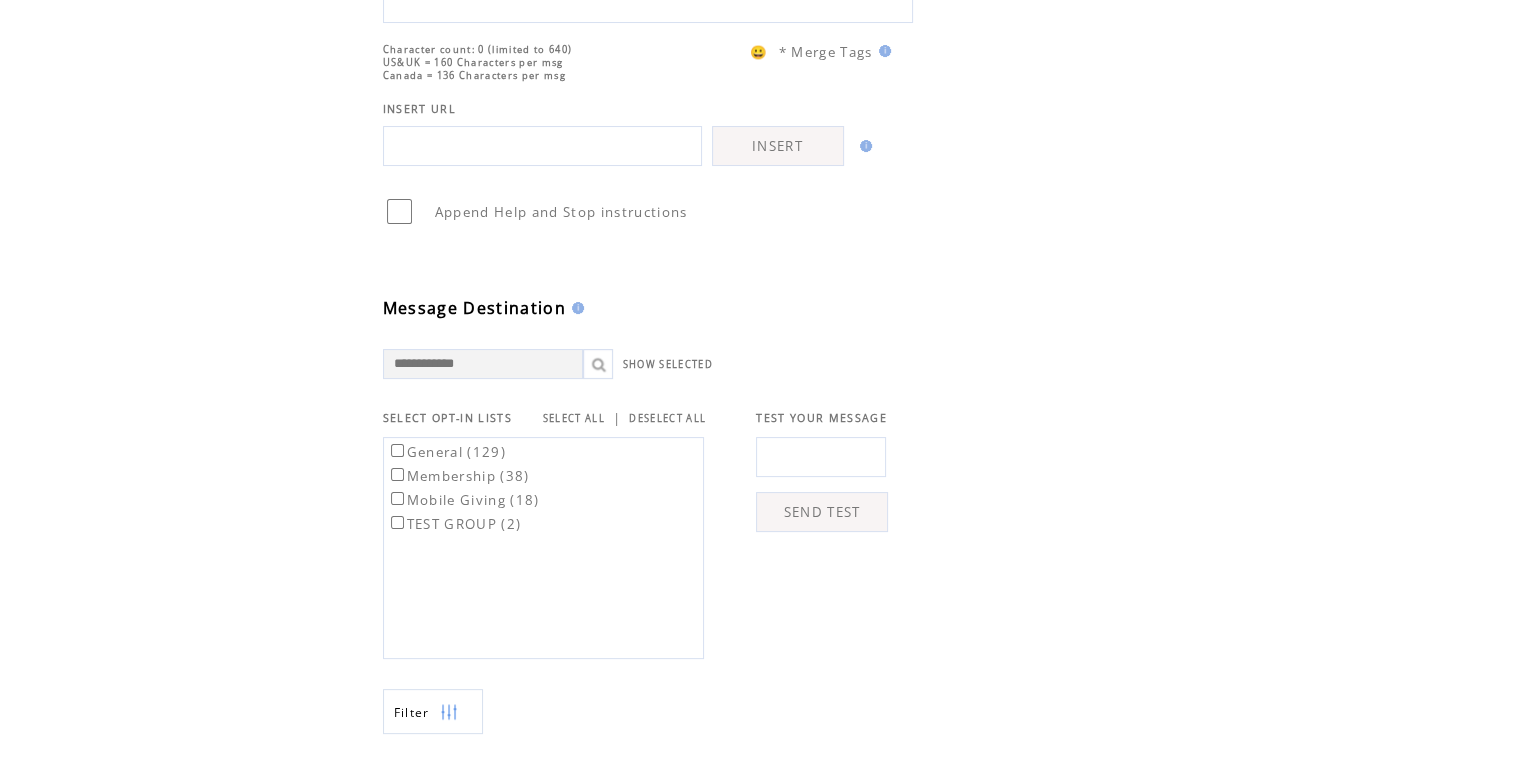 click on "Membership (38)" at bounding box center (458, 476) 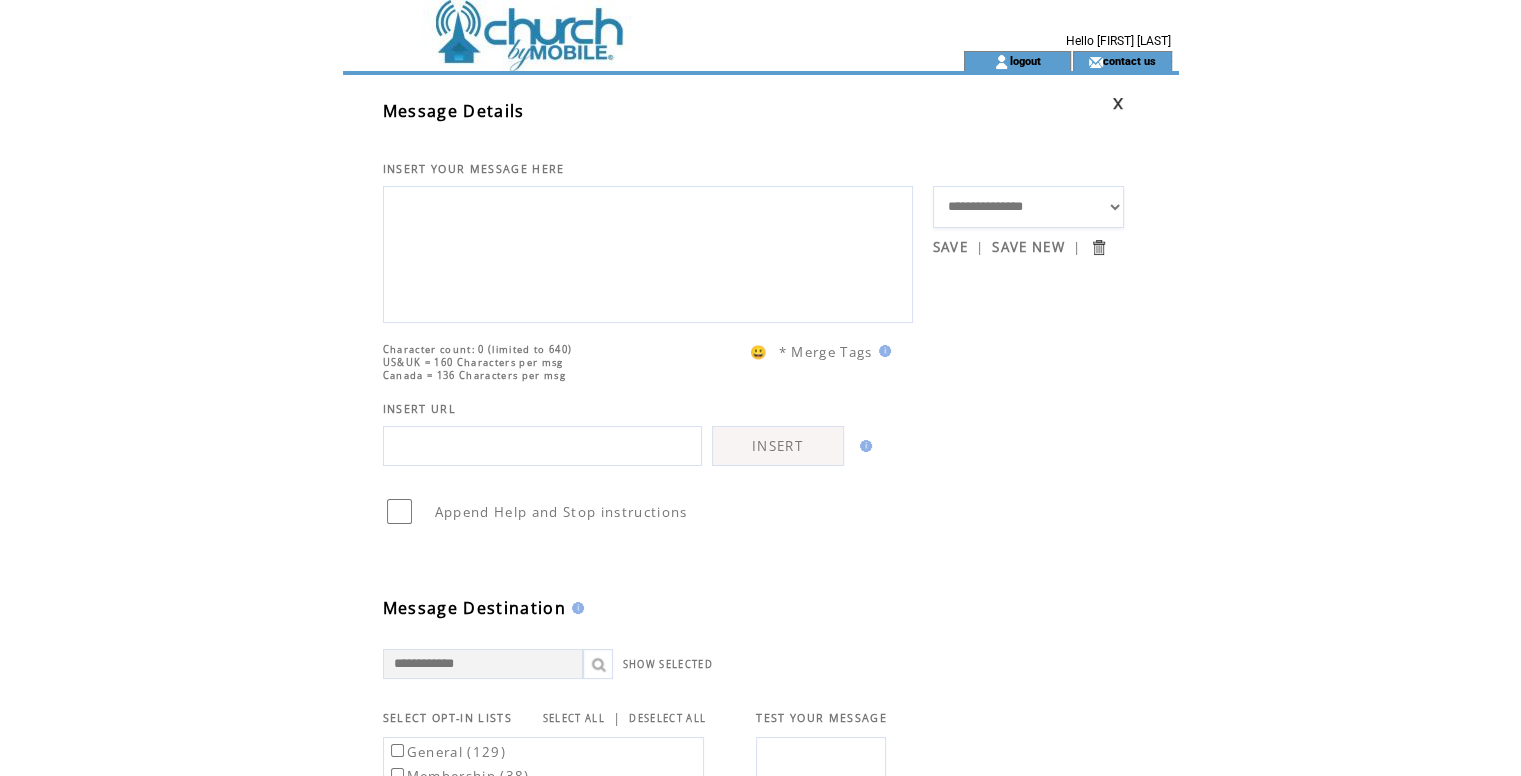 click at bounding box center [648, 252] 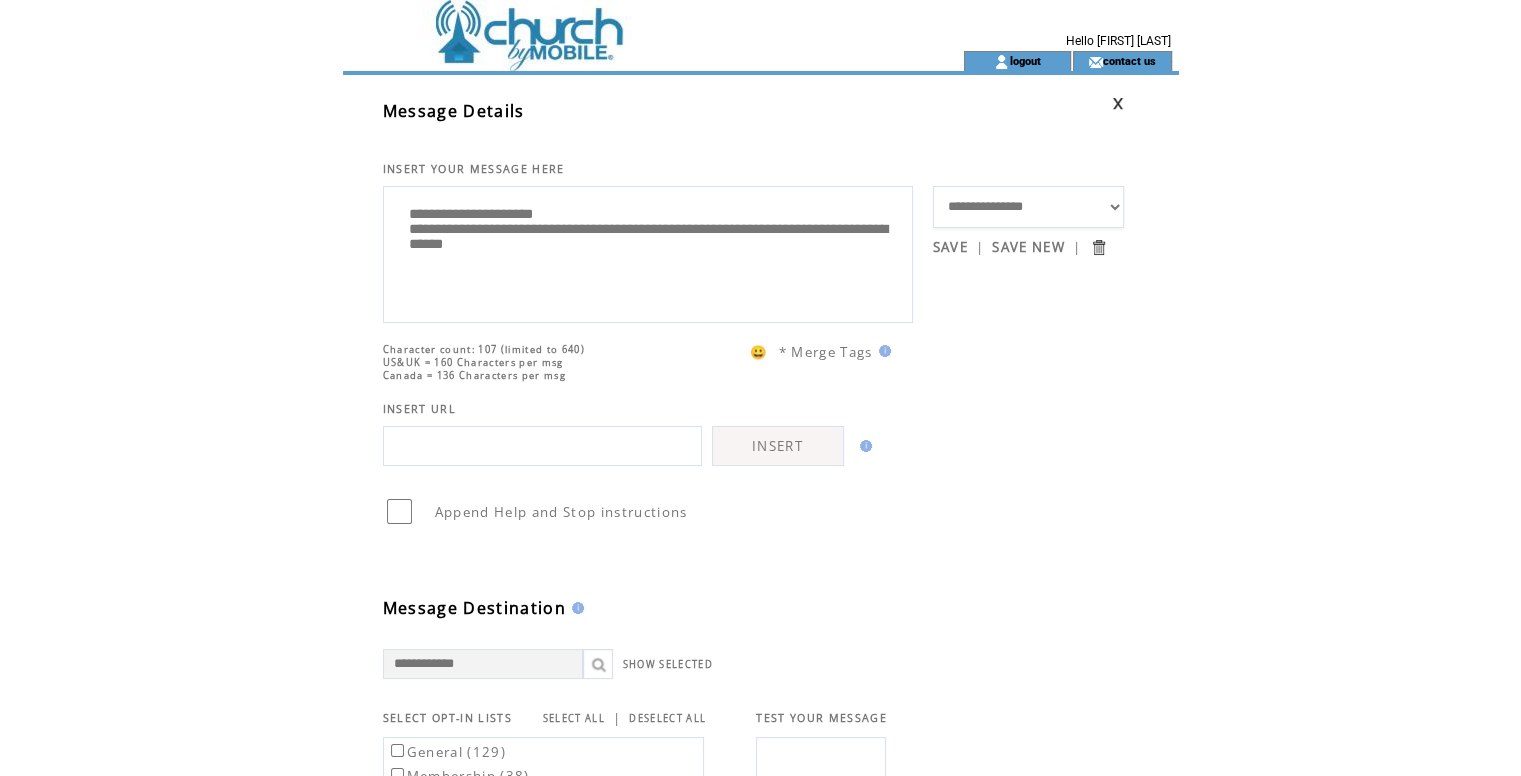 click on "**********" 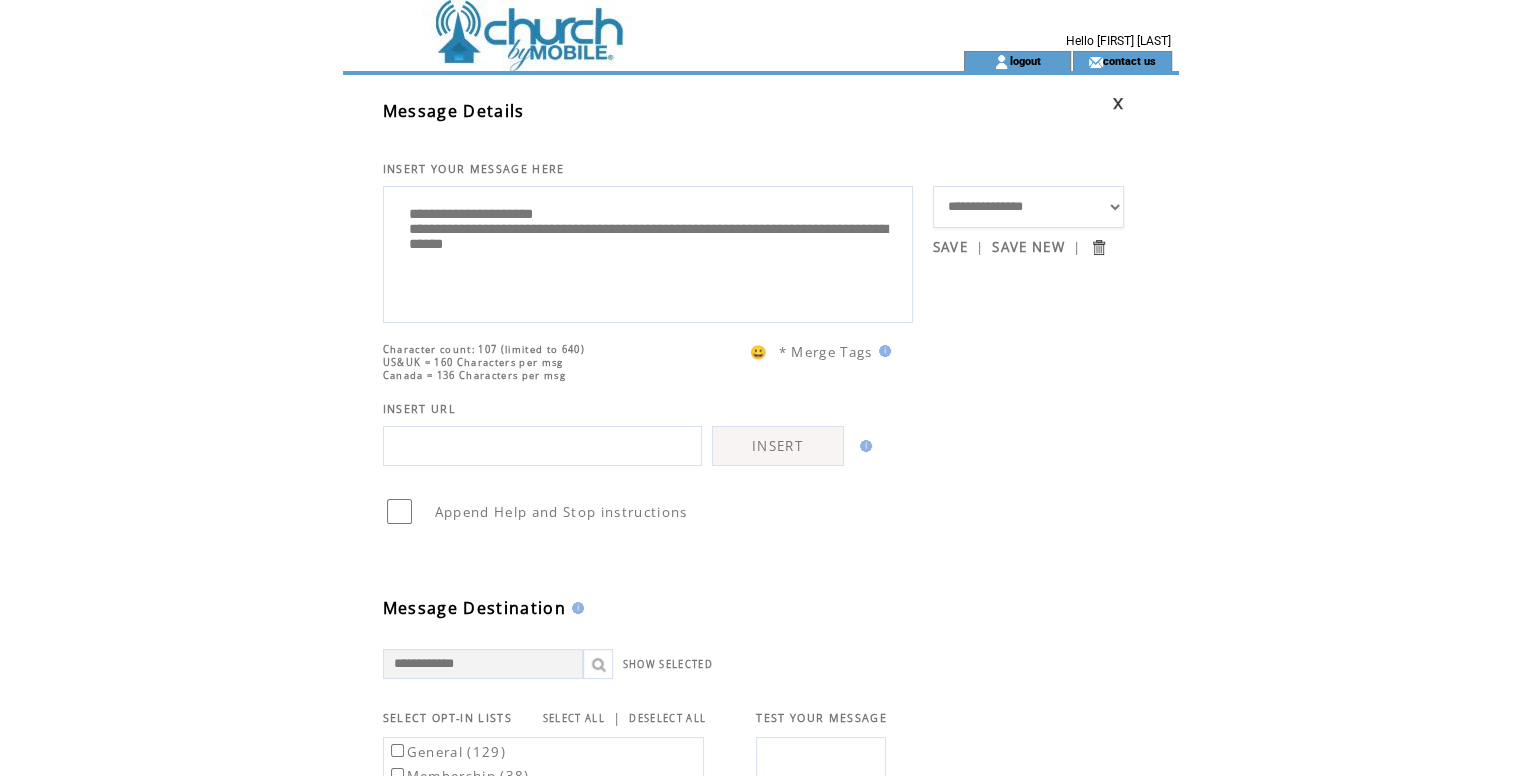 click on "Hello L [LAST]" at bounding box center (1035, 25) 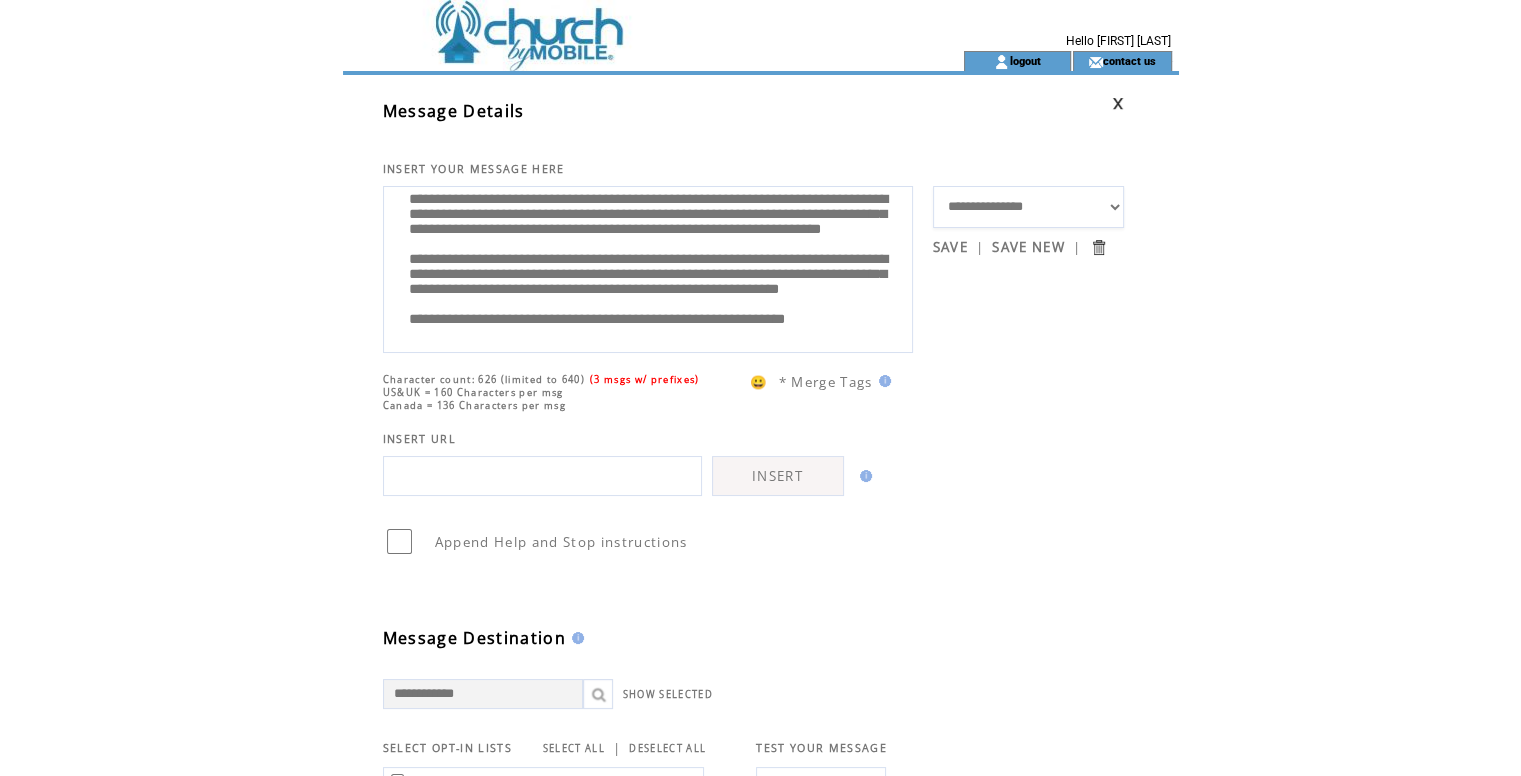 scroll, scrollTop: 0, scrollLeft: 0, axis: both 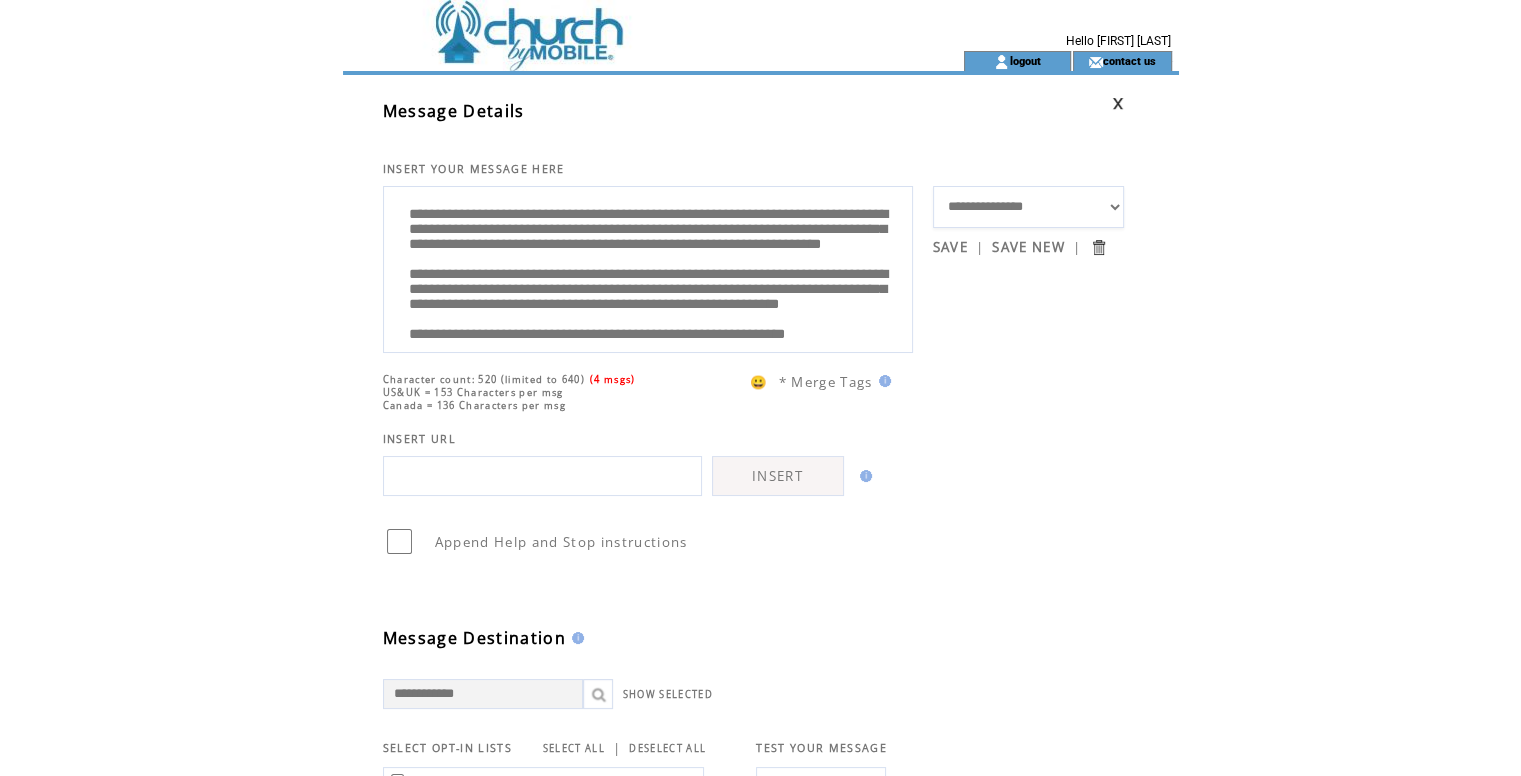 click on "**********" at bounding box center [648, 267] 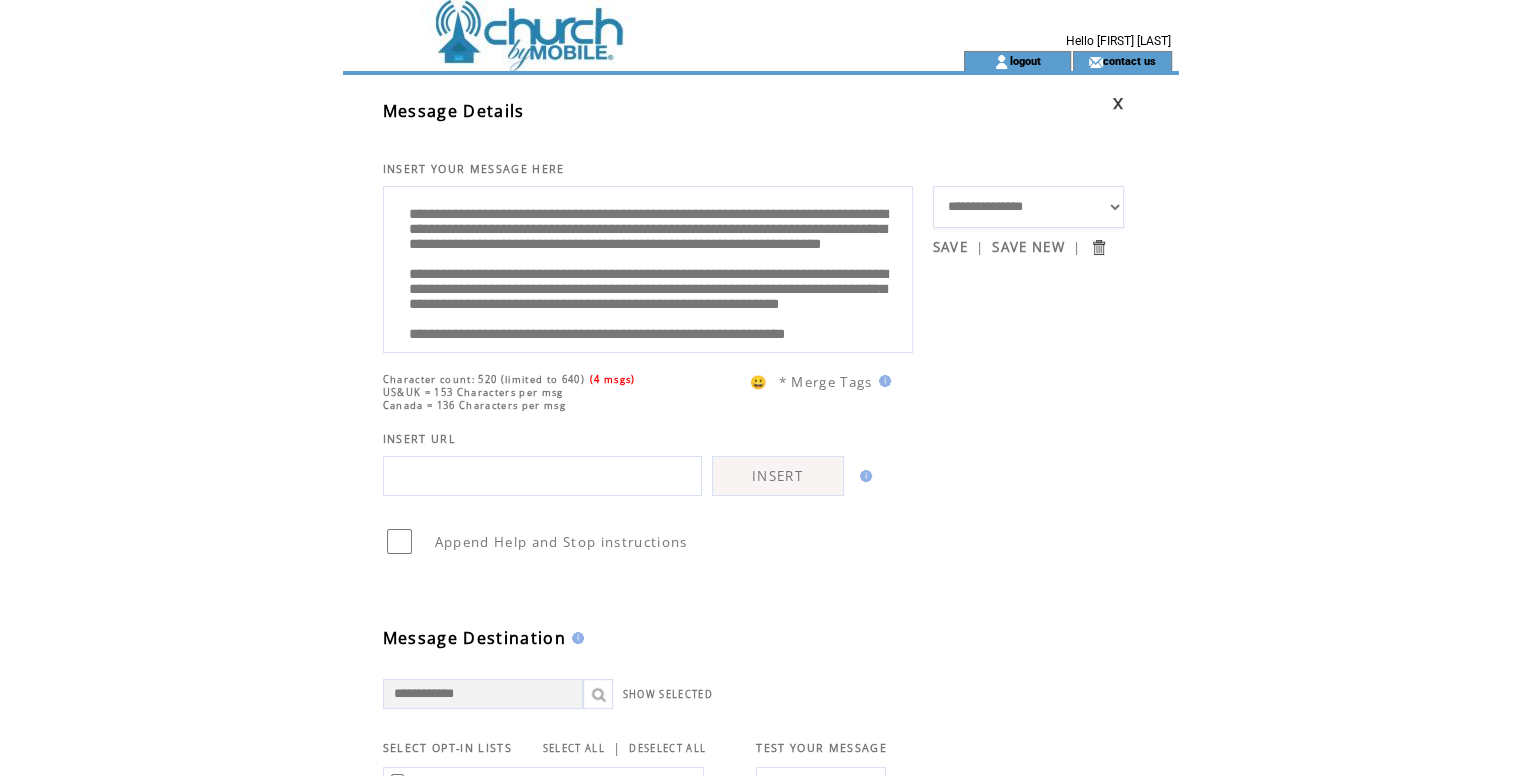 click on "**********" at bounding box center (648, 267) 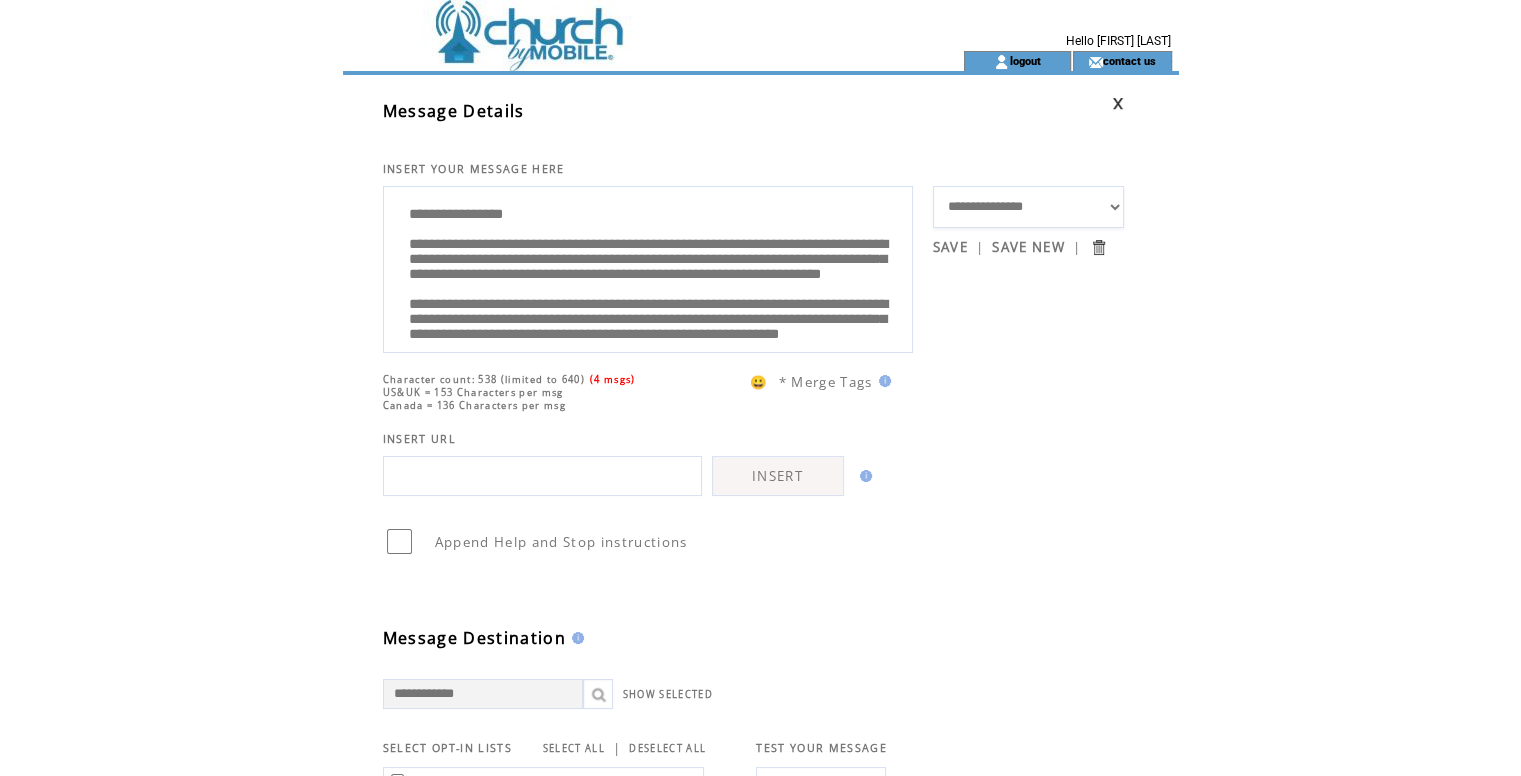 drag, startPoint x: 504, startPoint y: 253, endPoint x: 605, endPoint y: 256, distance: 101.04455 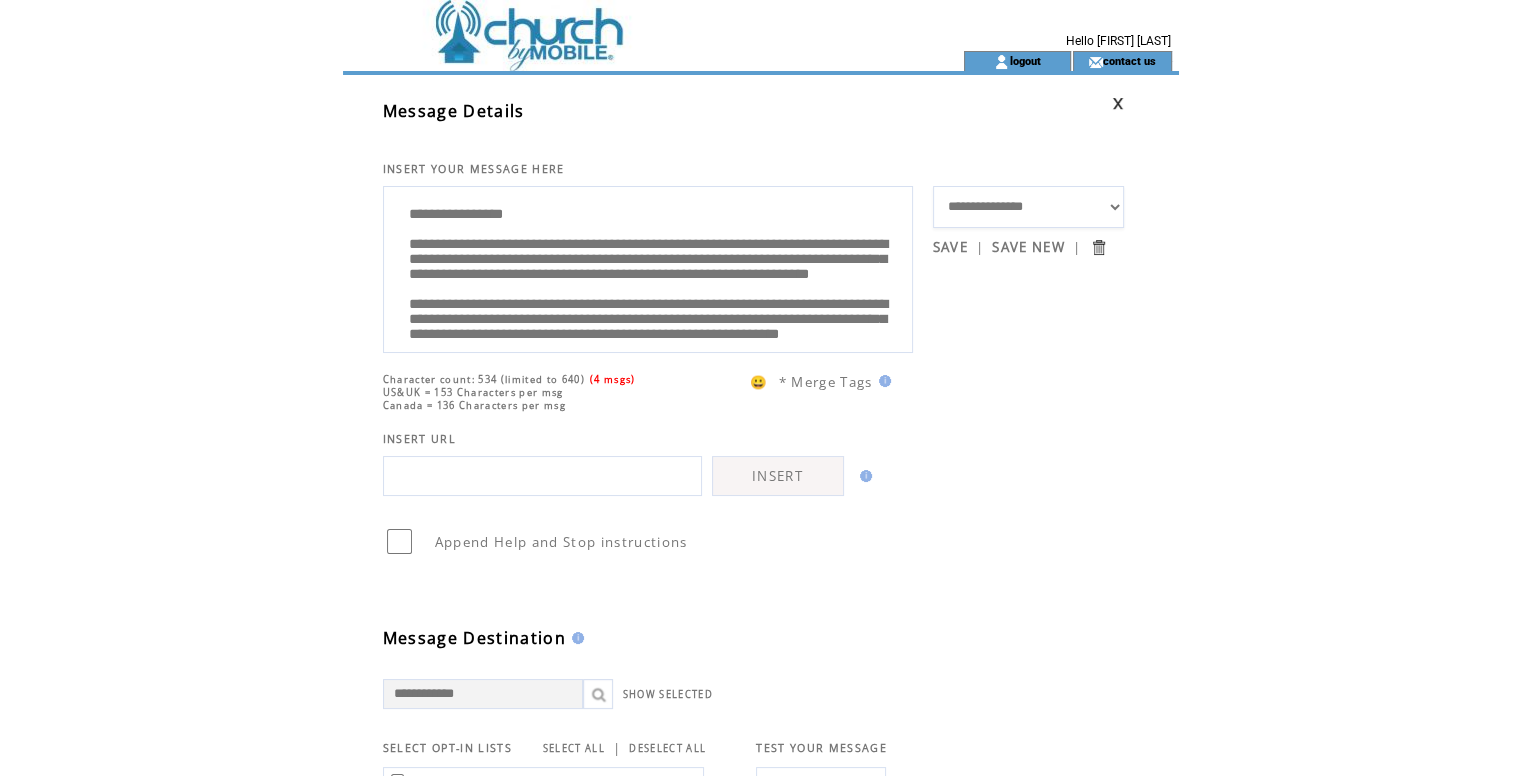 click on "**********" at bounding box center (648, 267) 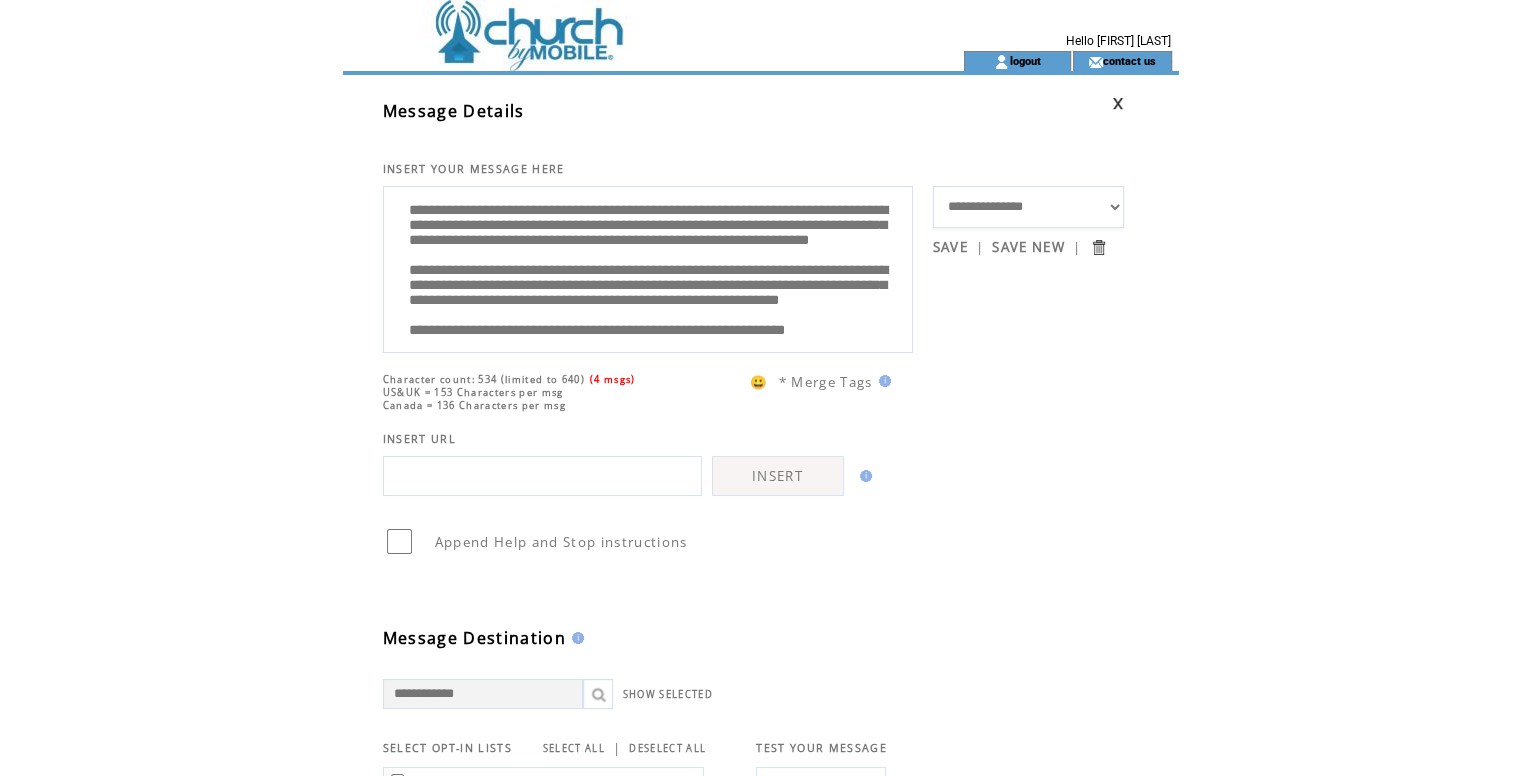 scroll, scrollTop: 0, scrollLeft: 0, axis: both 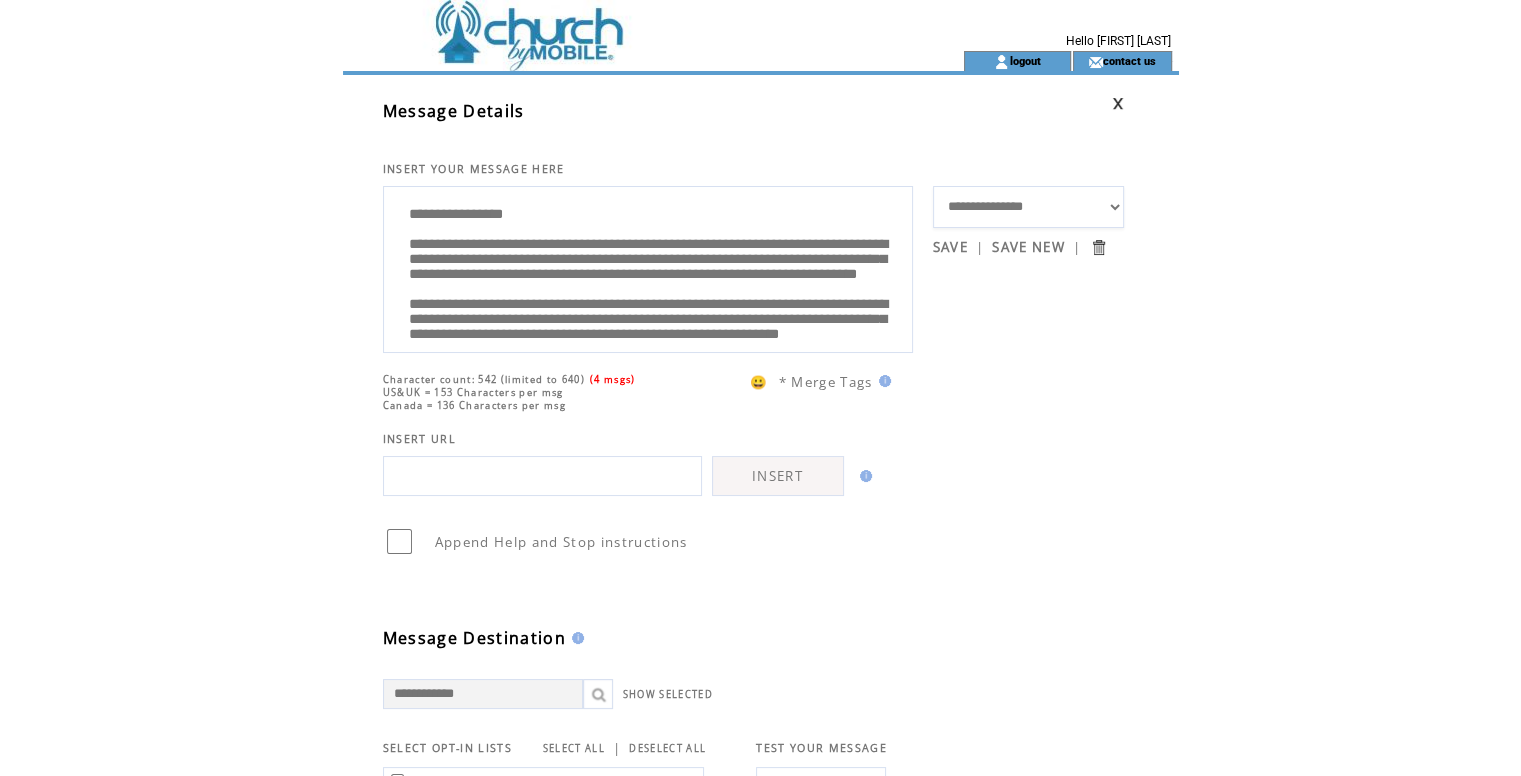 click on "**********" at bounding box center [648, 267] 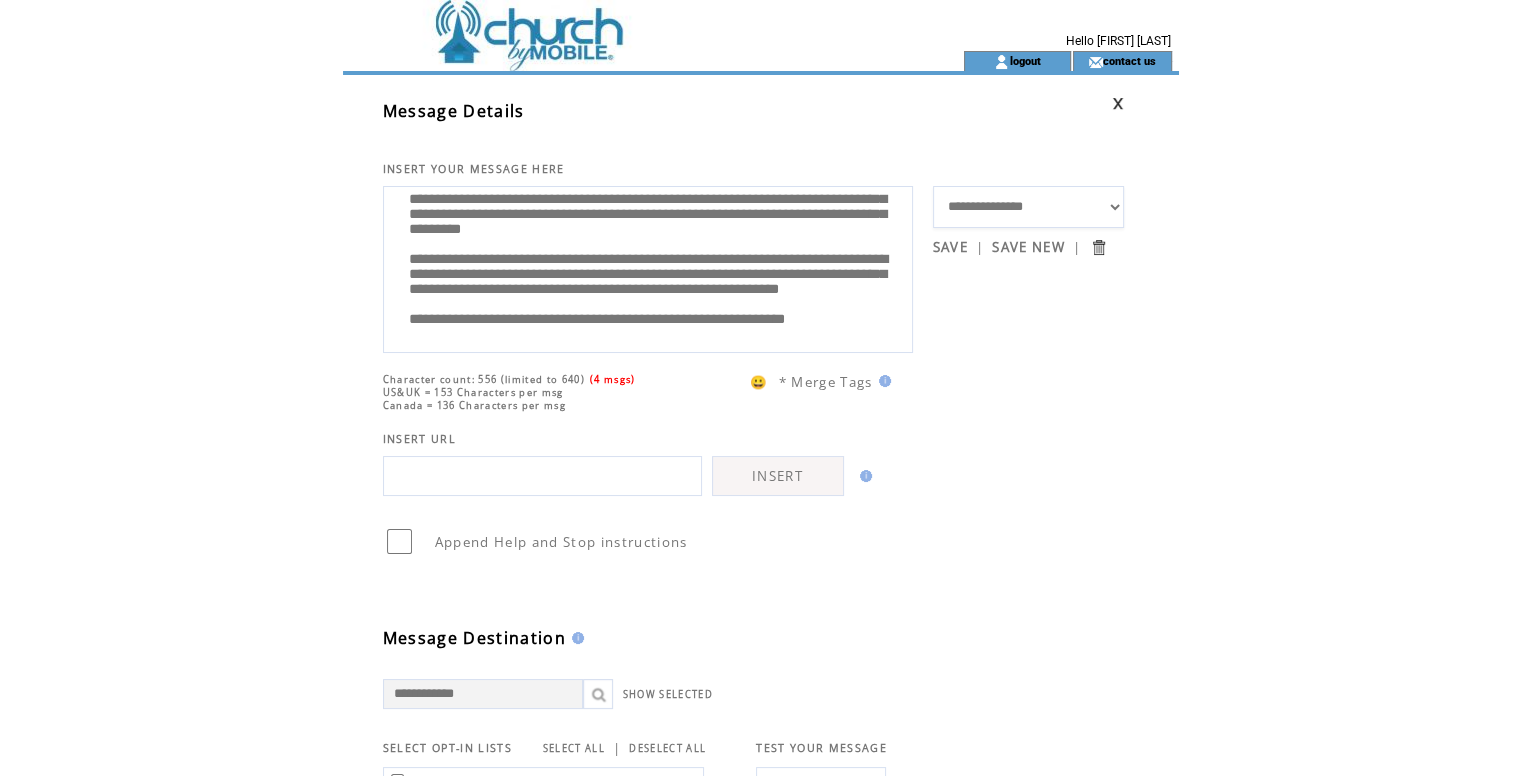 scroll, scrollTop: 100, scrollLeft: 0, axis: vertical 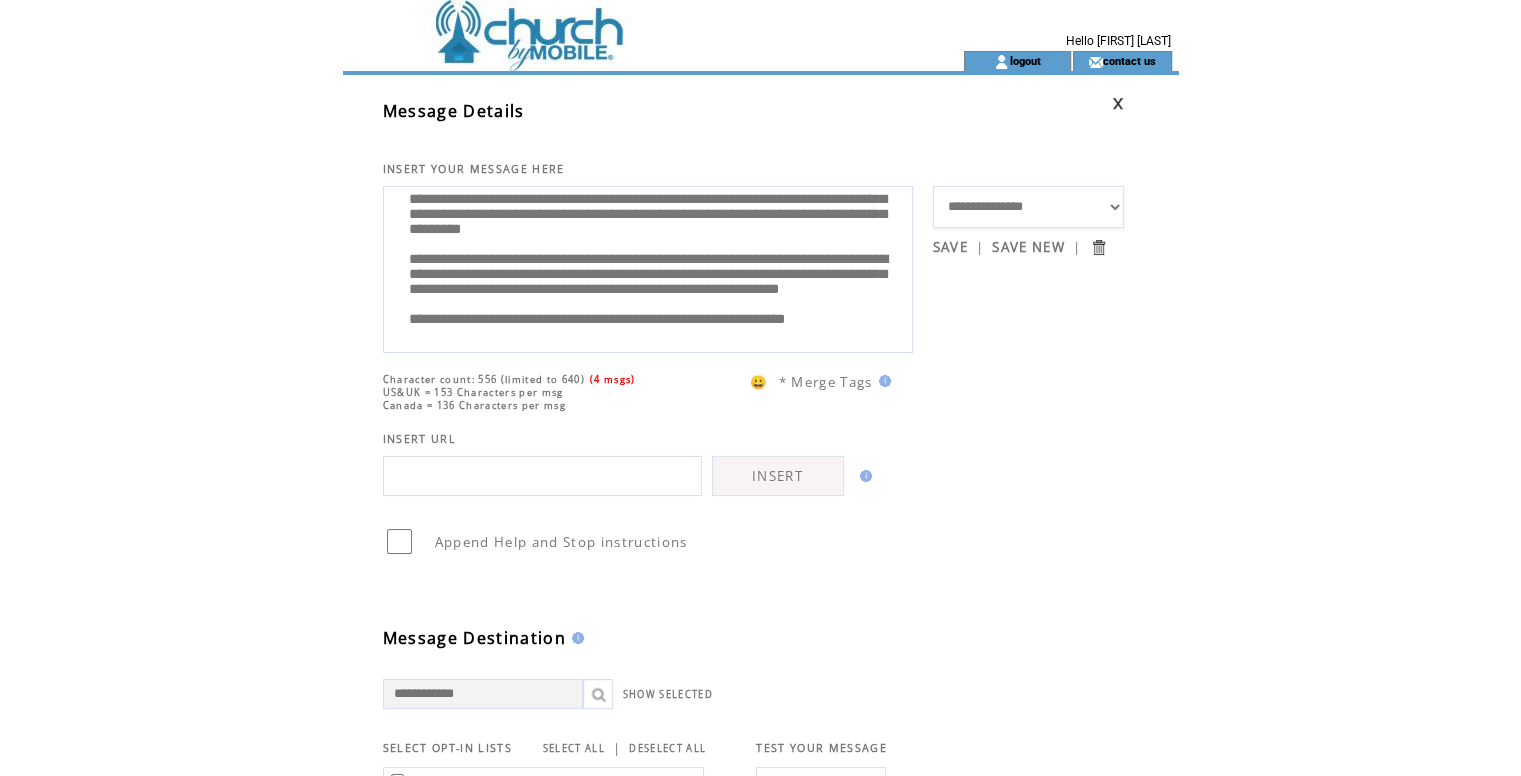 click on "**********" at bounding box center (648, 267) 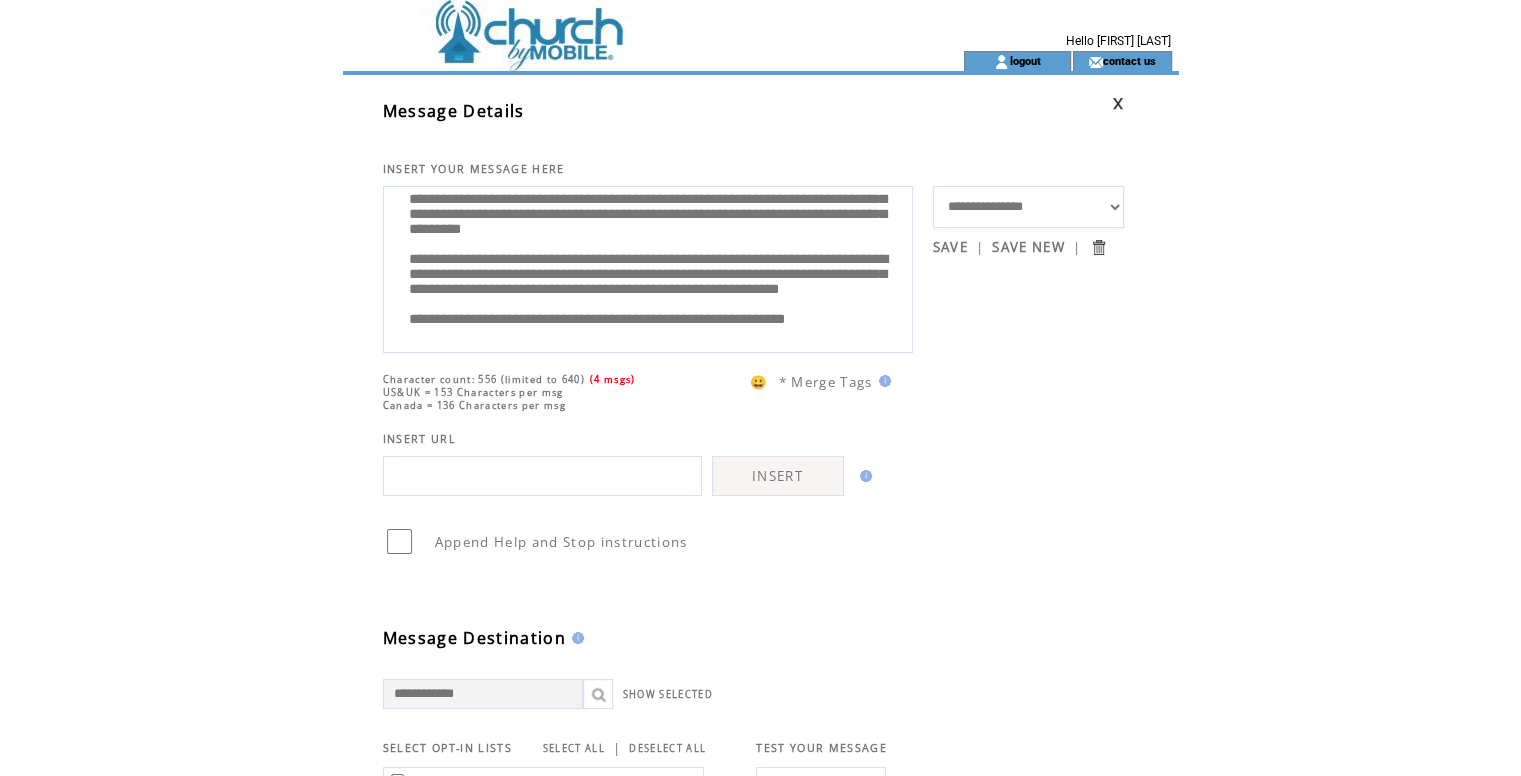 click on "**********" at bounding box center [648, 267] 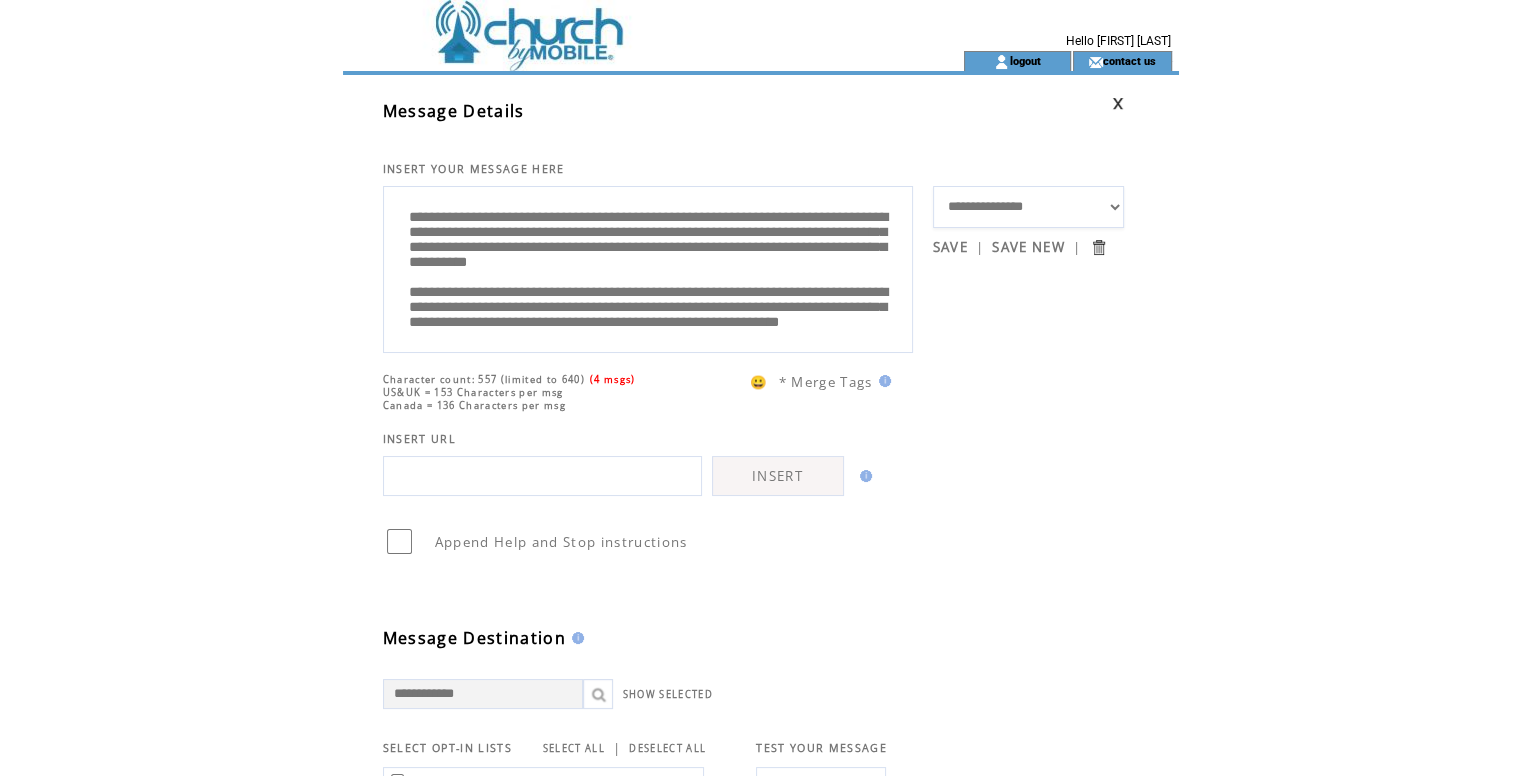 scroll, scrollTop: 15, scrollLeft: 0, axis: vertical 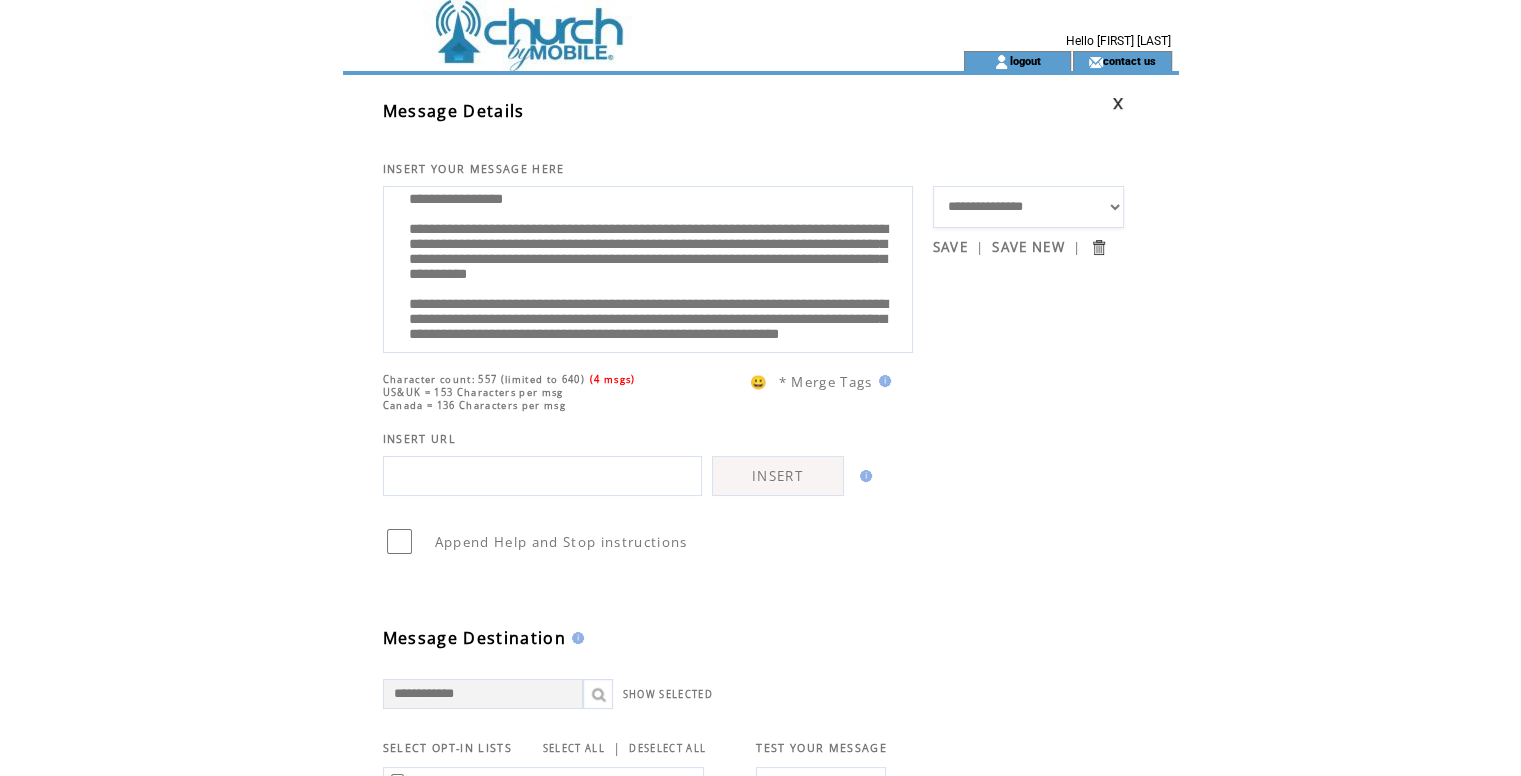 click on "**********" at bounding box center (648, 267) 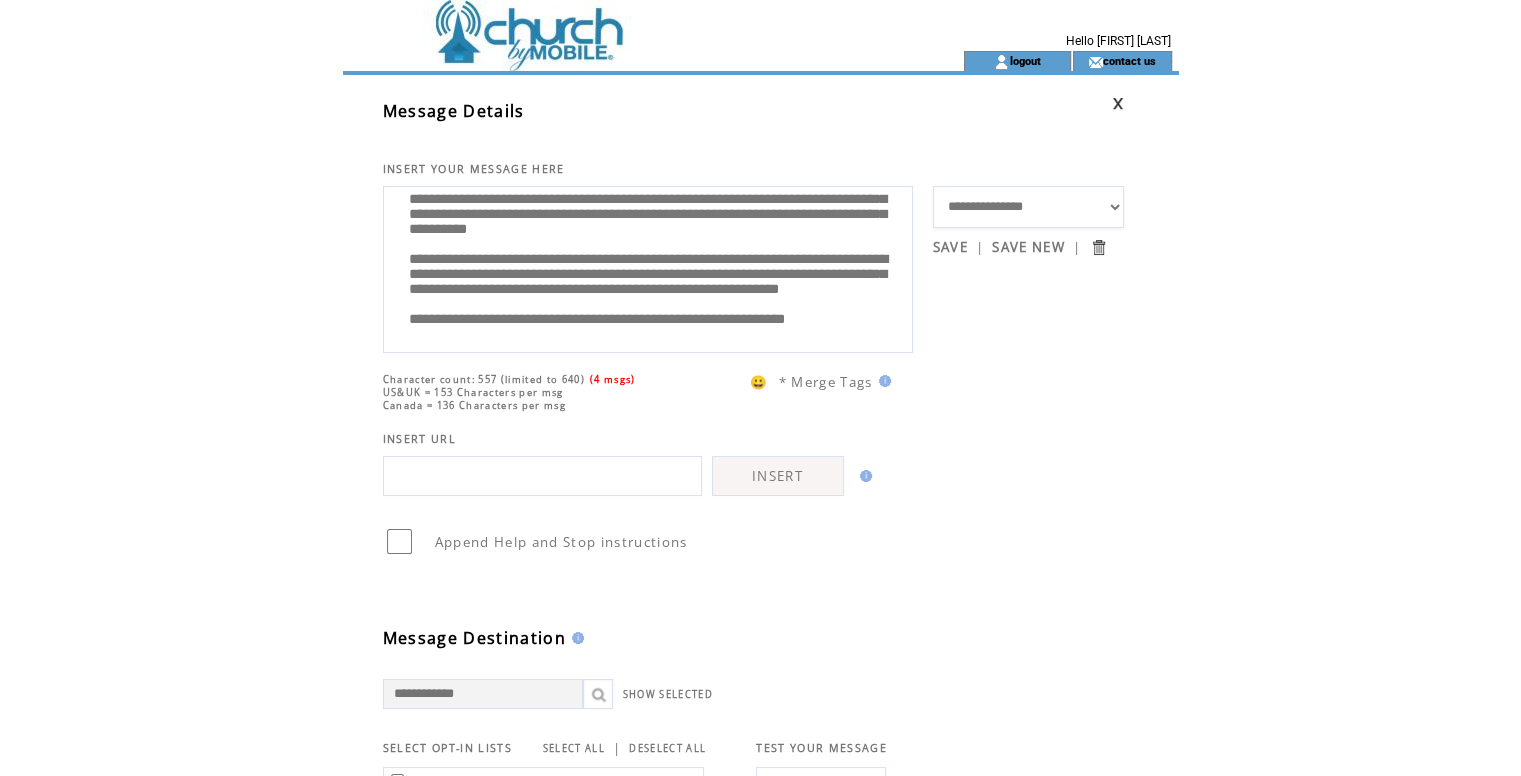 scroll, scrollTop: 200, scrollLeft: 0, axis: vertical 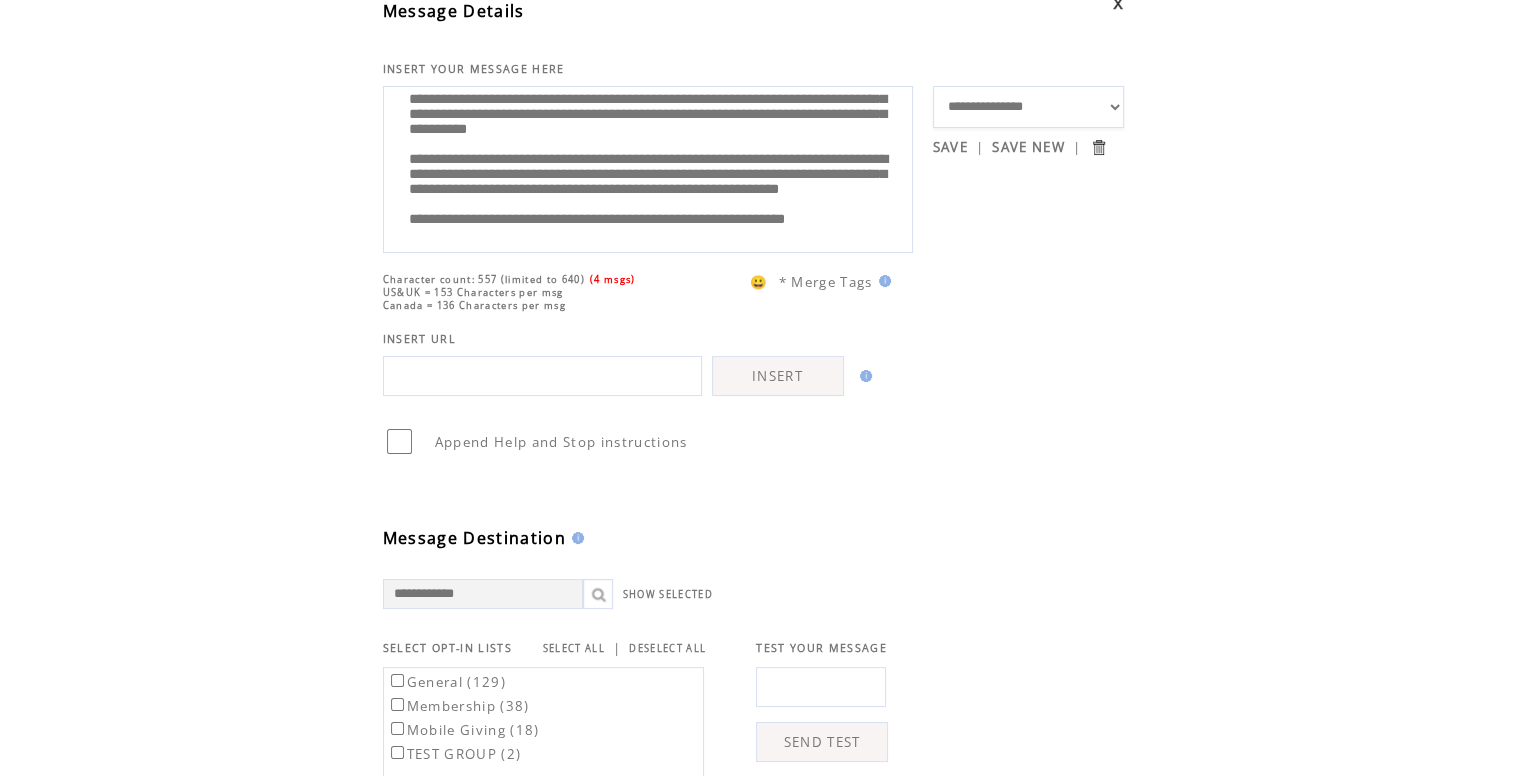 click on "**********" at bounding box center [648, 167] 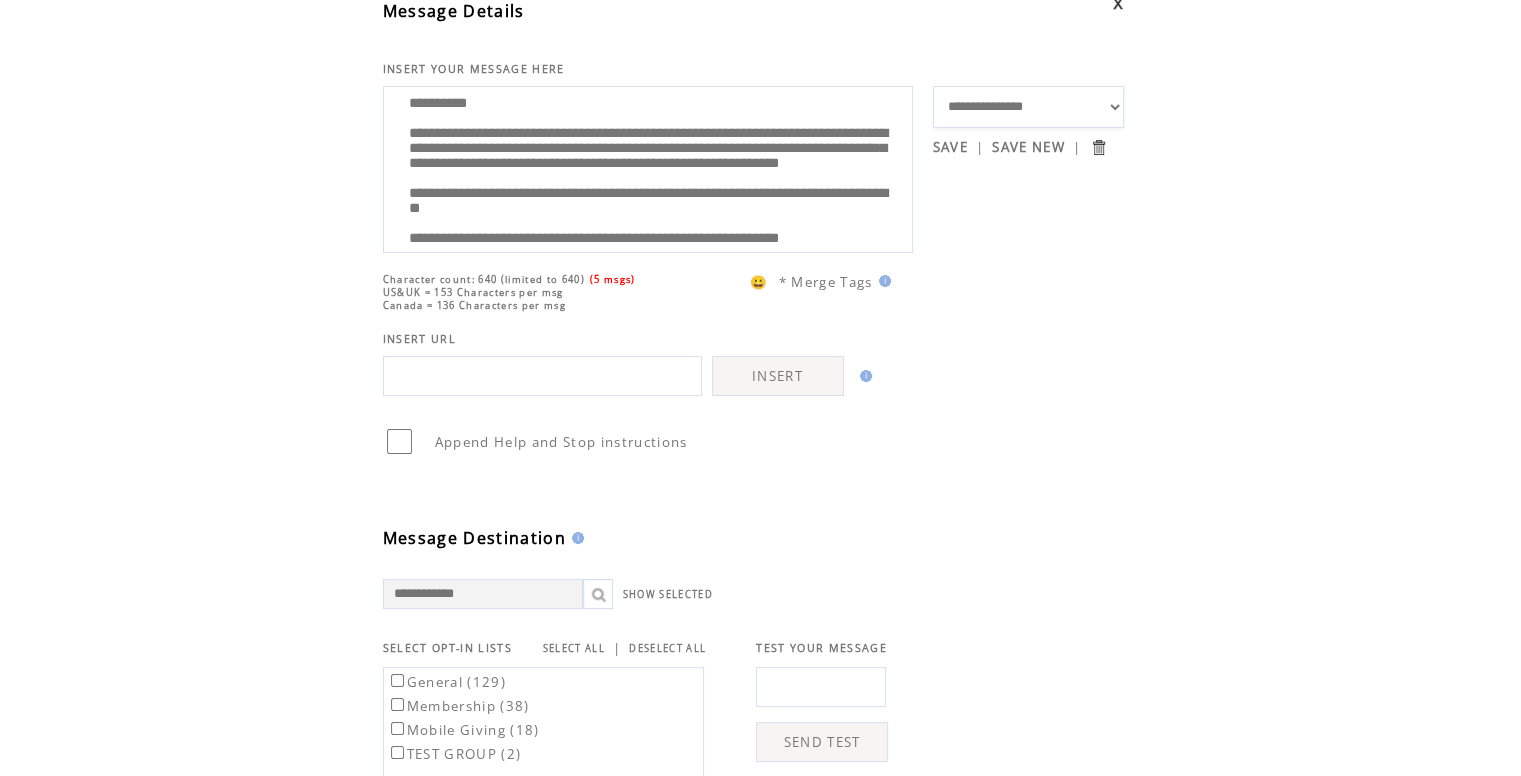 scroll, scrollTop: 0, scrollLeft: 0, axis: both 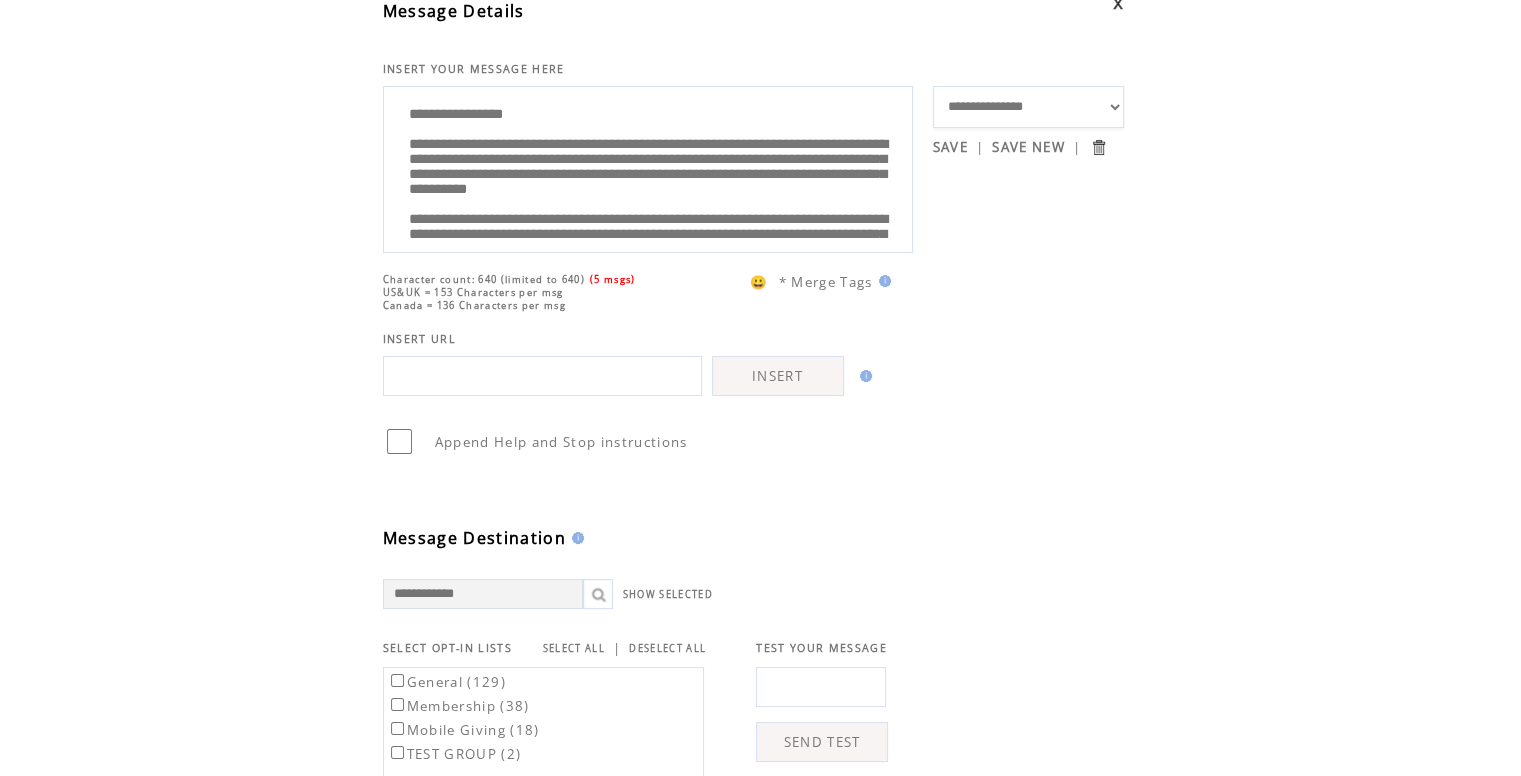 drag, startPoint x: 666, startPoint y: 157, endPoint x: 618, endPoint y: 157, distance: 48 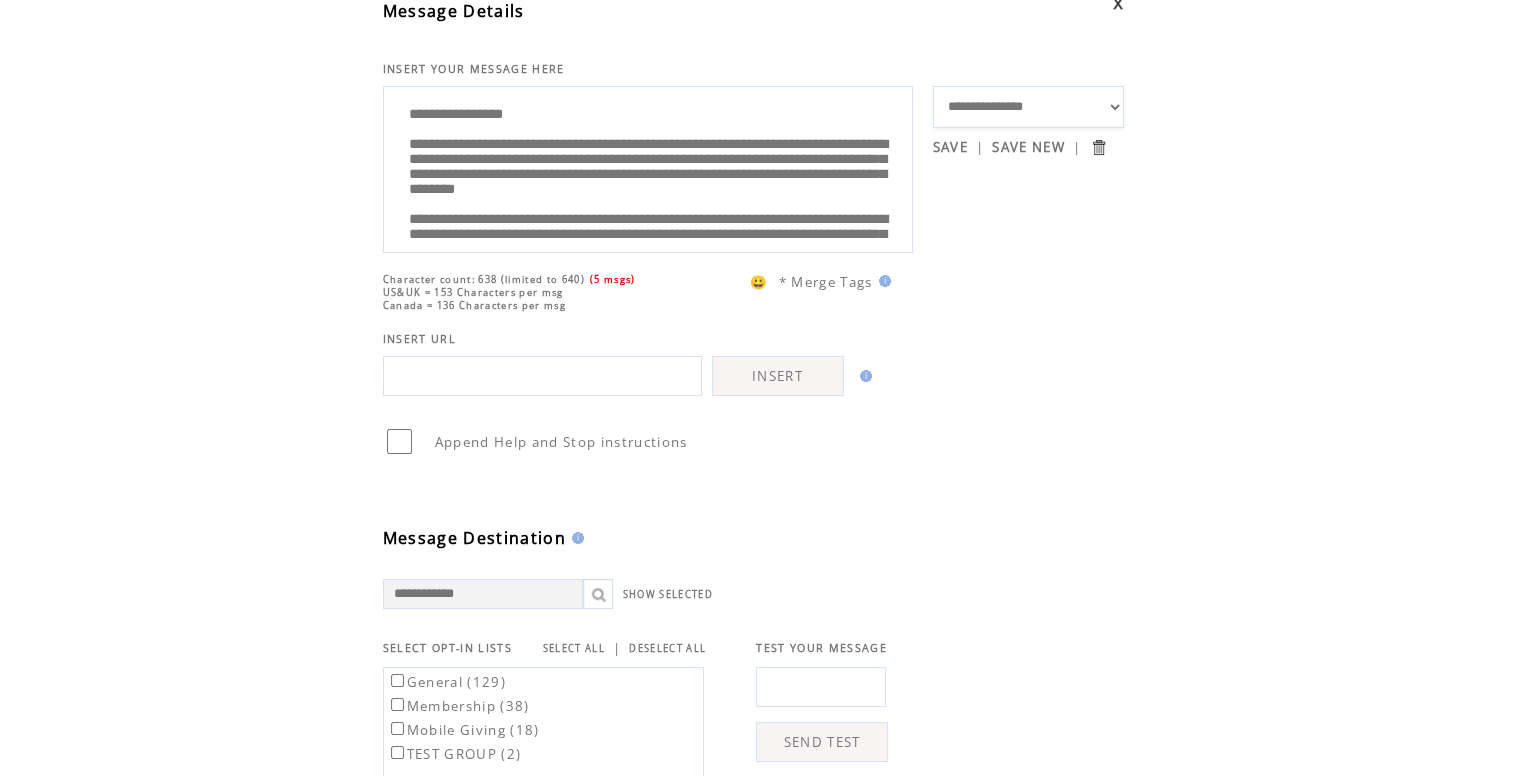 drag, startPoint x: 688, startPoint y: 176, endPoint x: 861, endPoint y: 170, distance: 173.10402 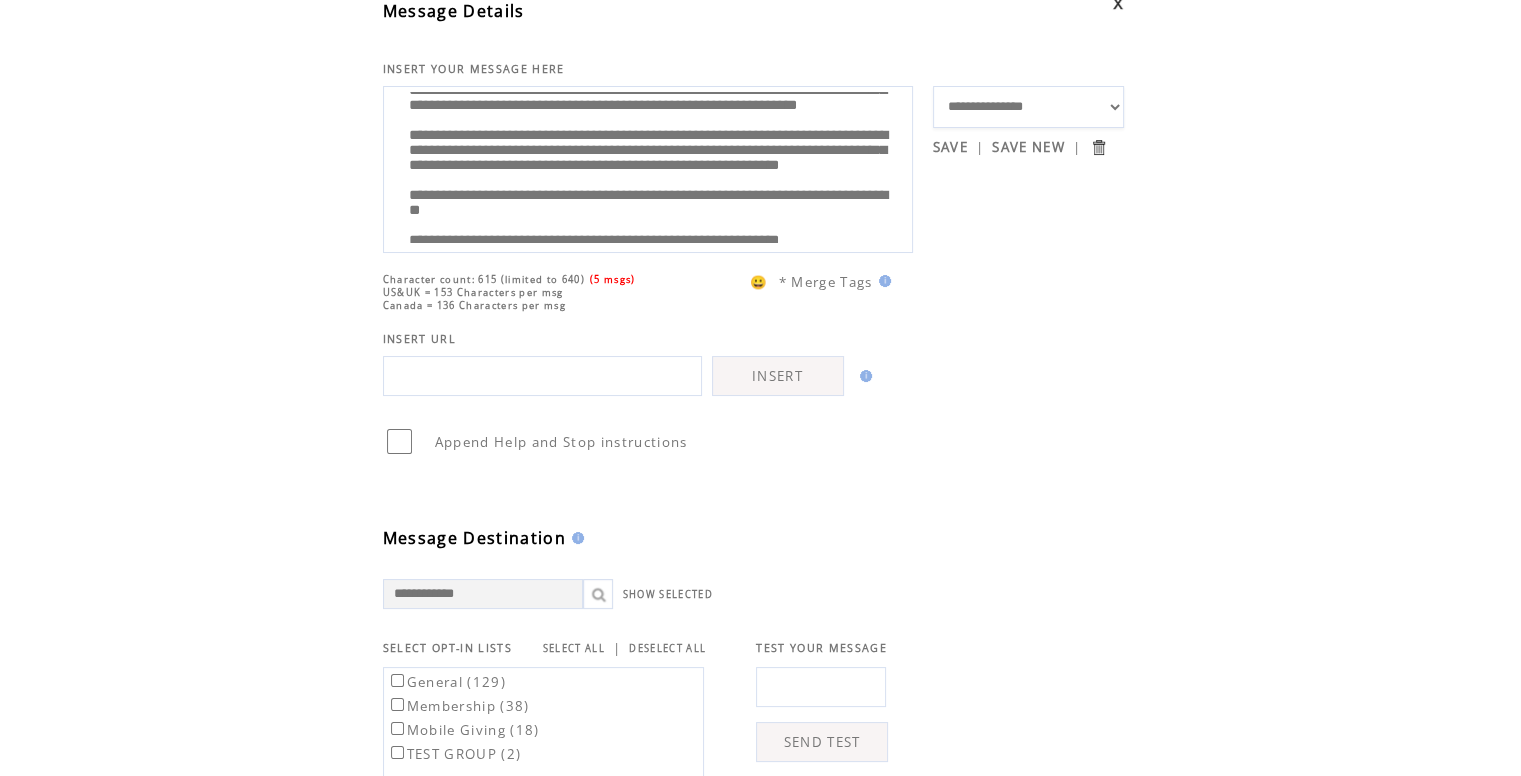 scroll, scrollTop: 100, scrollLeft: 0, axis: vertical 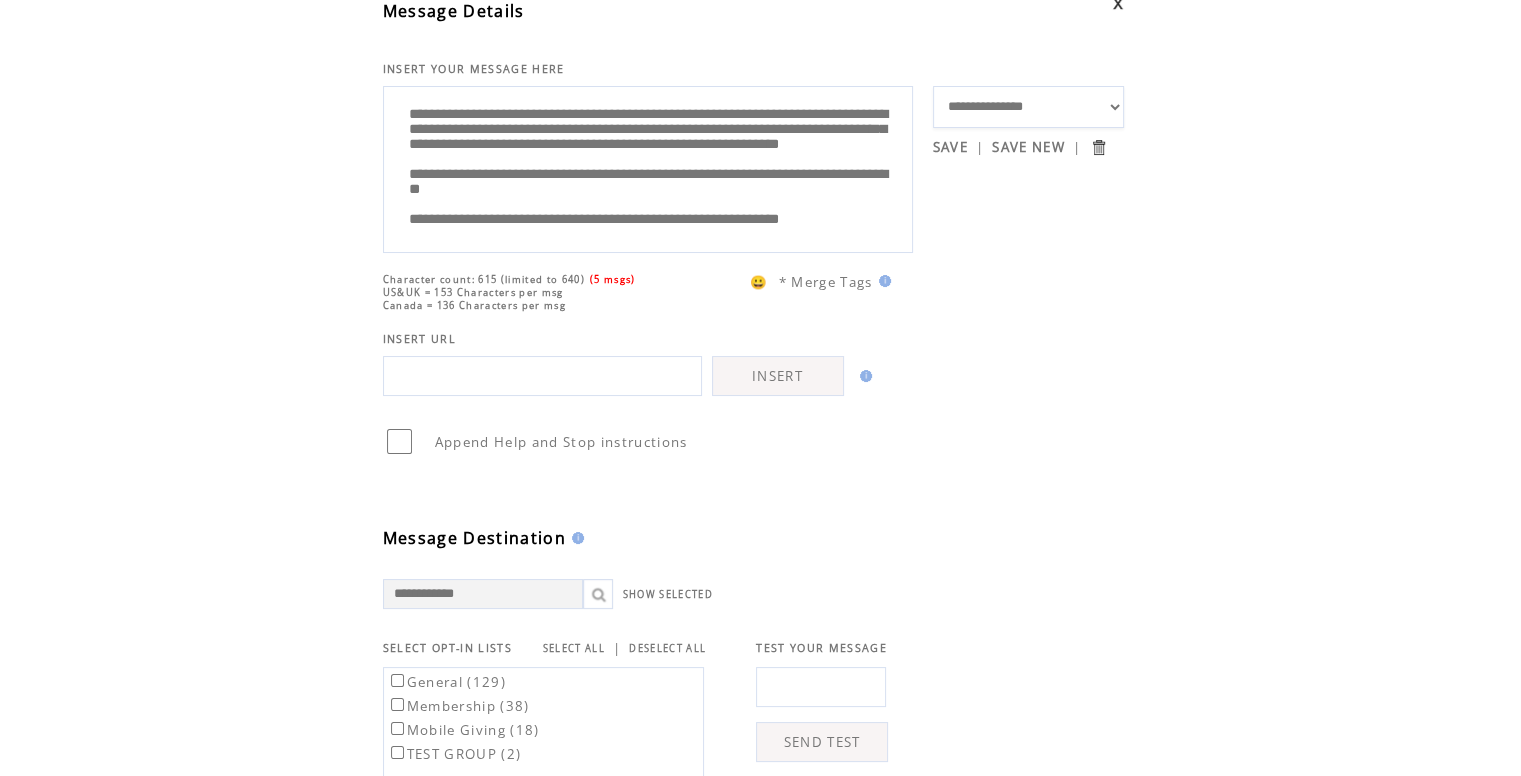 drag, startPoint x: 776, startPoint y: 177, endPoint x: 864, endPoint y: 171, distance: 88.20431 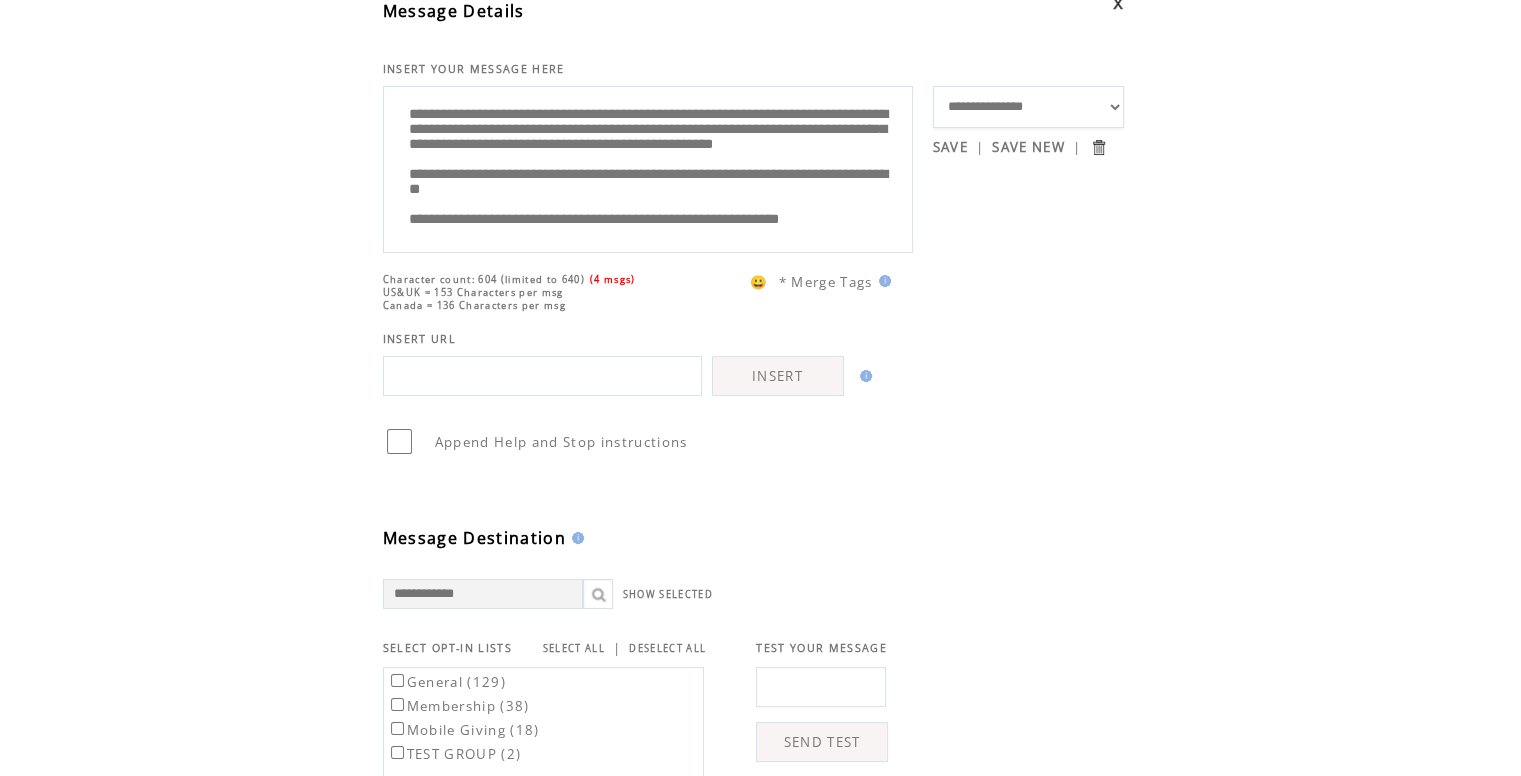 scroll, scrollTop: 200, scrollLeft: 0, axis: vertical 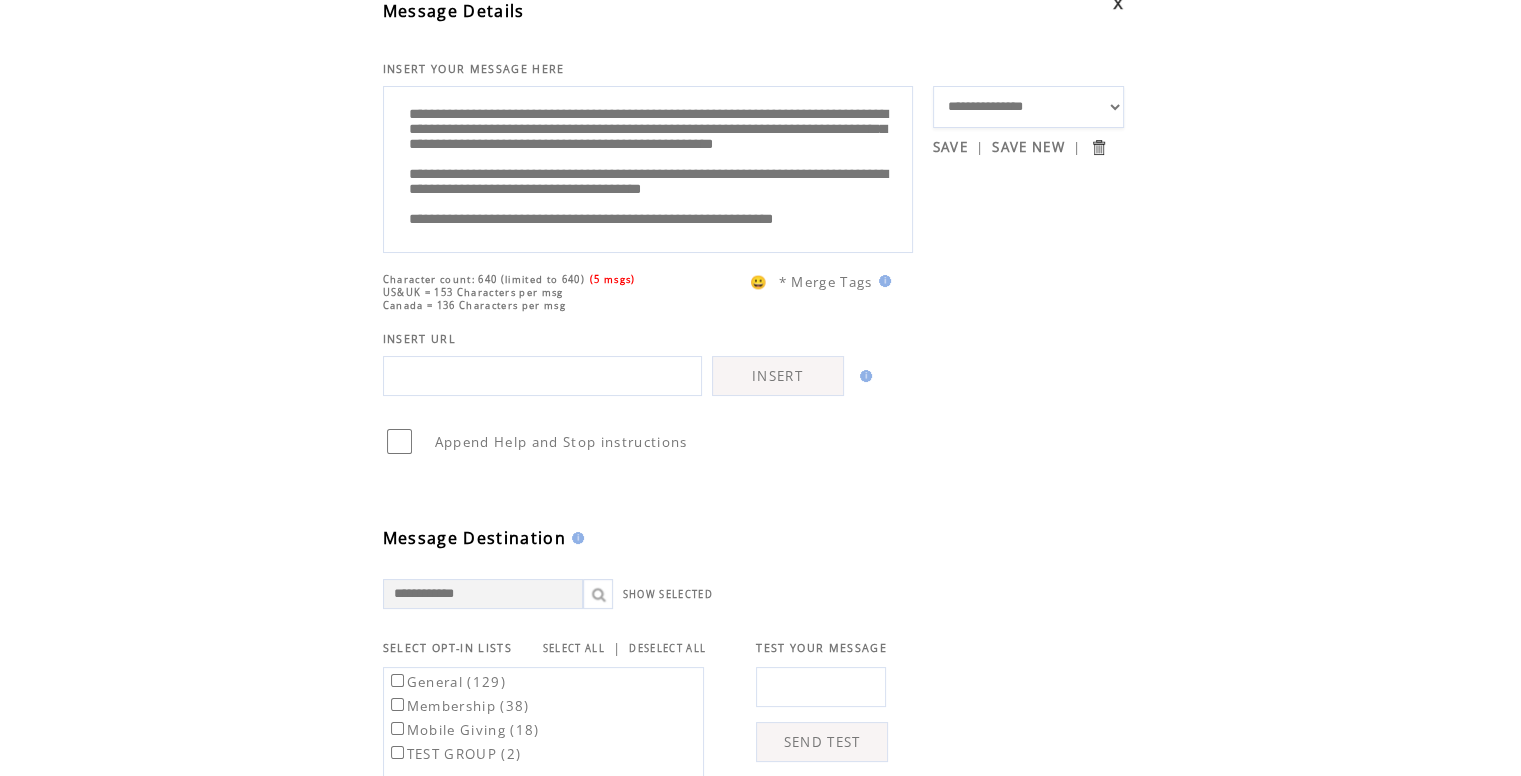 click on "**********" at bounding box center (648, 167) 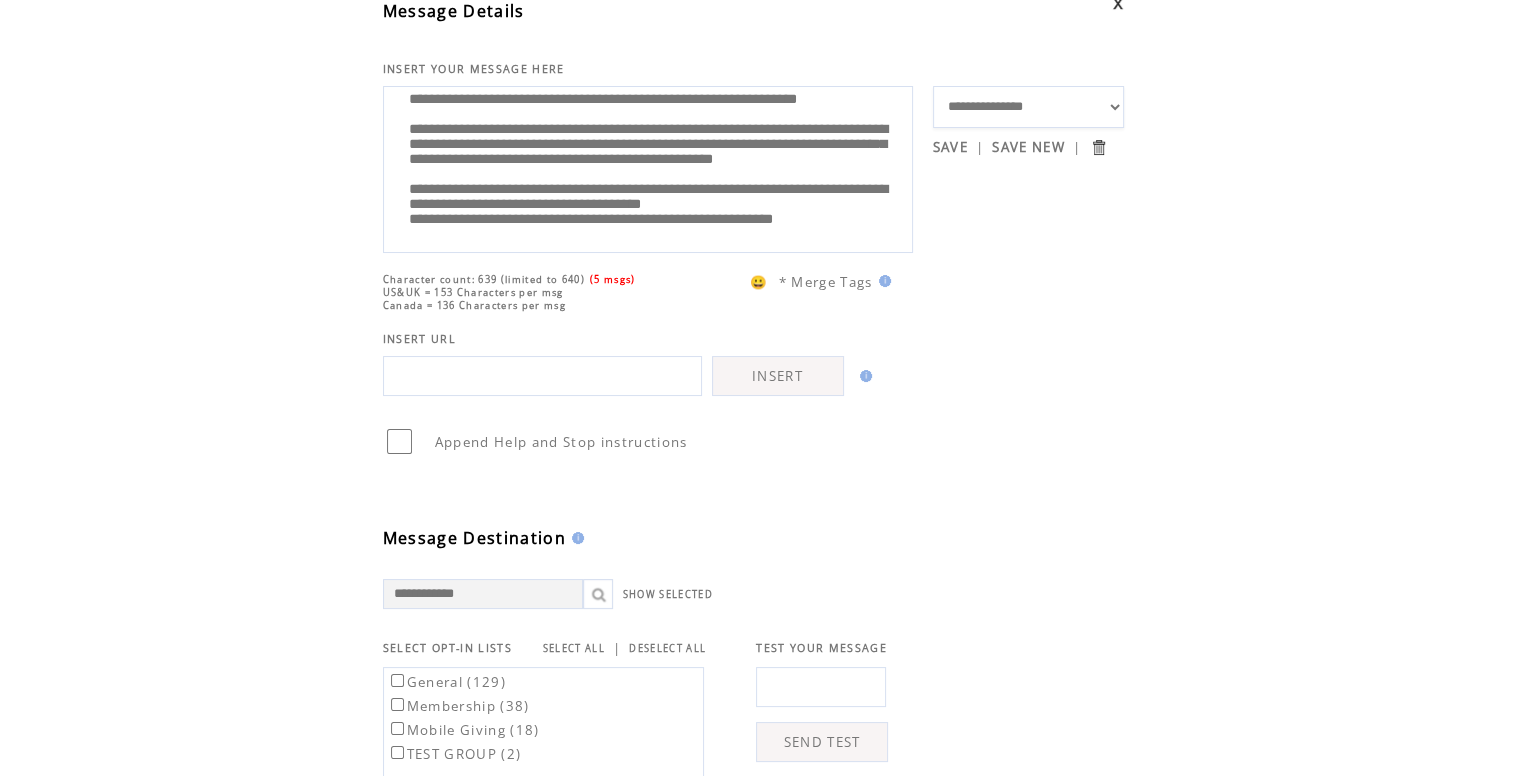 click on "**********" at bounding box center (648, 167) 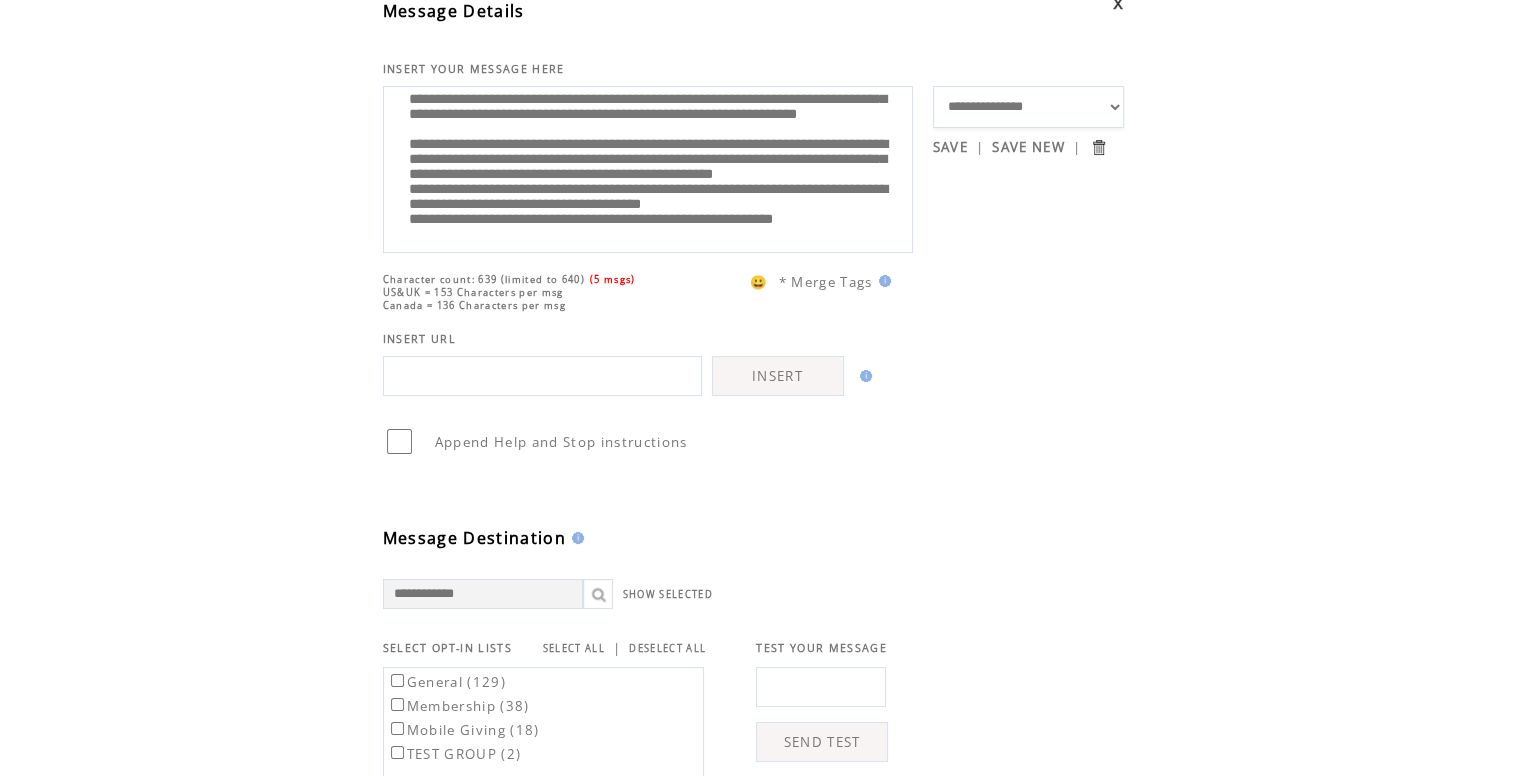 scroll, scrollTop: 220, scrollLeft: 0, axis: vertical 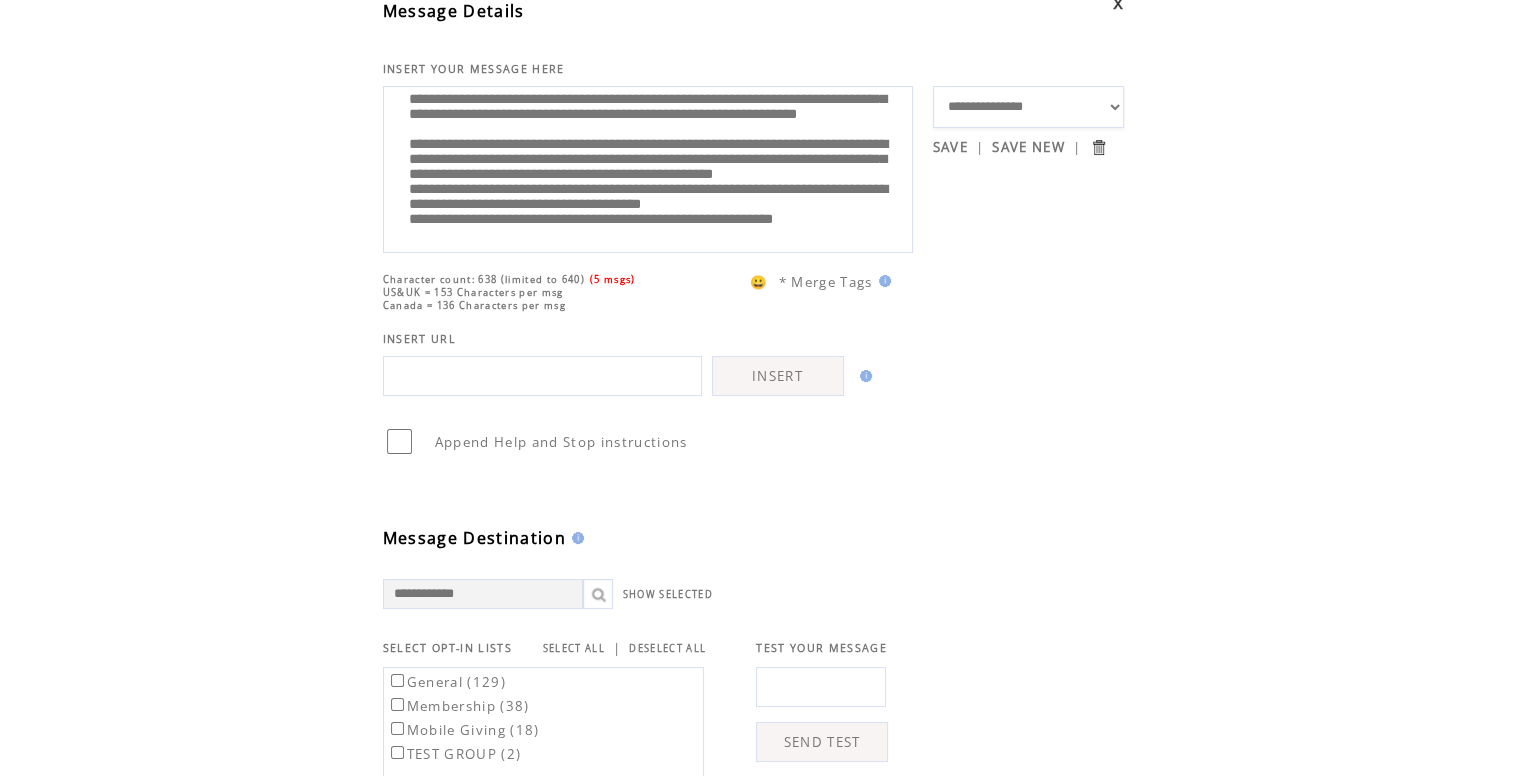 click on "**********" at bounding box center [648, 167] 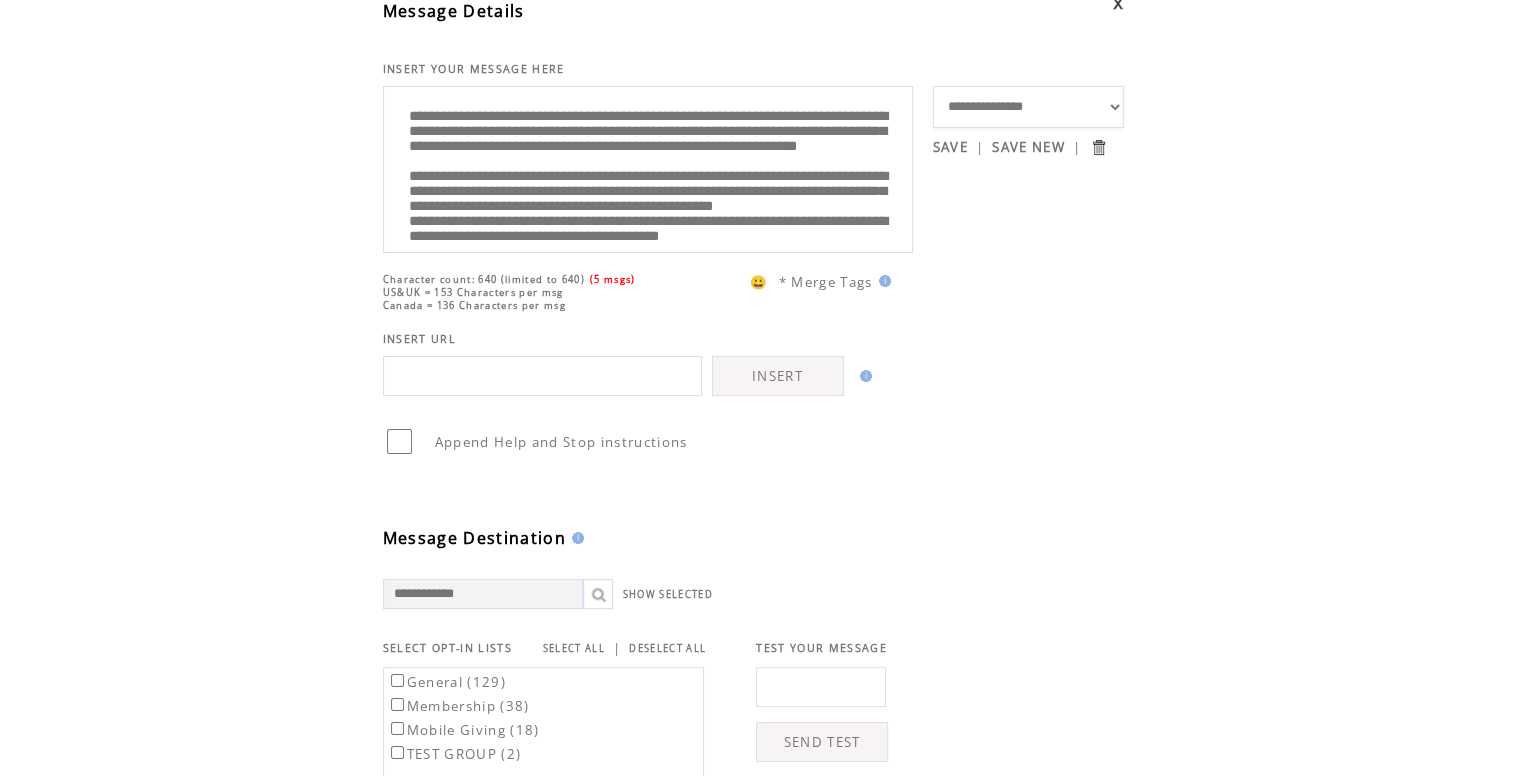 scroll, scrollTop: 20, scrollLeft: 0, axis: vertical 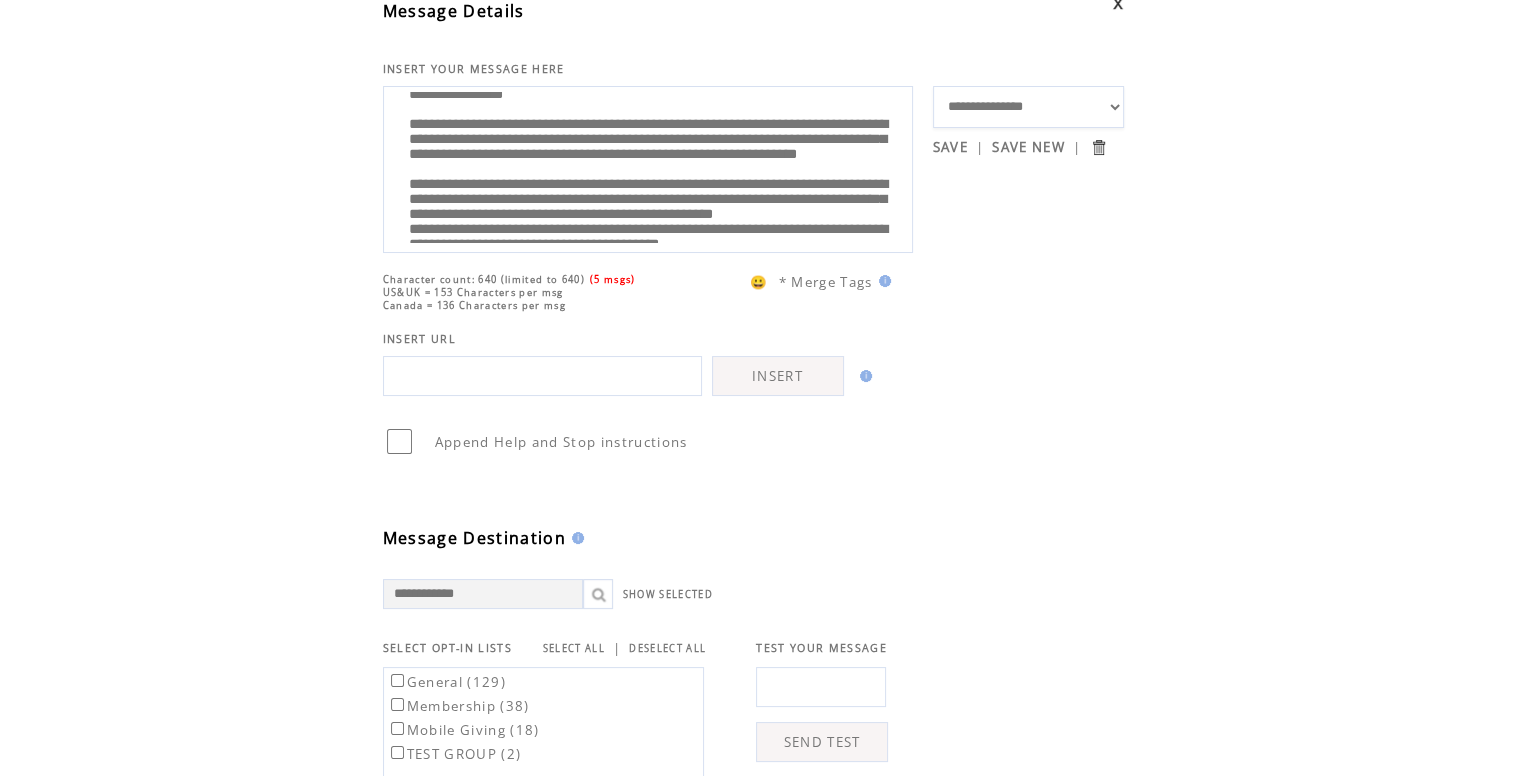 click on "**********" at bounding box center [648, 167] 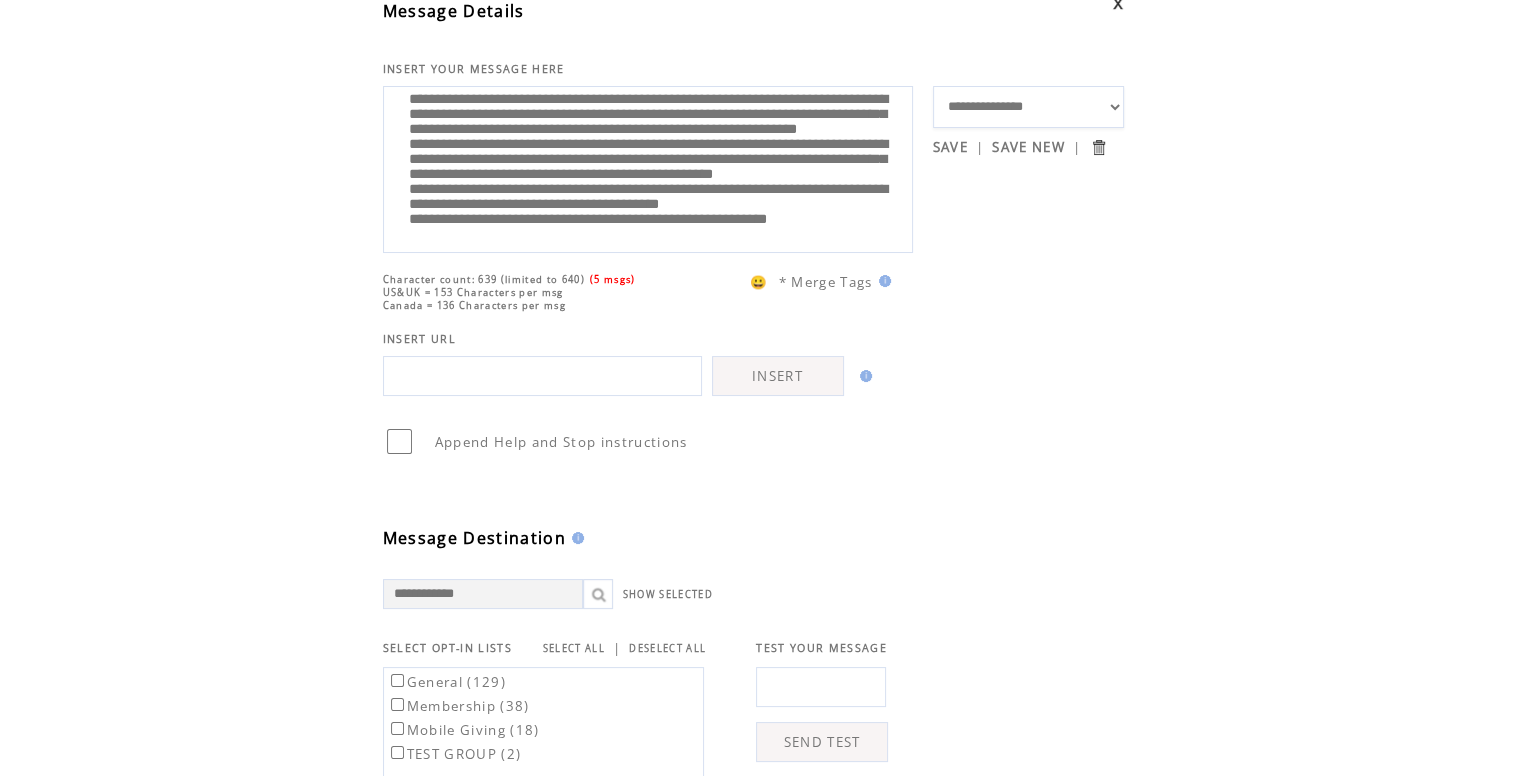 scroll, scrollTop: 200, scrollLeft: 0, axis: vertical 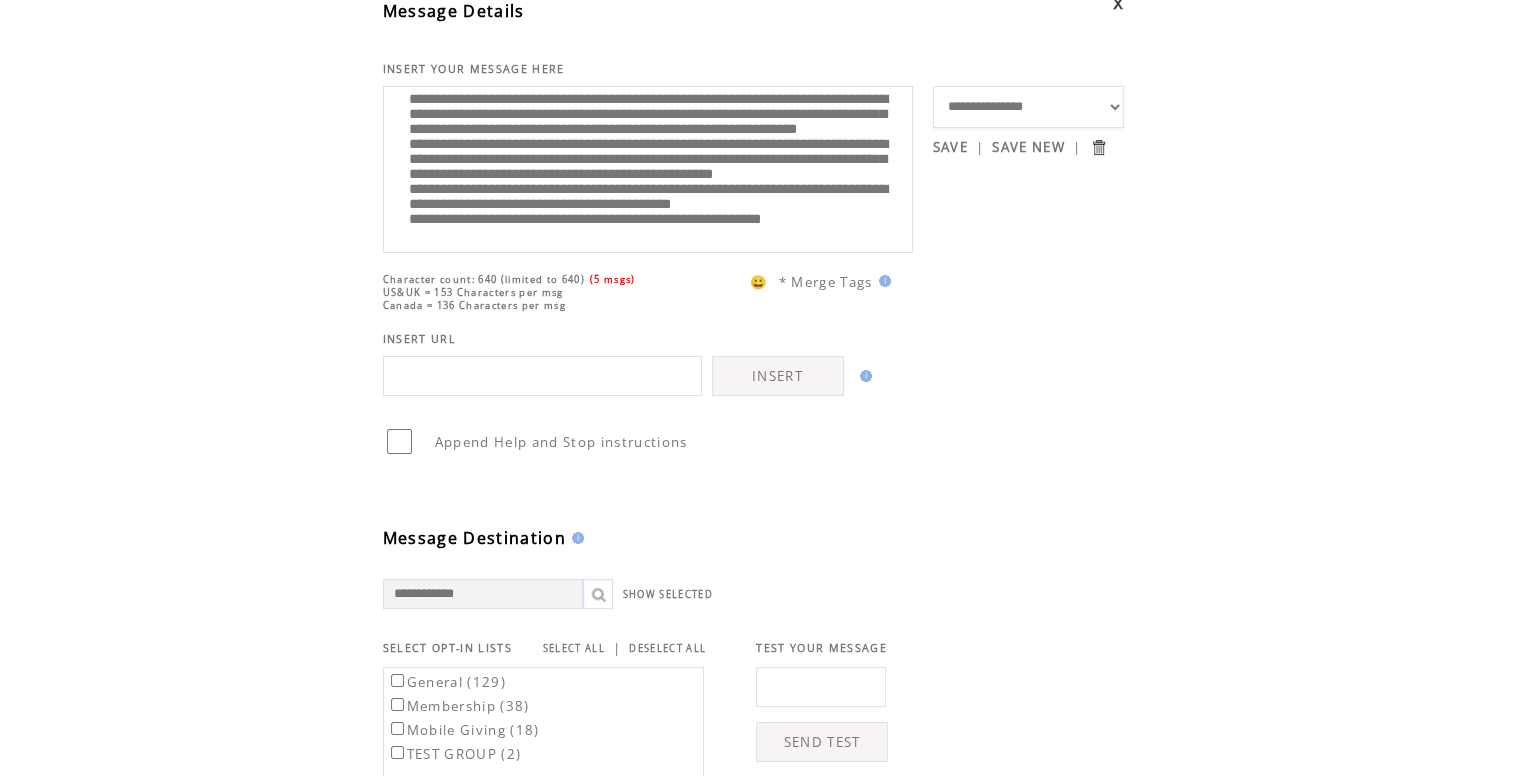 drag, startPoint x: 495, startPoint y: 153, endPoint x: 601, endPoint y: 152, distance: 106.004715 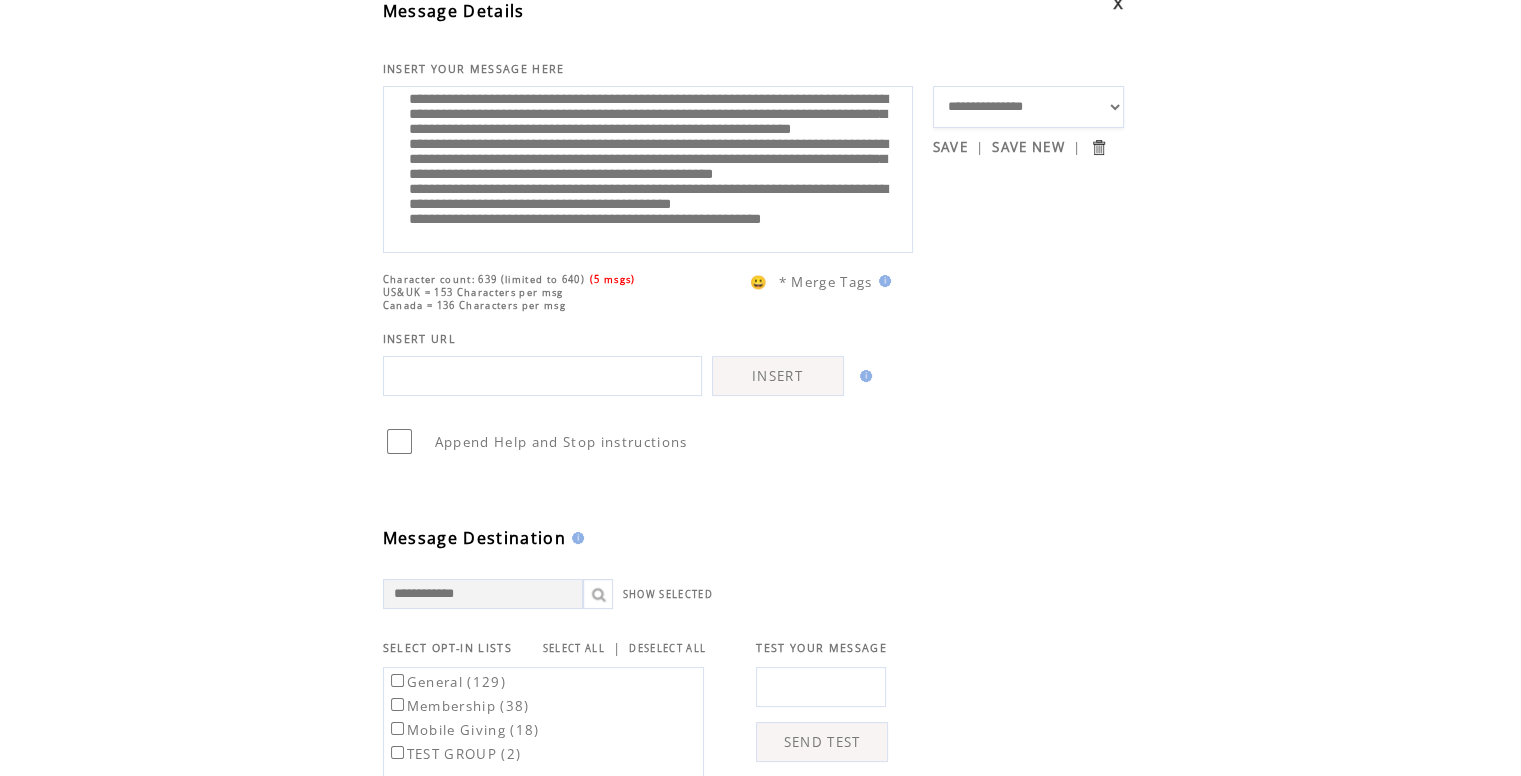 drag, startPoint x: 584, startPoint y: 190, endPoint x: 508, endPoint y: 185, distance: 76.1643 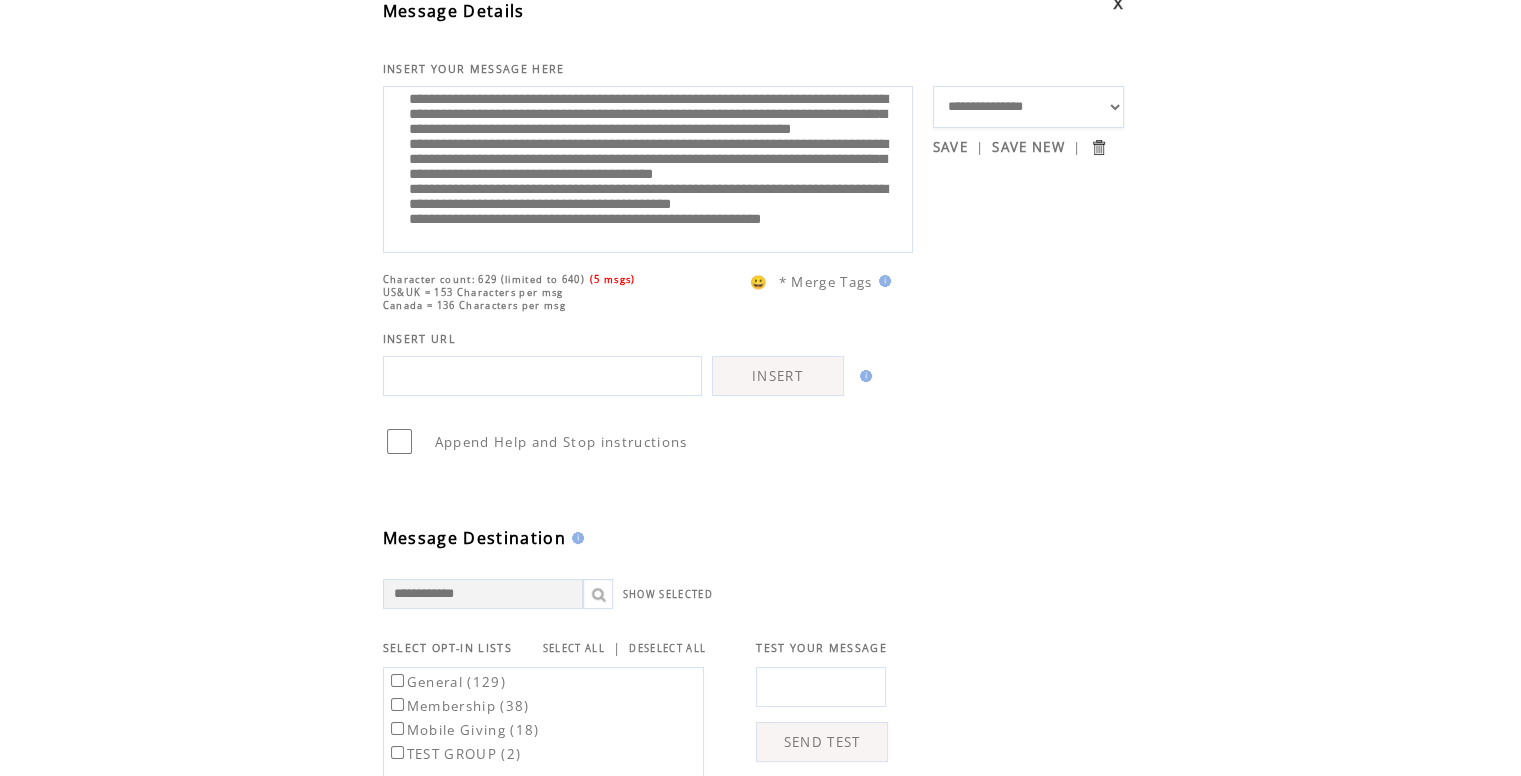 click on "**********" at bounding box center (648, 167) 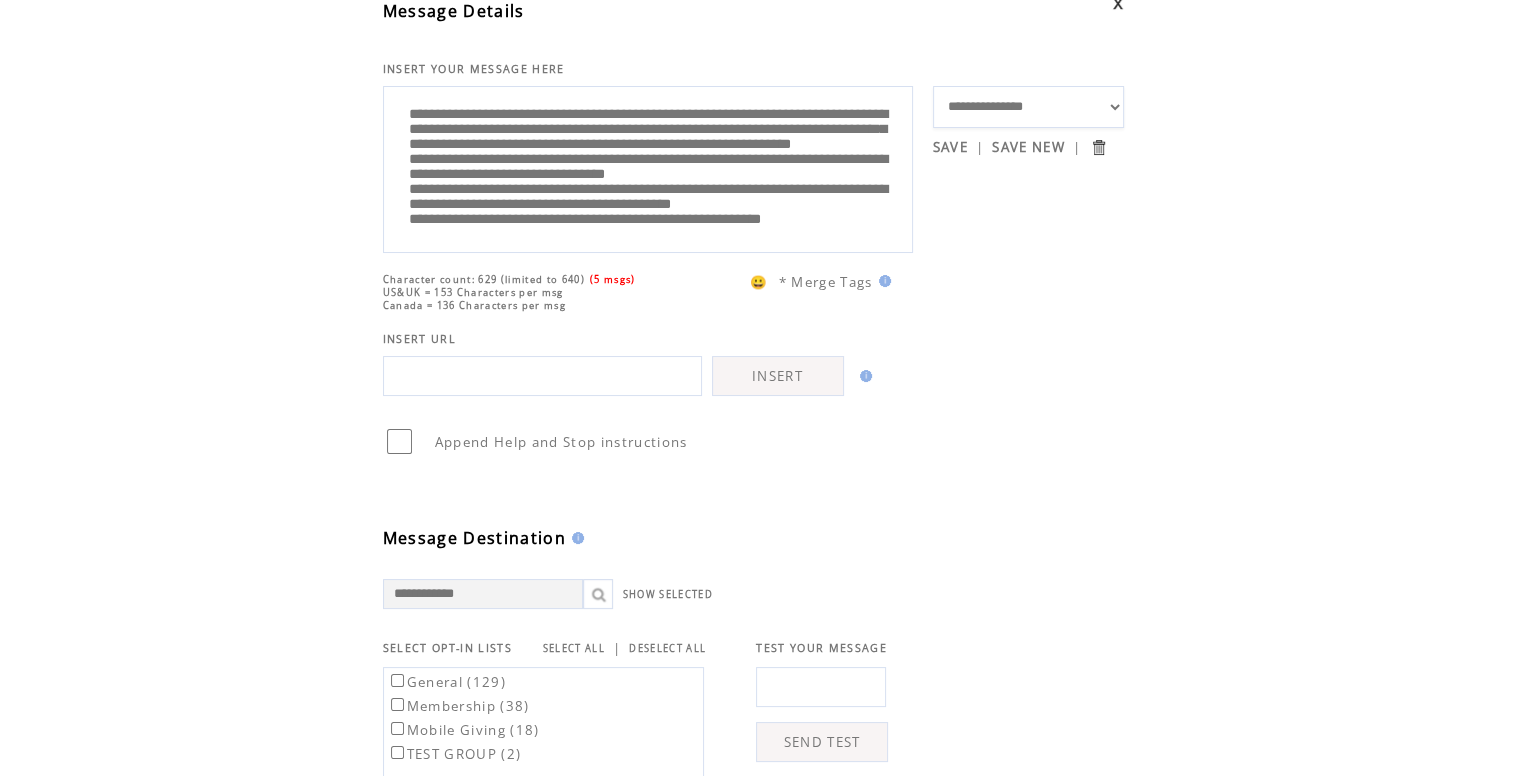 click on "**********" at bounding box center (648, 167) 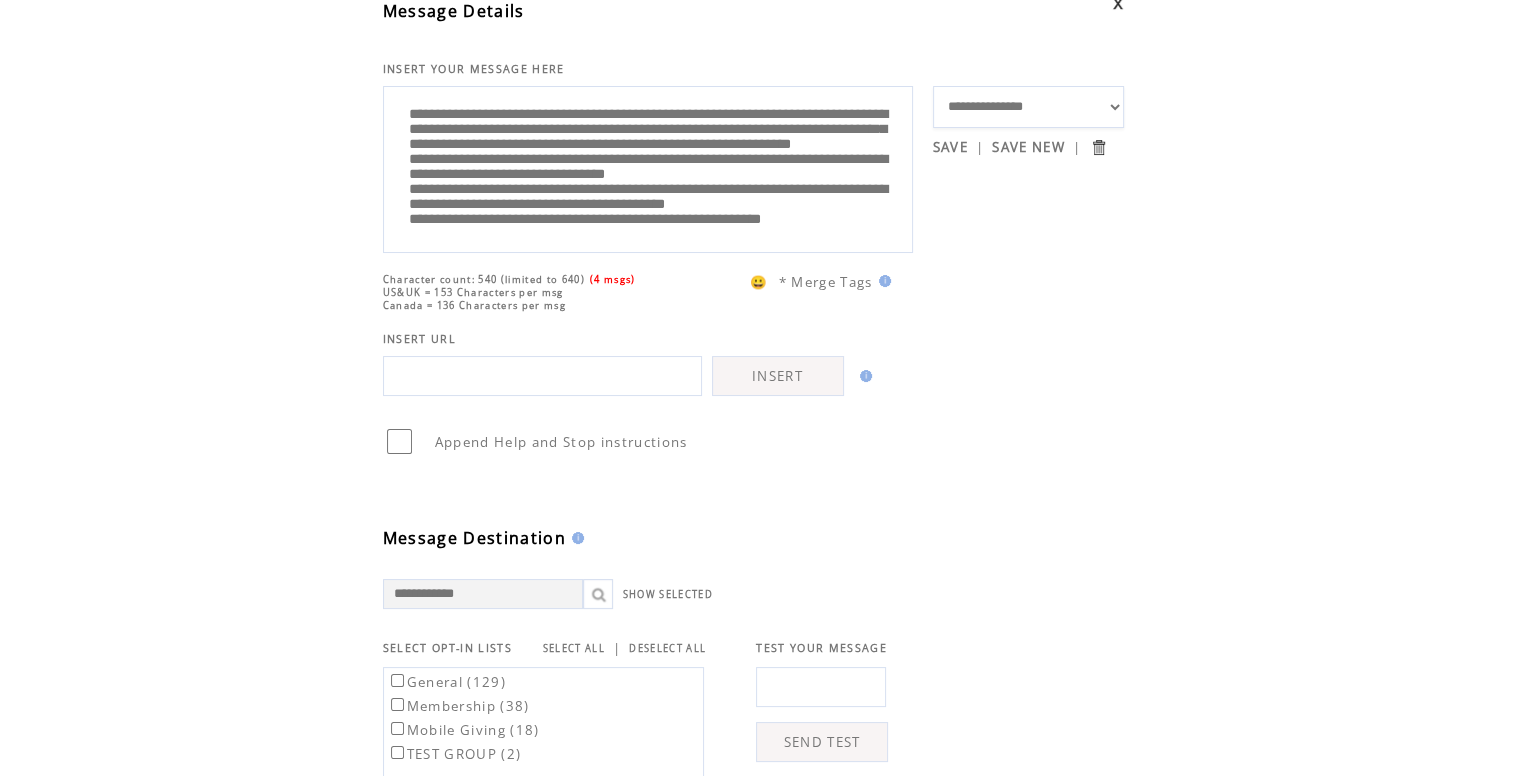 drag, startPoint x: 432, startPoint y: 228, endPoint x: 410, endPoint y: 217, distance: 24.596748 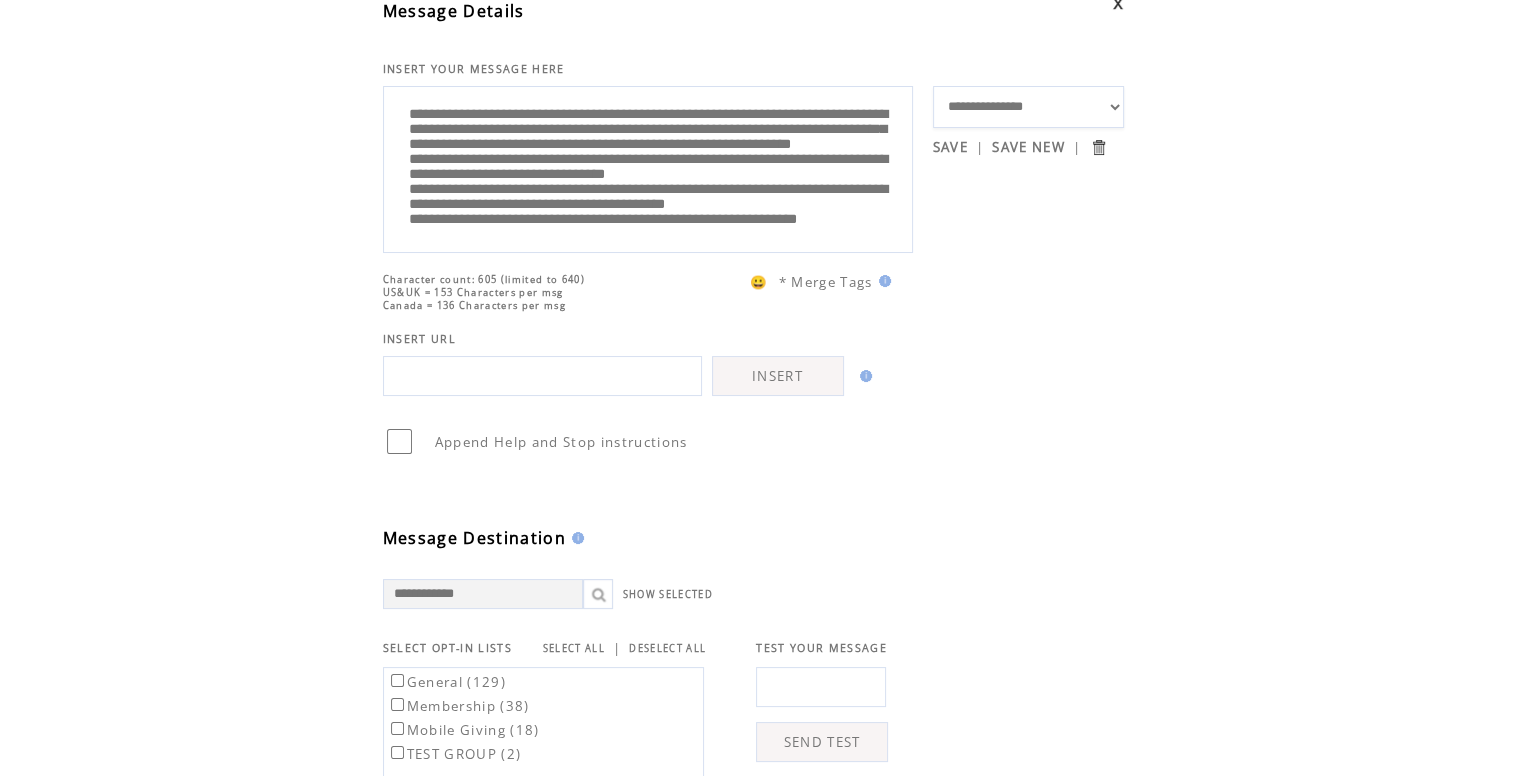 scroll, scrollTop: 0, scrollLeft: 0, axis: both 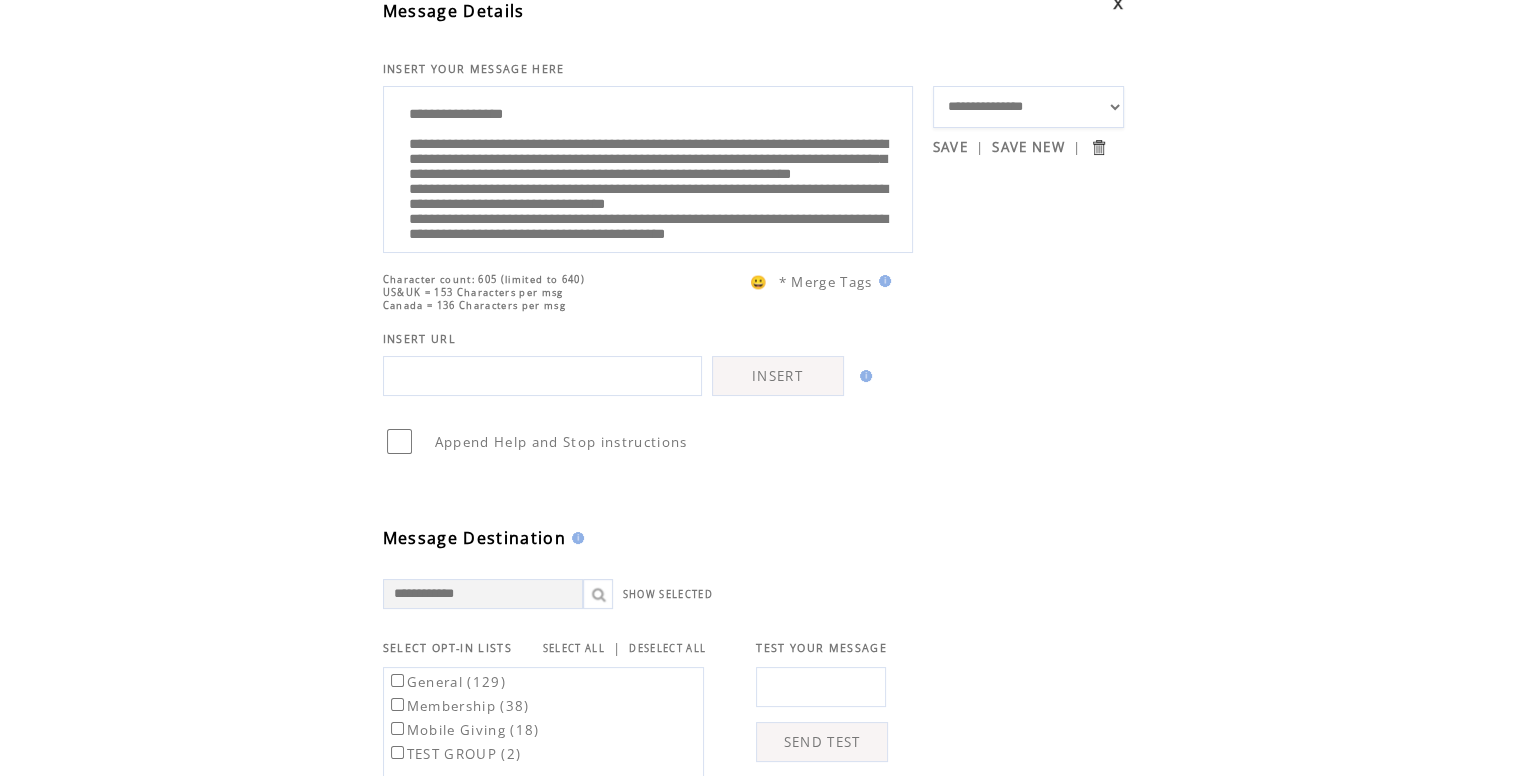 click on "**********" at bounding box center [648, 167] 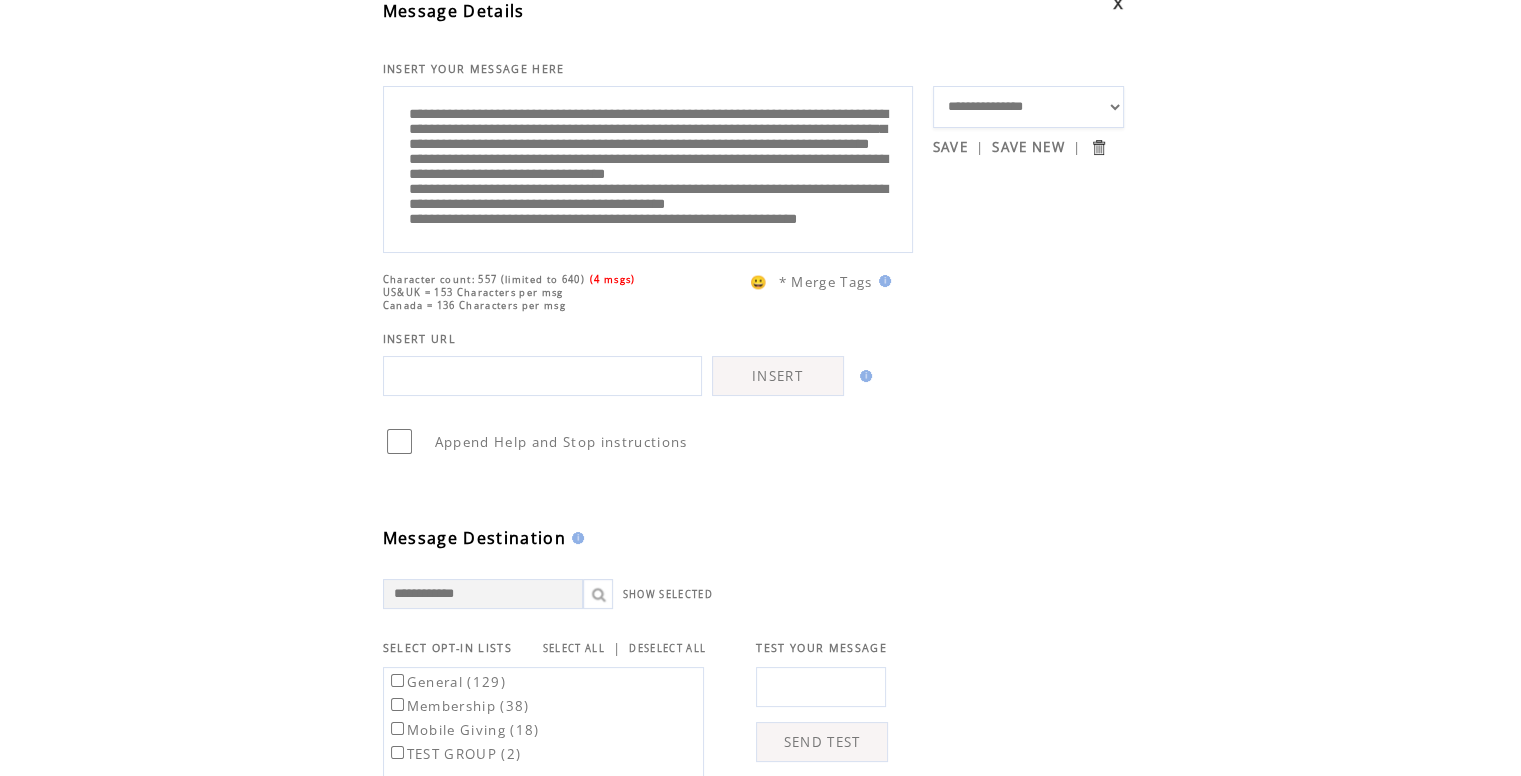scroll, scrollTop: 1, scrollLeft: 0, axis: vertical 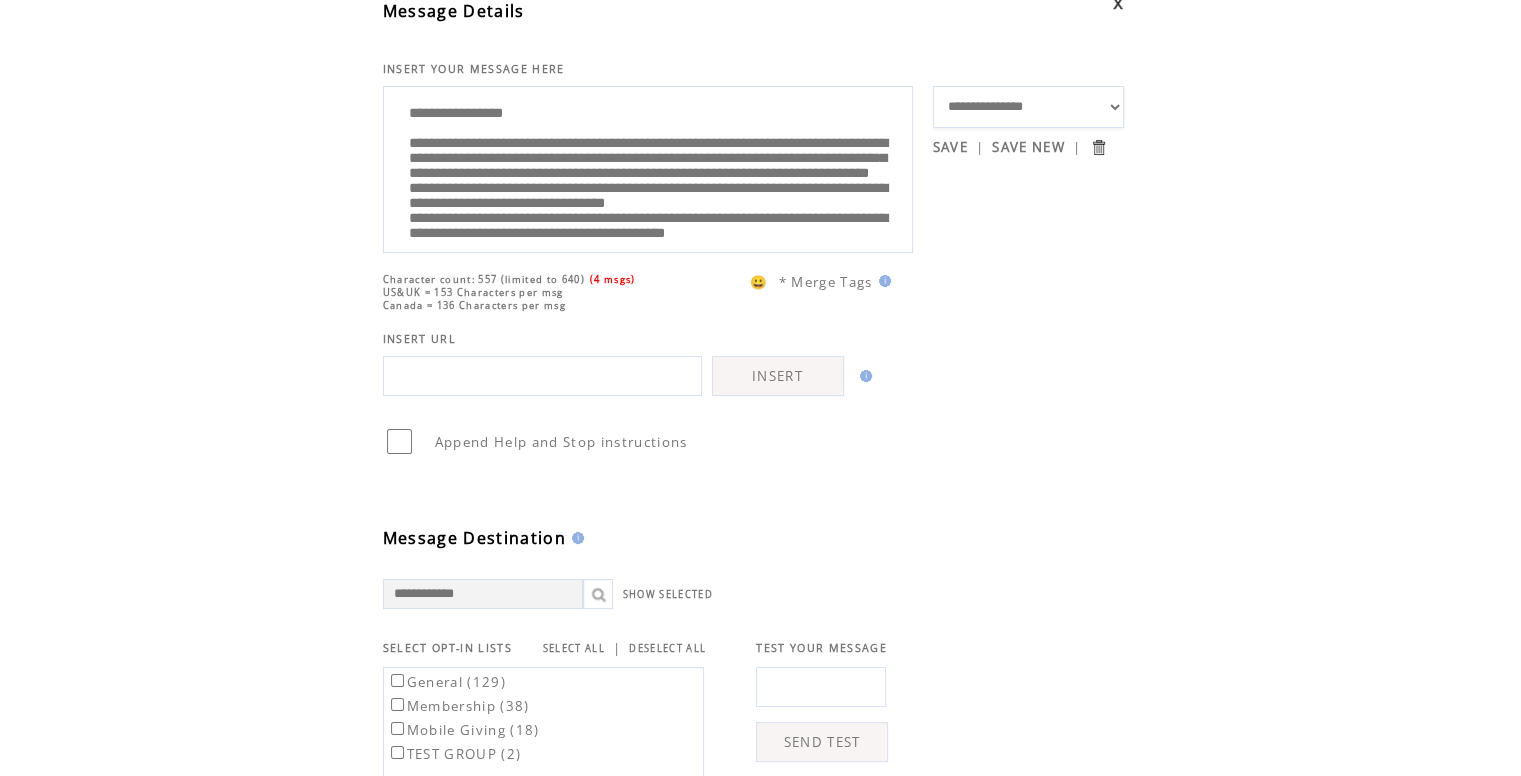 click on "**********" at bounding box center (648, 167) 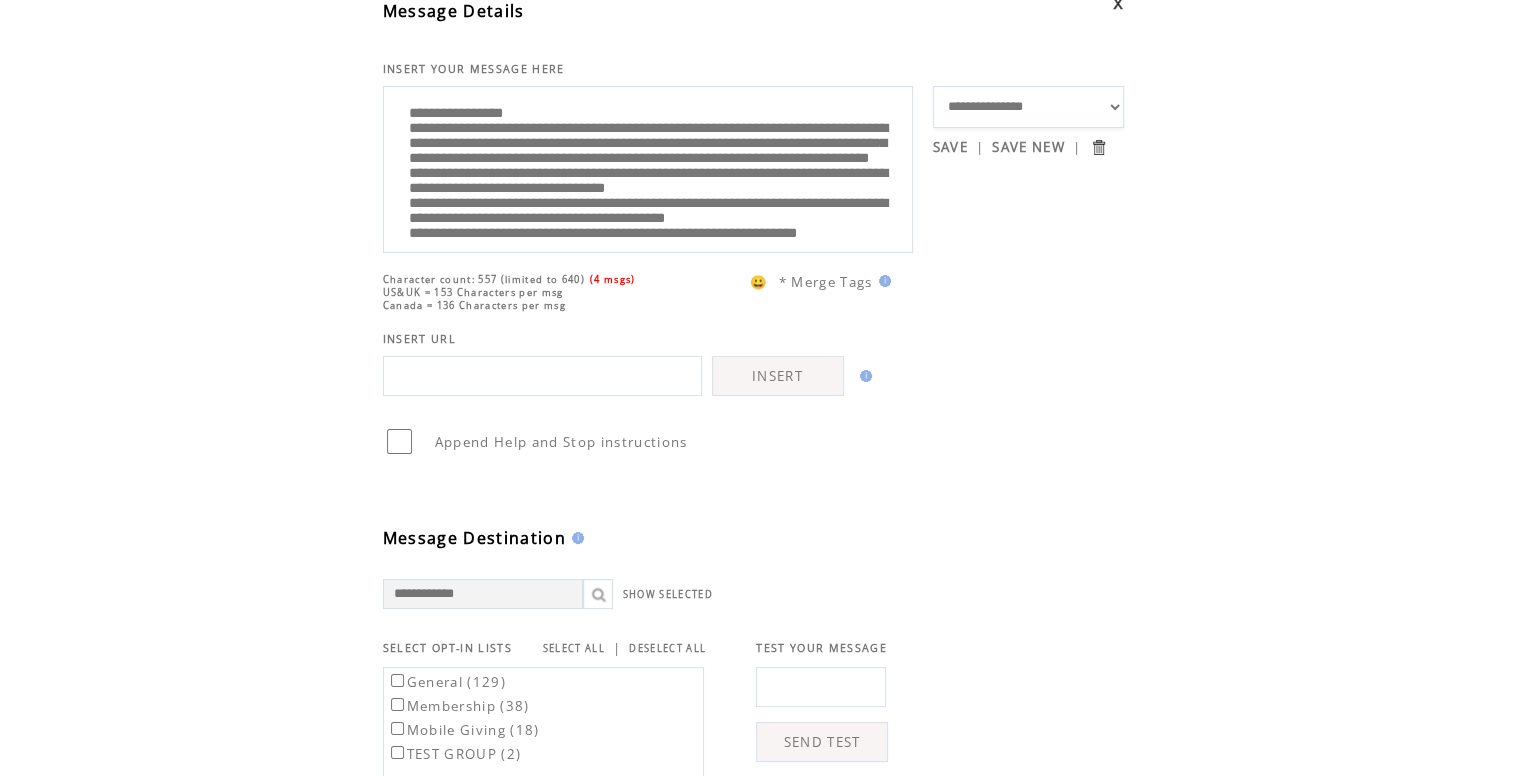 scroll, scrollTop: 0, scrollLeft: 0, axis: both 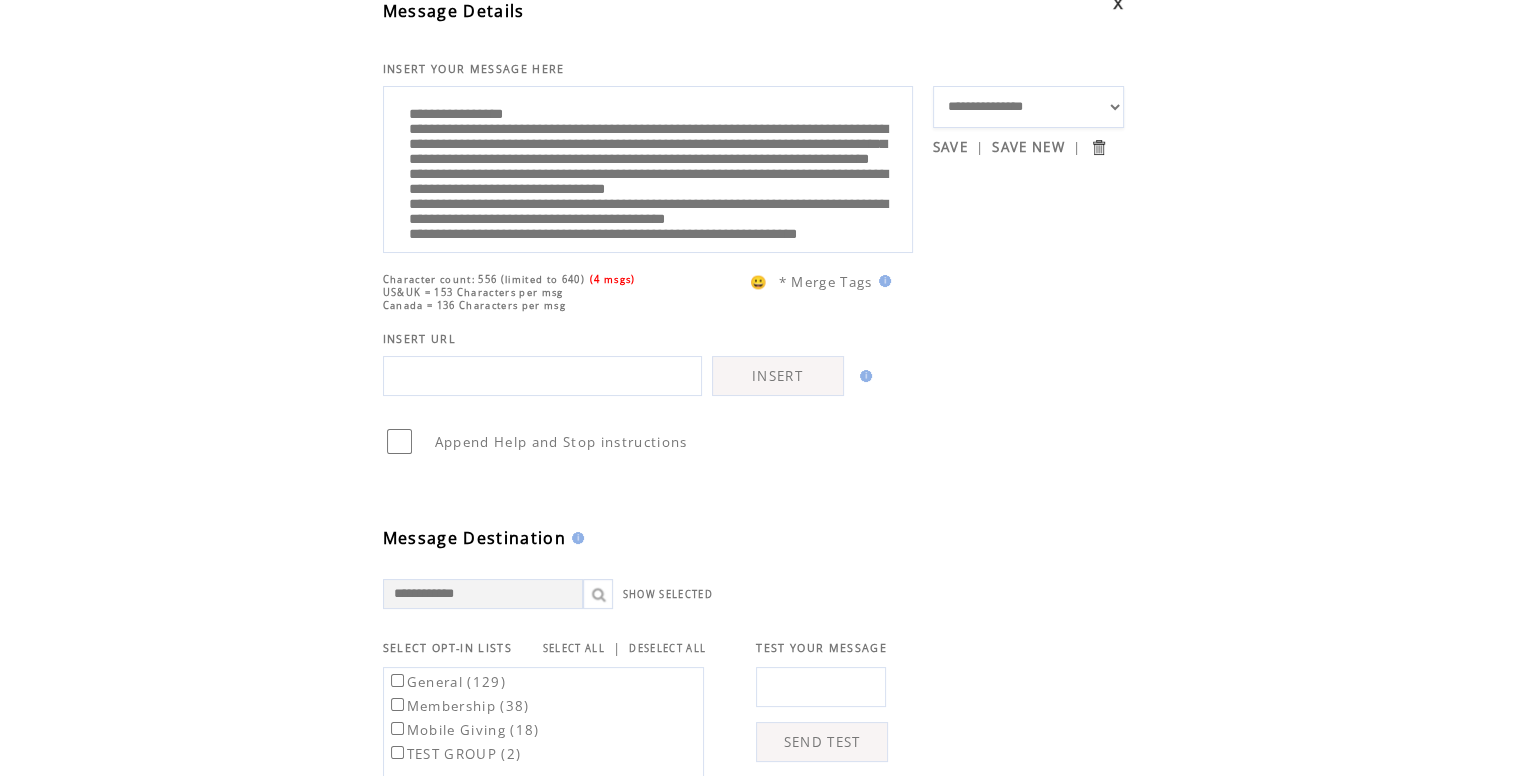 click on "**********" at bounding box center (648, 167) 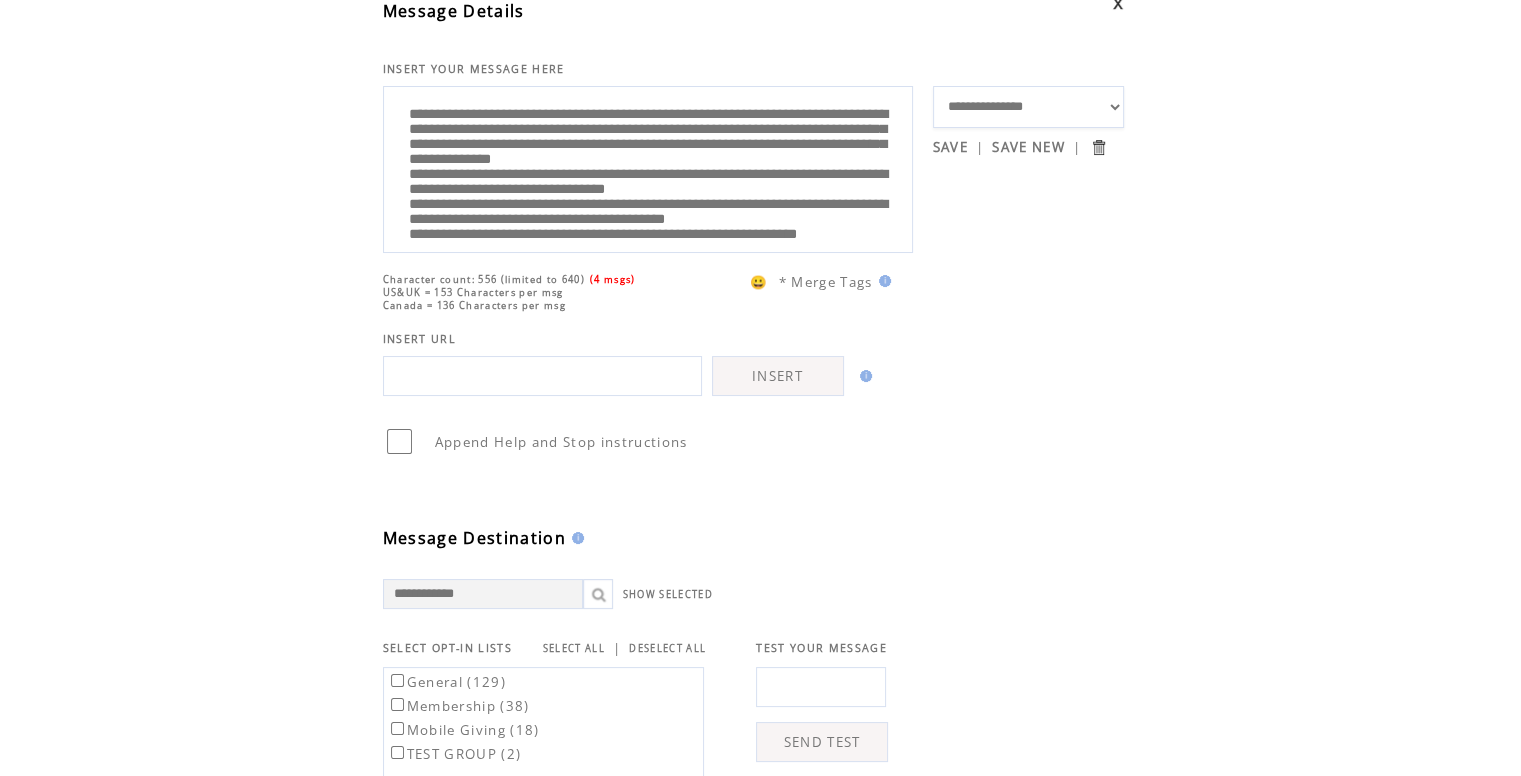 drag, startPoint x: 710, startPoint y: 135, endPoint x: 769, endPoint y: 128, distance: 59.413803 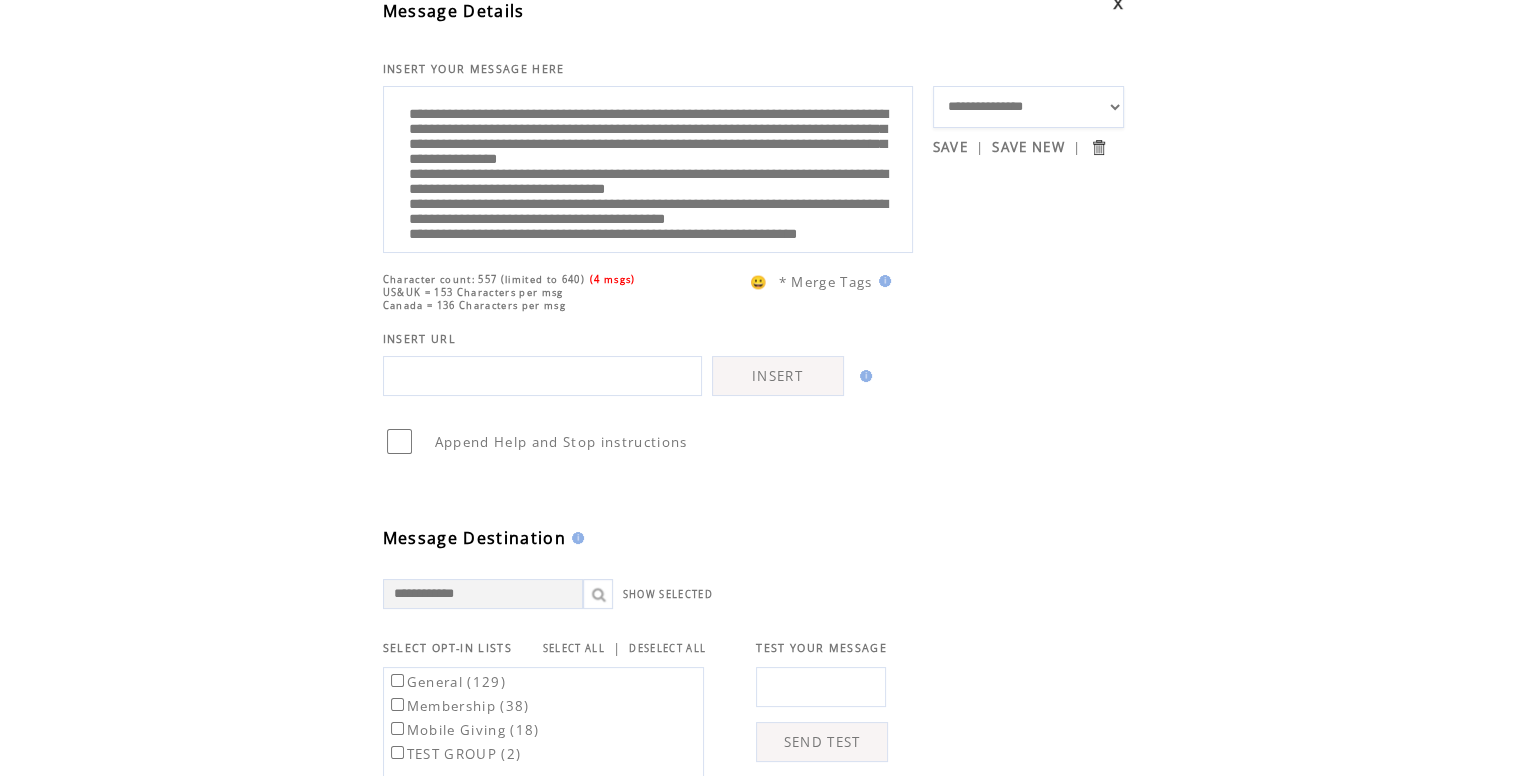 drag, startPoint x: 624, startPoint y: 156, endPoint x: 721, endPoint y: 152, distance: 97.082436 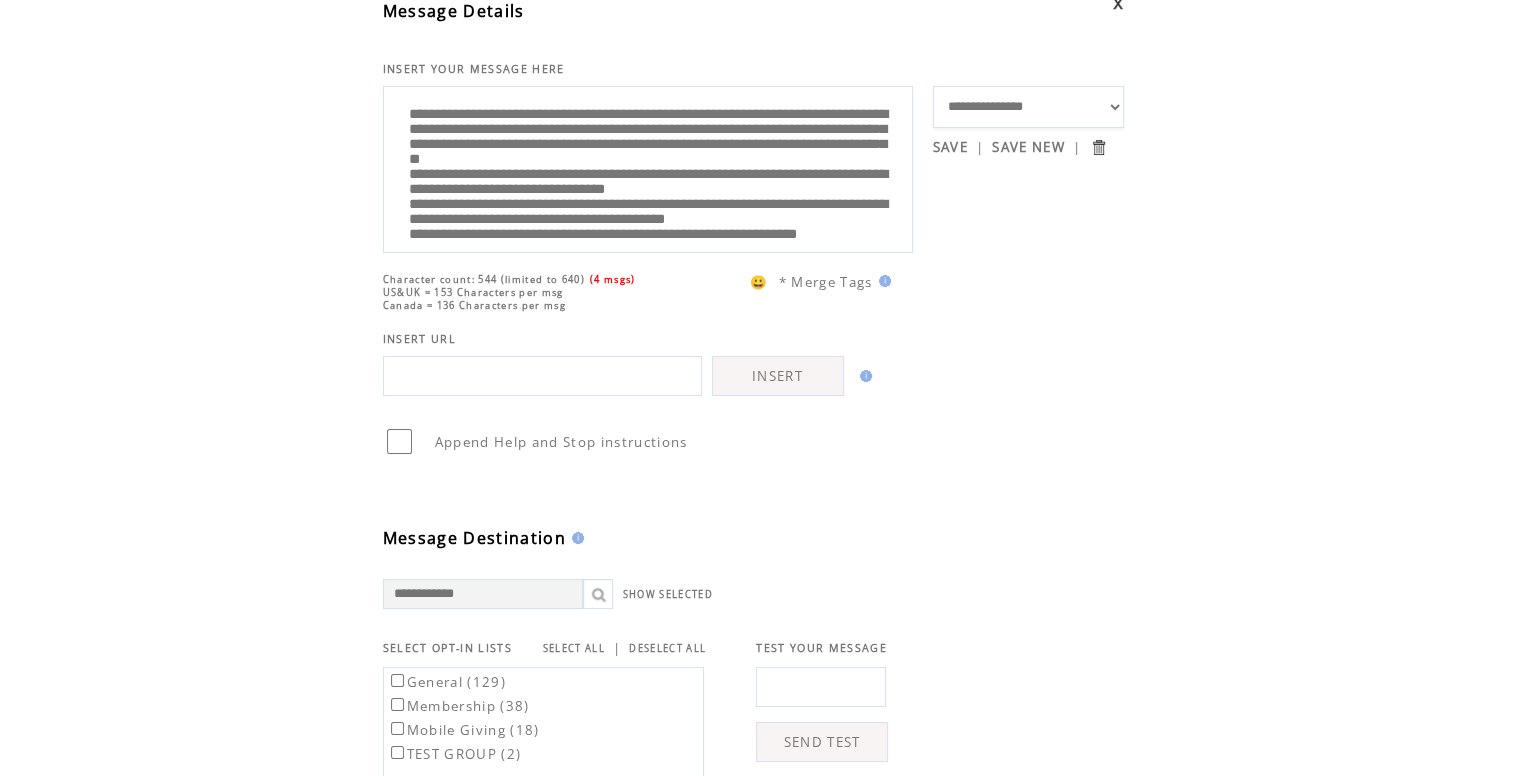 click on "**********" at bounding box center (648, 167) 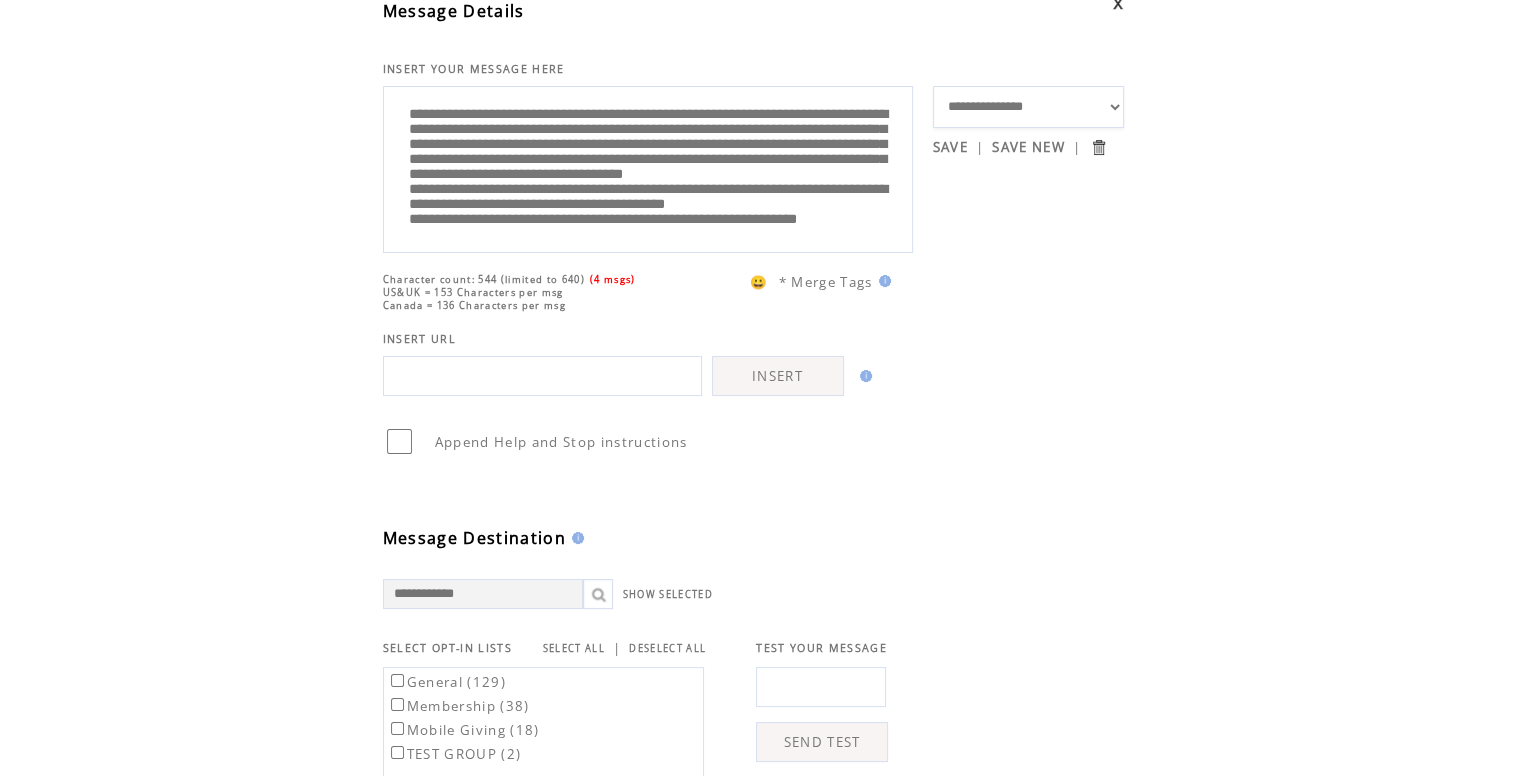 scroll, scrollTop: 69, scrollLeft: 0, axis: vertical 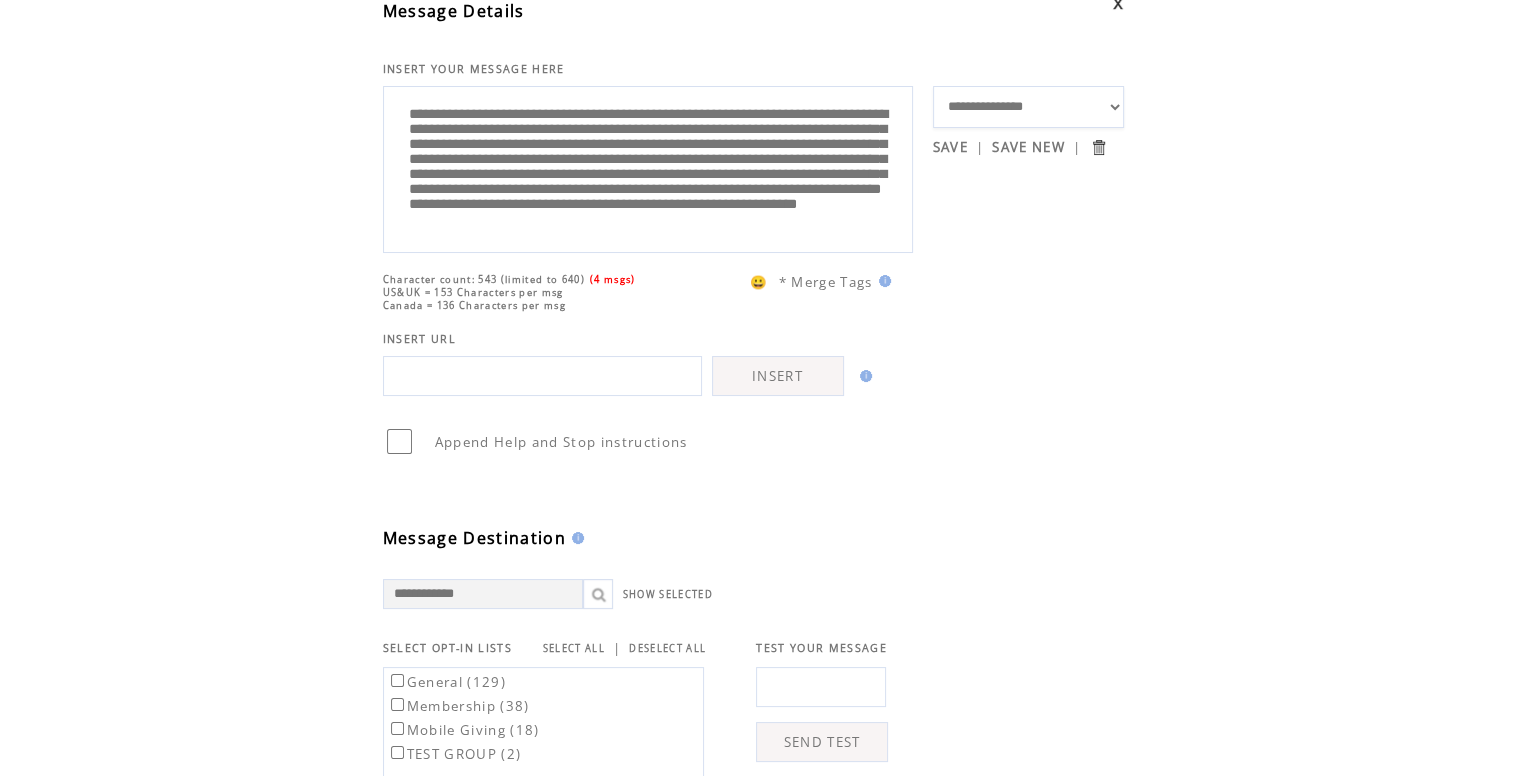 drag, startPoint x: 528, startPoint y: 182, endPoint x: 727, endPoint y: 181, distance: 199.00252 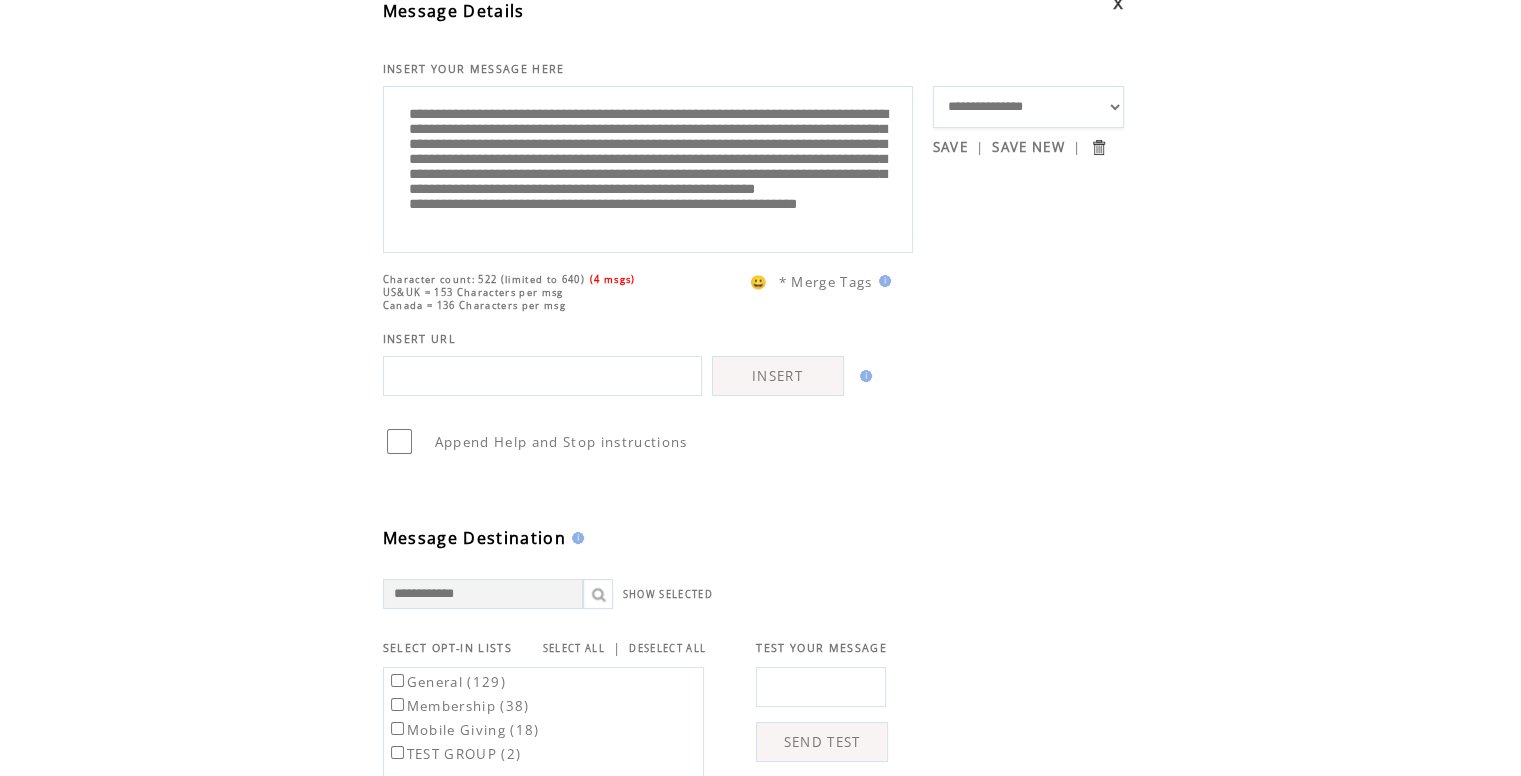 click on "**********" at bounding box center (648, 167) 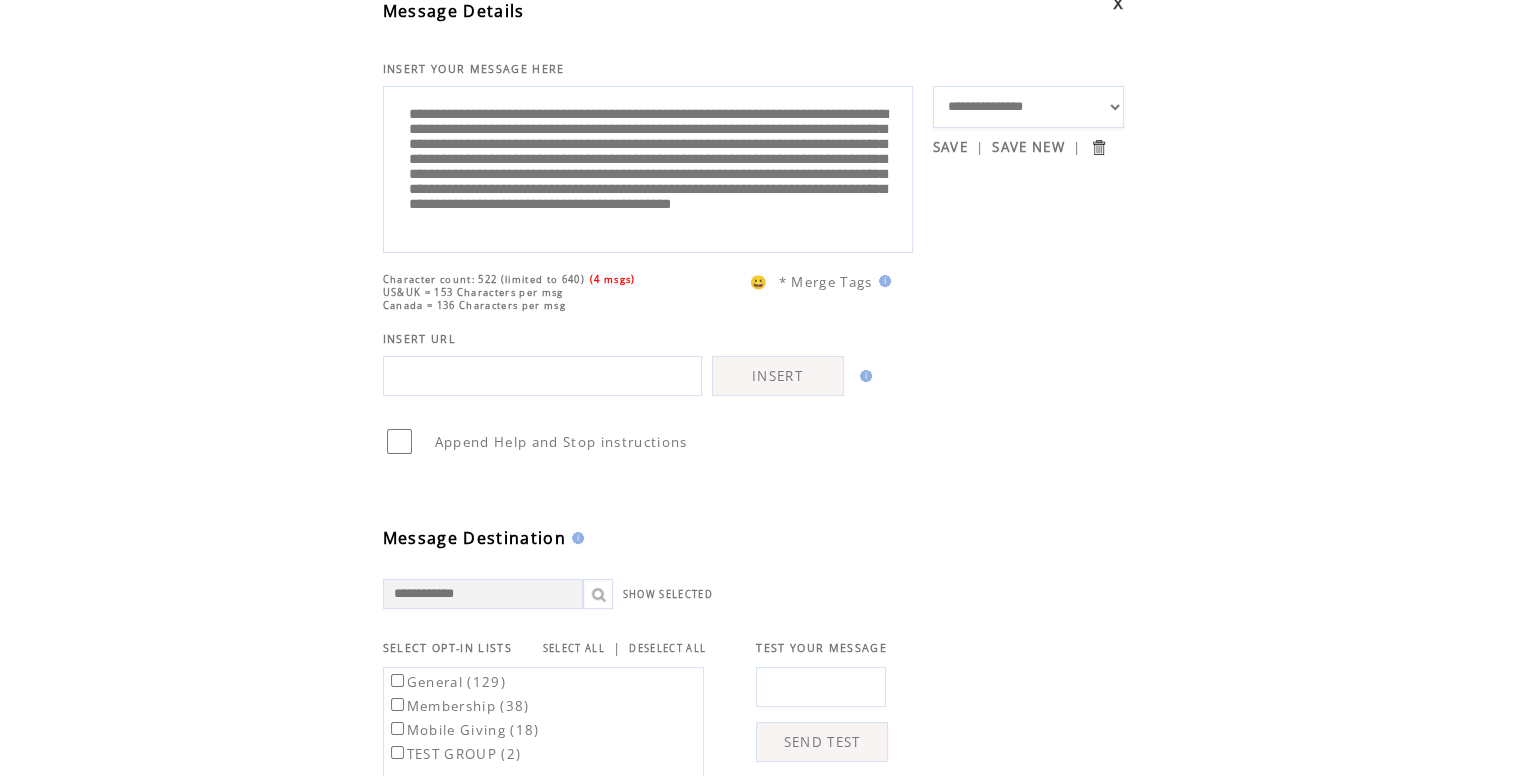 scroll, scrollTop: 100, scrollLeft: 0, axis: vertical 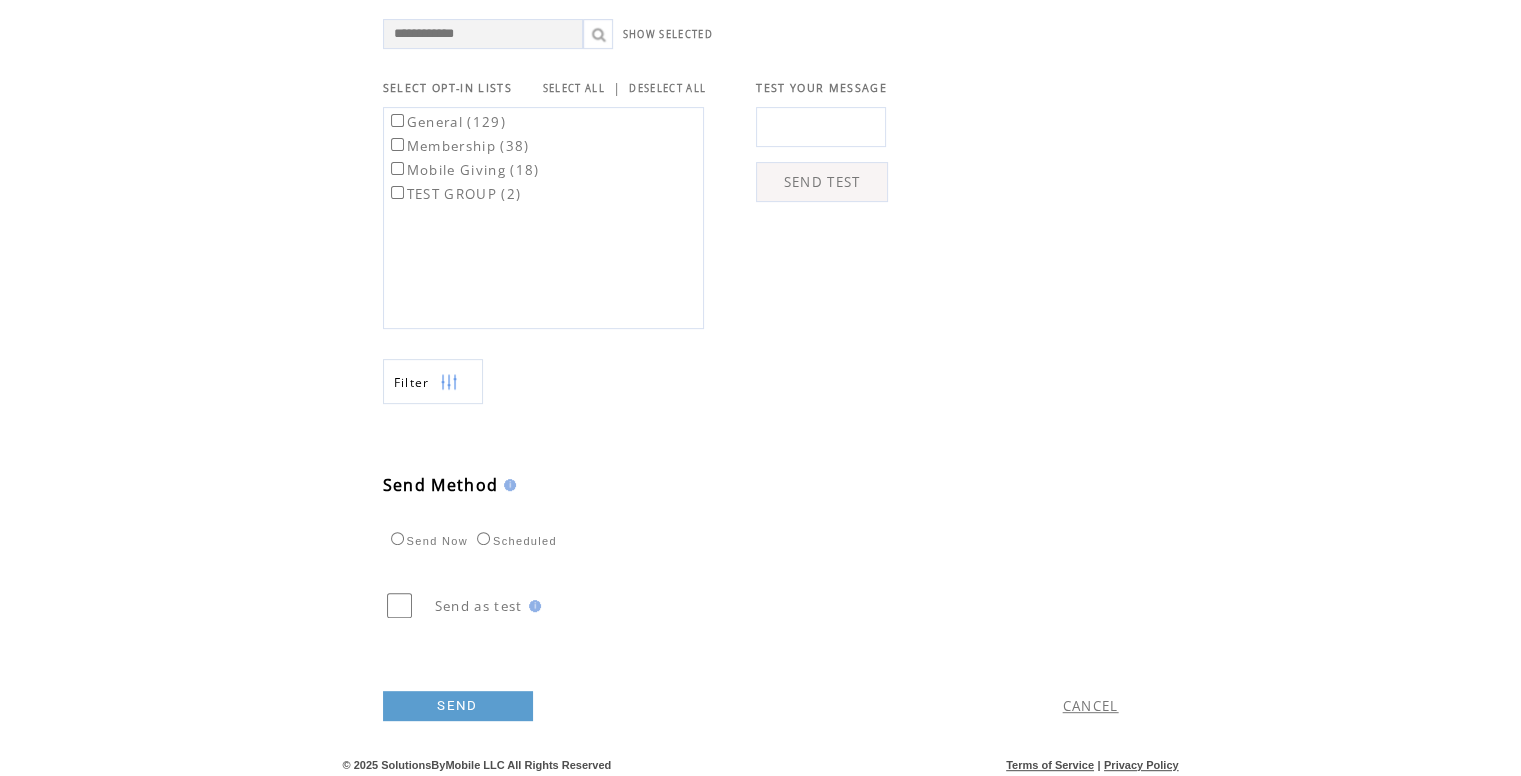 type on "**********" 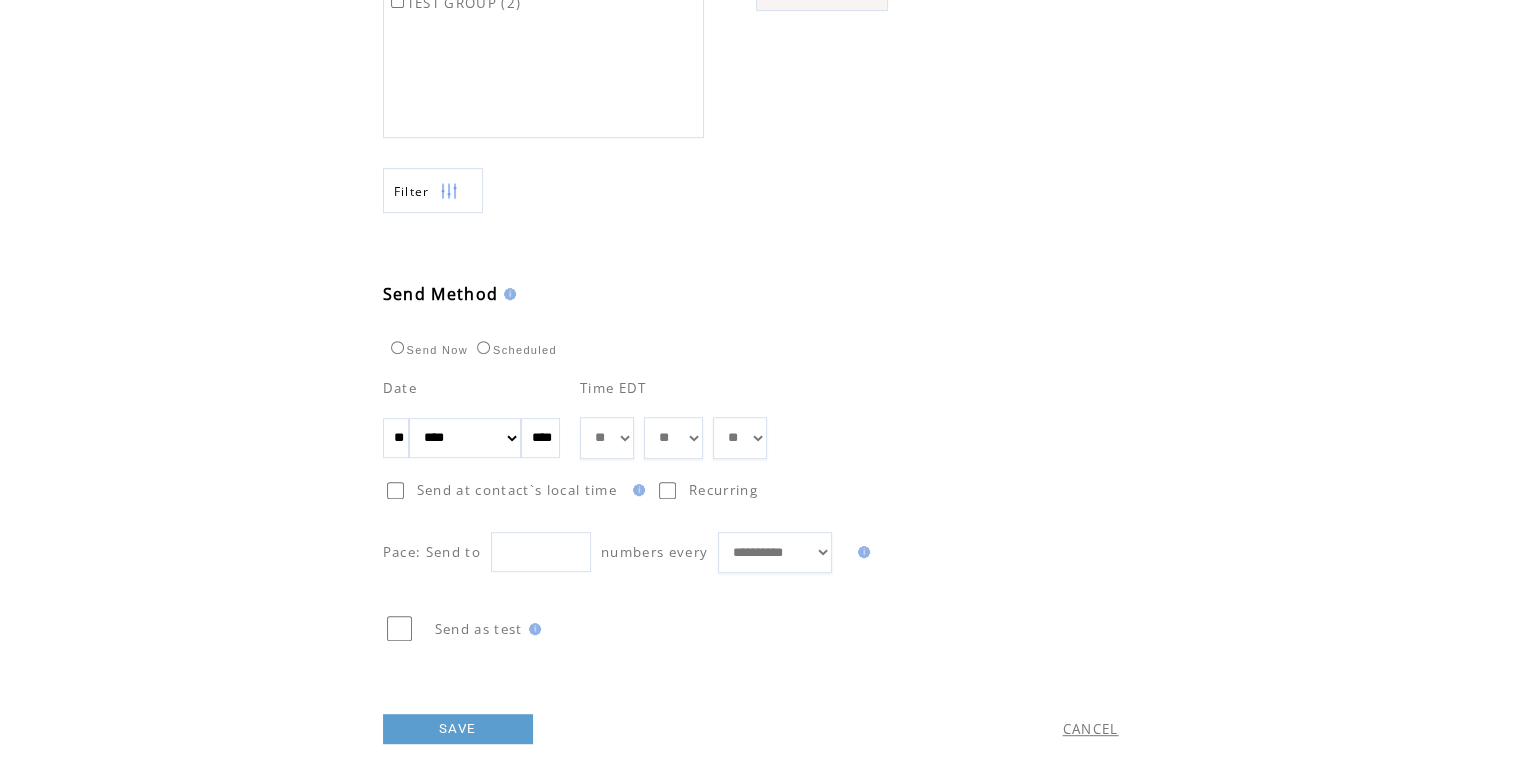 scroll, scrollTop: 860, scrollLeft: 0, axis: vertical 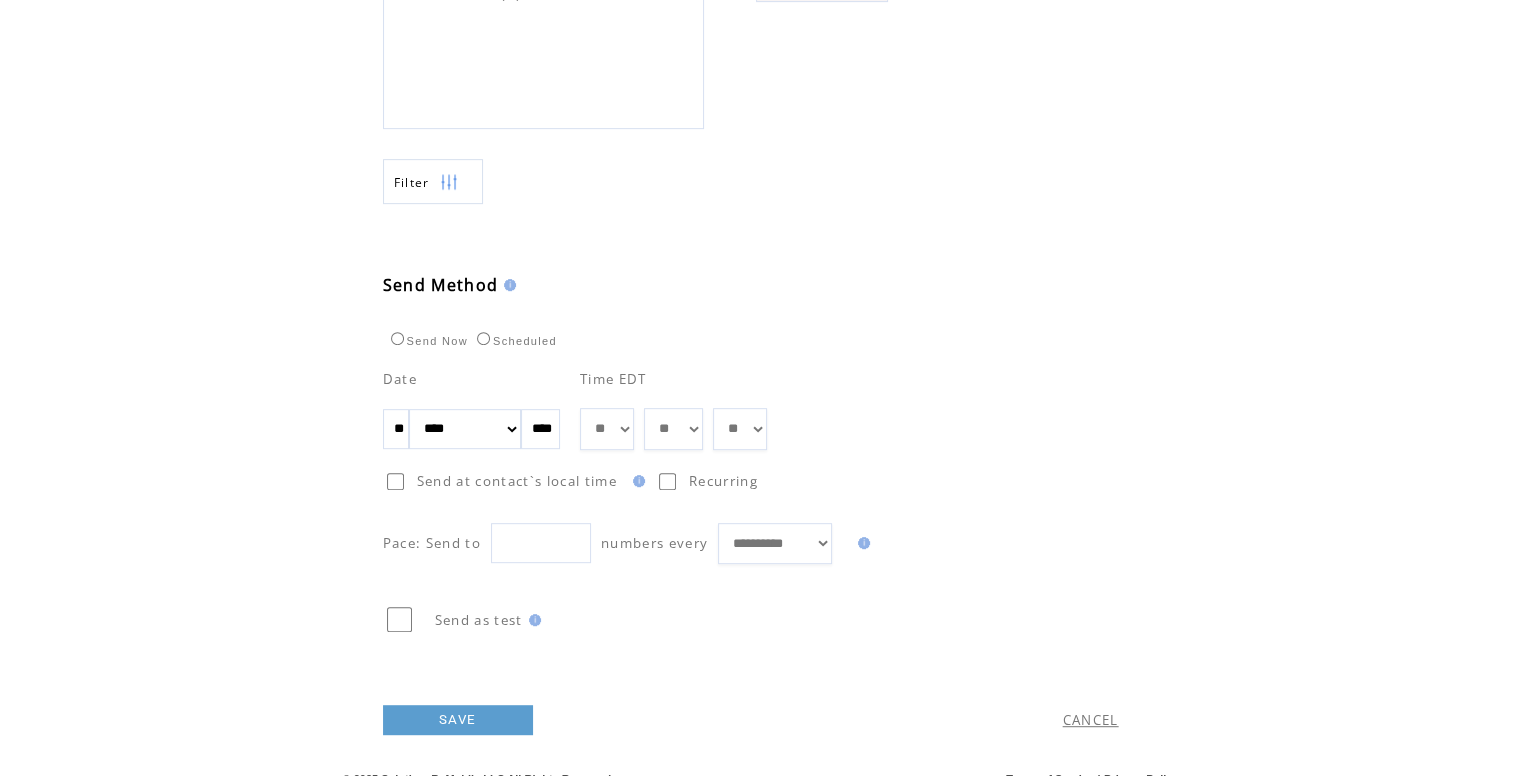 click on "** 	 ** 	 ** 	 ** 	 ** 	 ** 	 ** 	 ** 	 ** 	 ** 	 ** 	 ** 	 **" at bounding box center [607, 429] 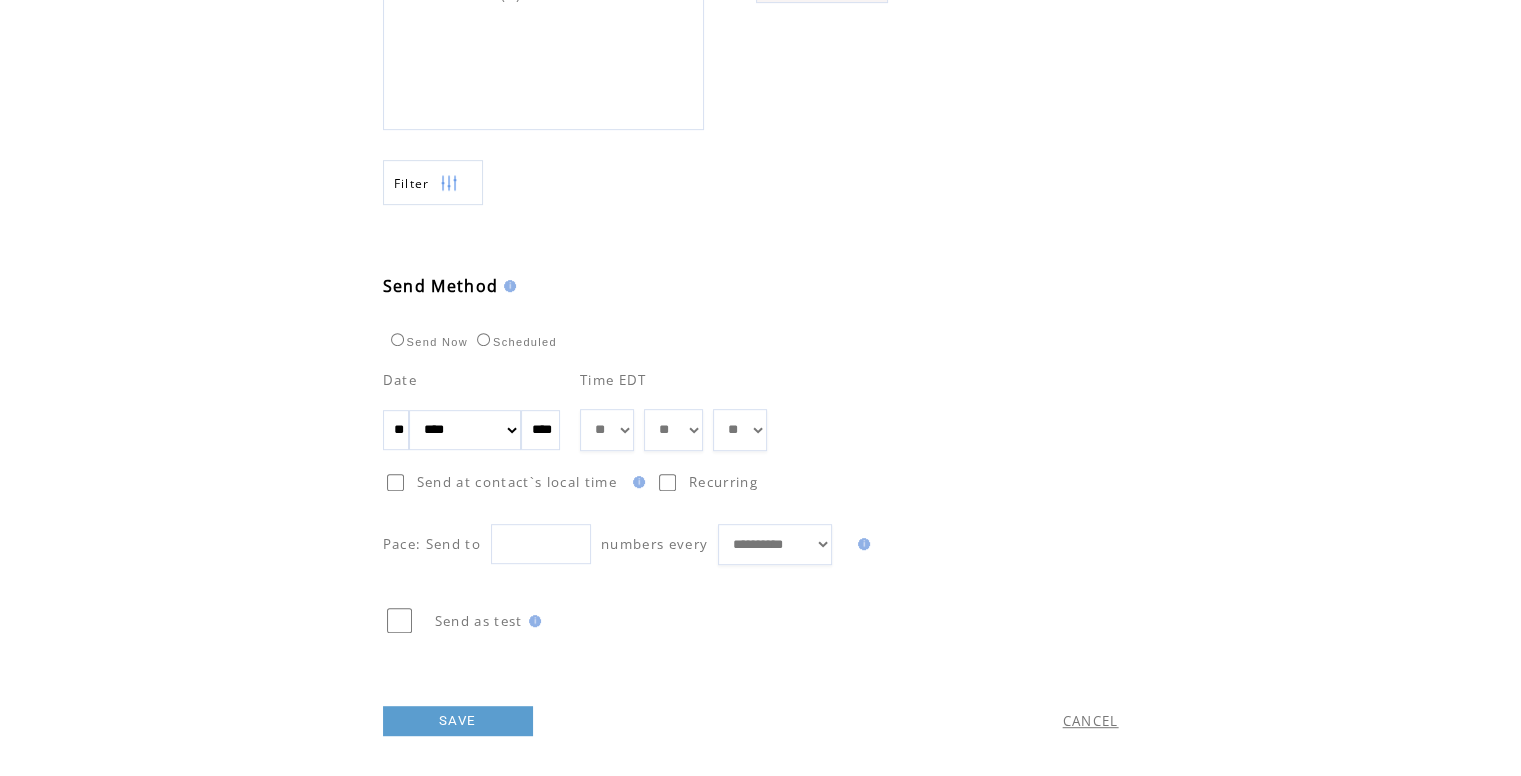 scroll, scrollTop: 860, scrollLeft: 0, axis: vertical 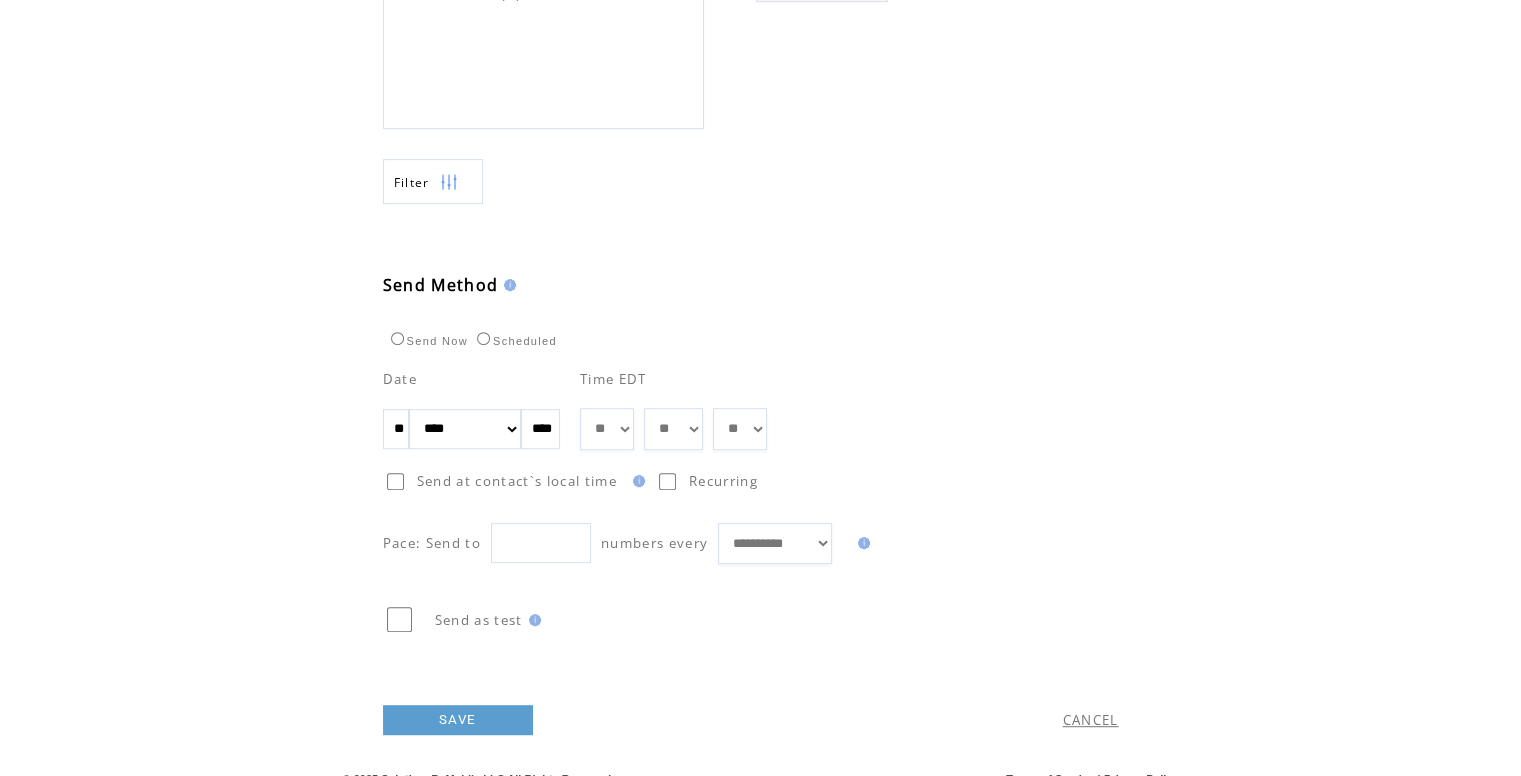 click on "** 	 ** 	 ** 	 ** 	 ** 	 ** 	 ** 	 ** 	 ** 	 ** 	 ** 	 ** 	 **" at bounding box center [607, 429] 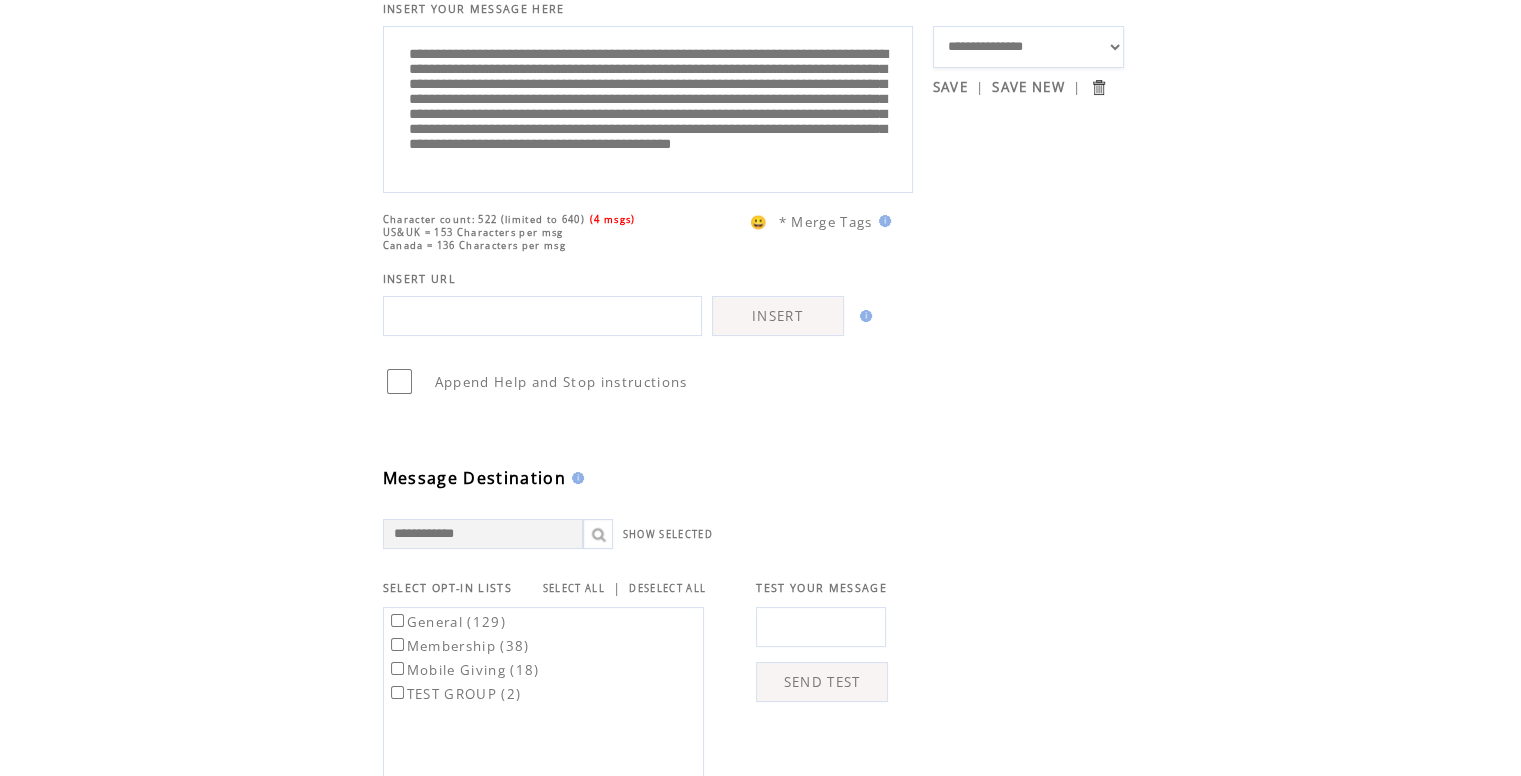 scroll, scrollTop: 60, scrollLeft: 0, axis: vertical 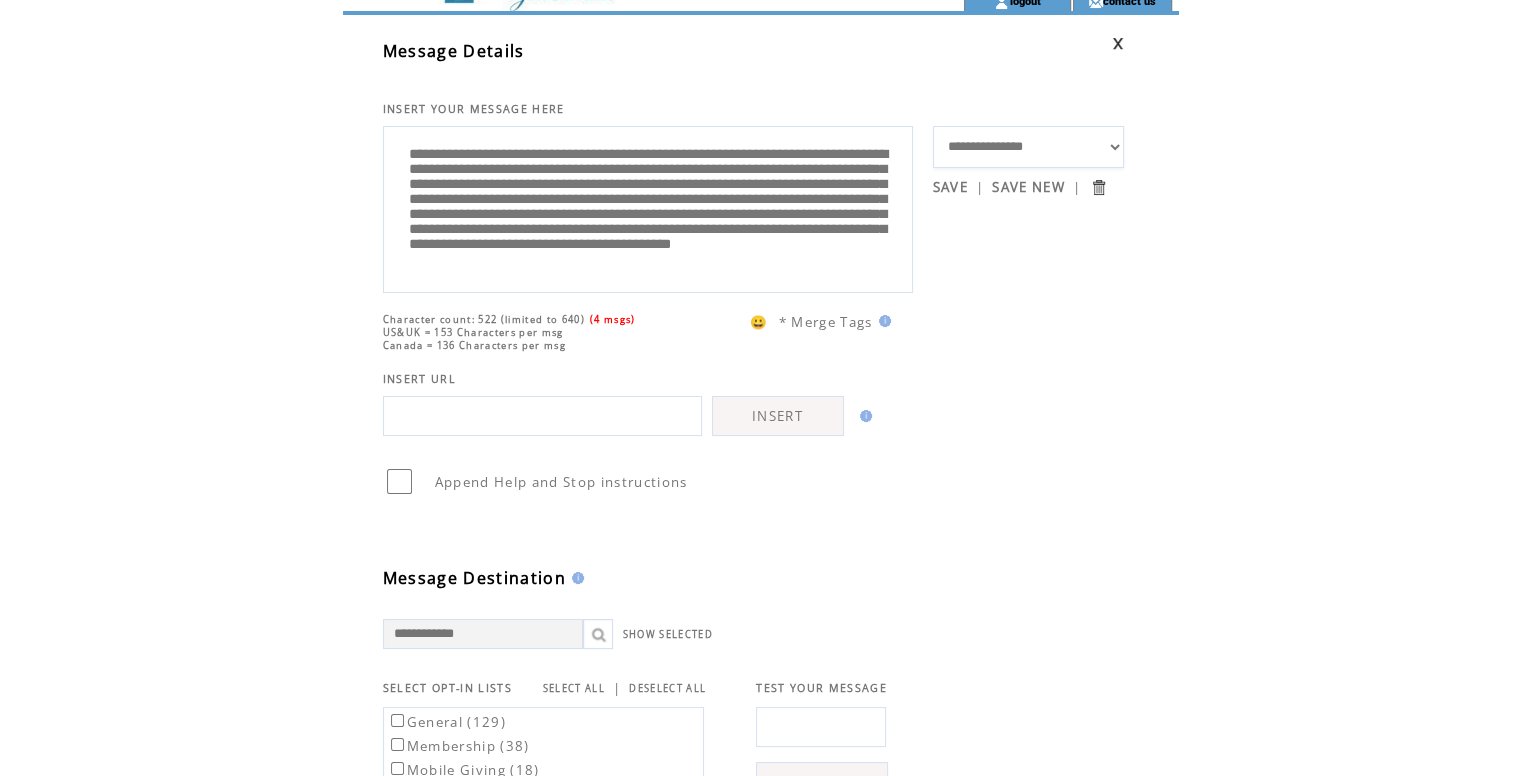 click on "**********" at bounding box center [648, 207] 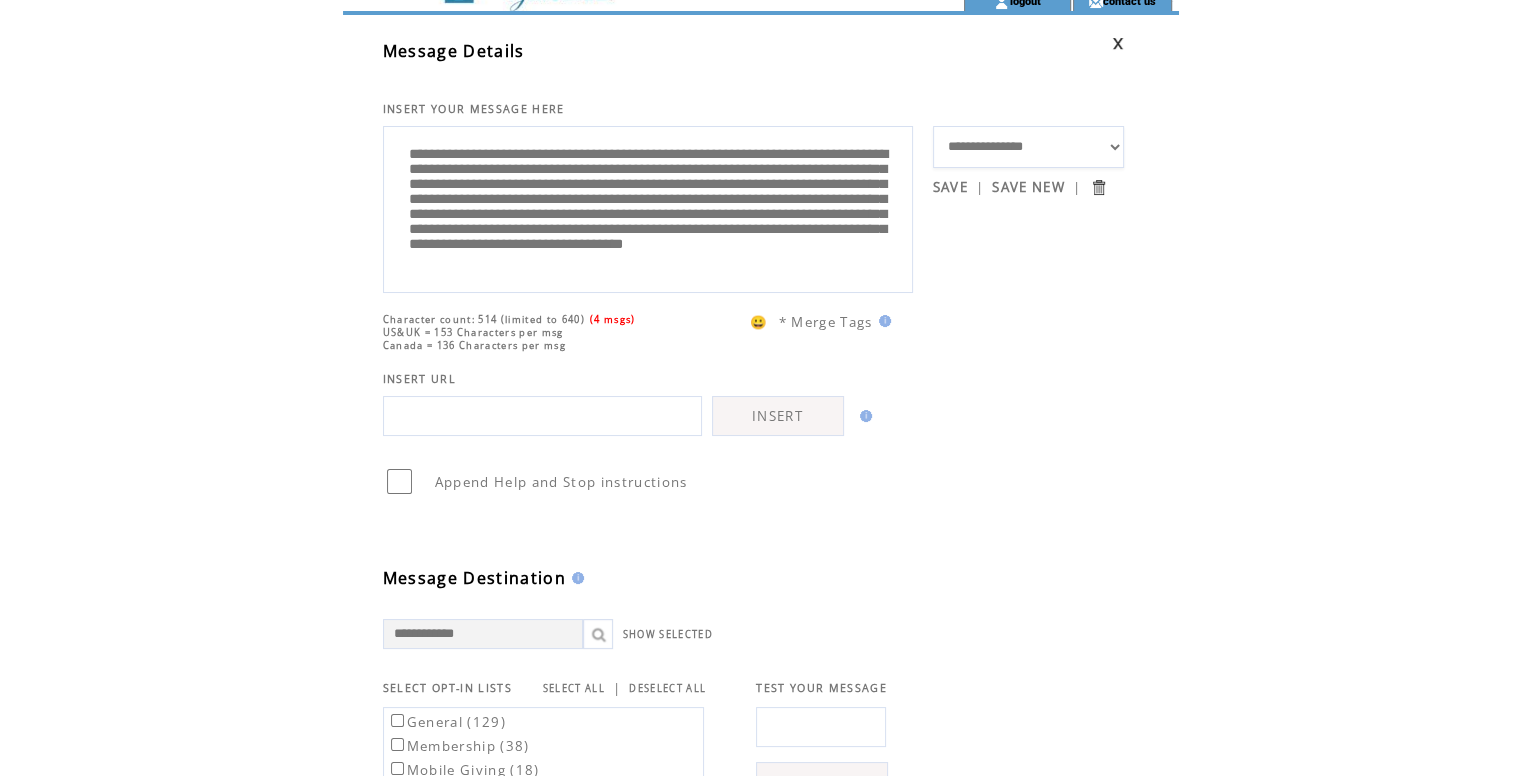 click on "**********" at bounding box center [648, 207] 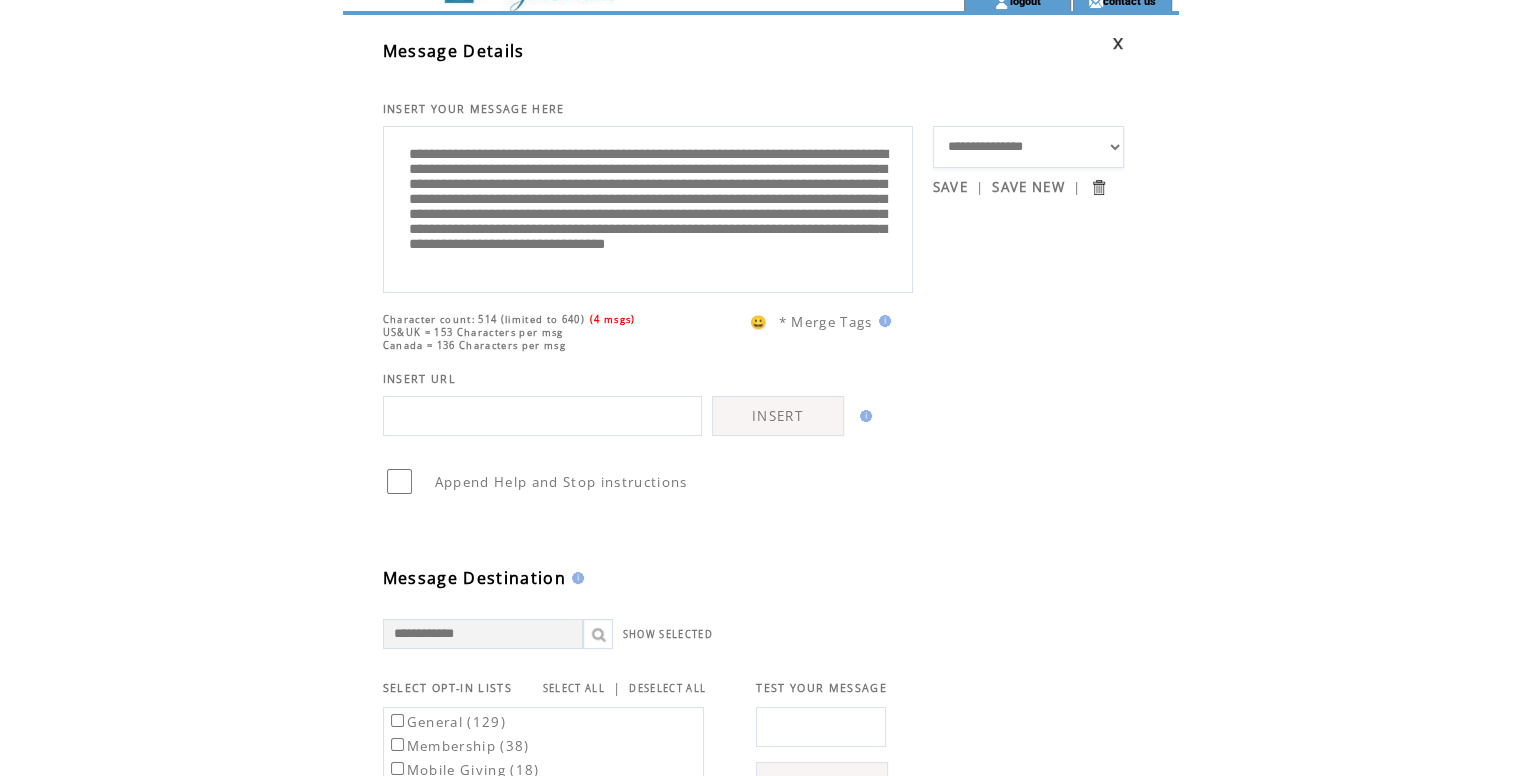 scroll, scrollTop: 120, scrollLeft: 0, axis: vertical 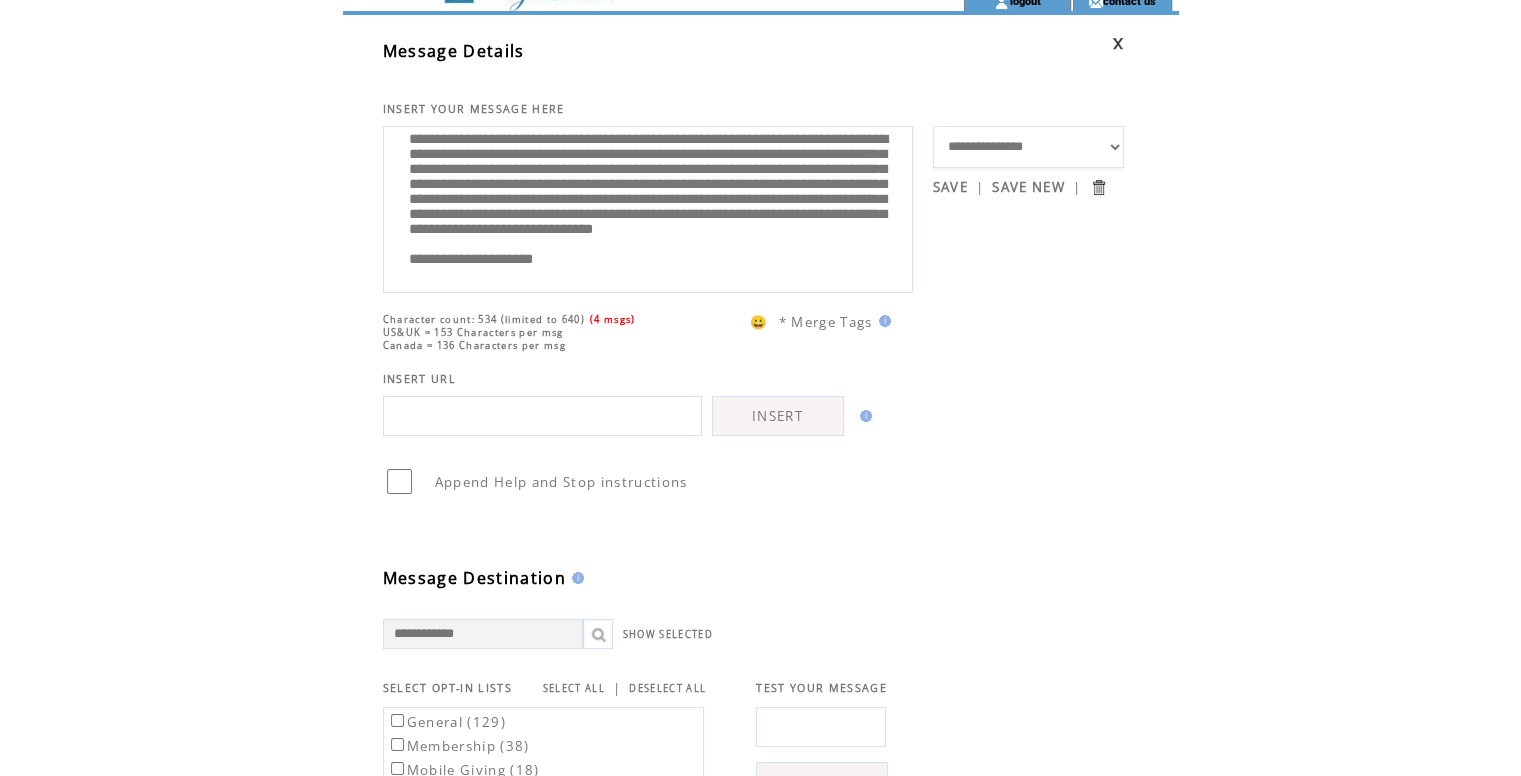 click on "**********" at bounding box center [648, 207] 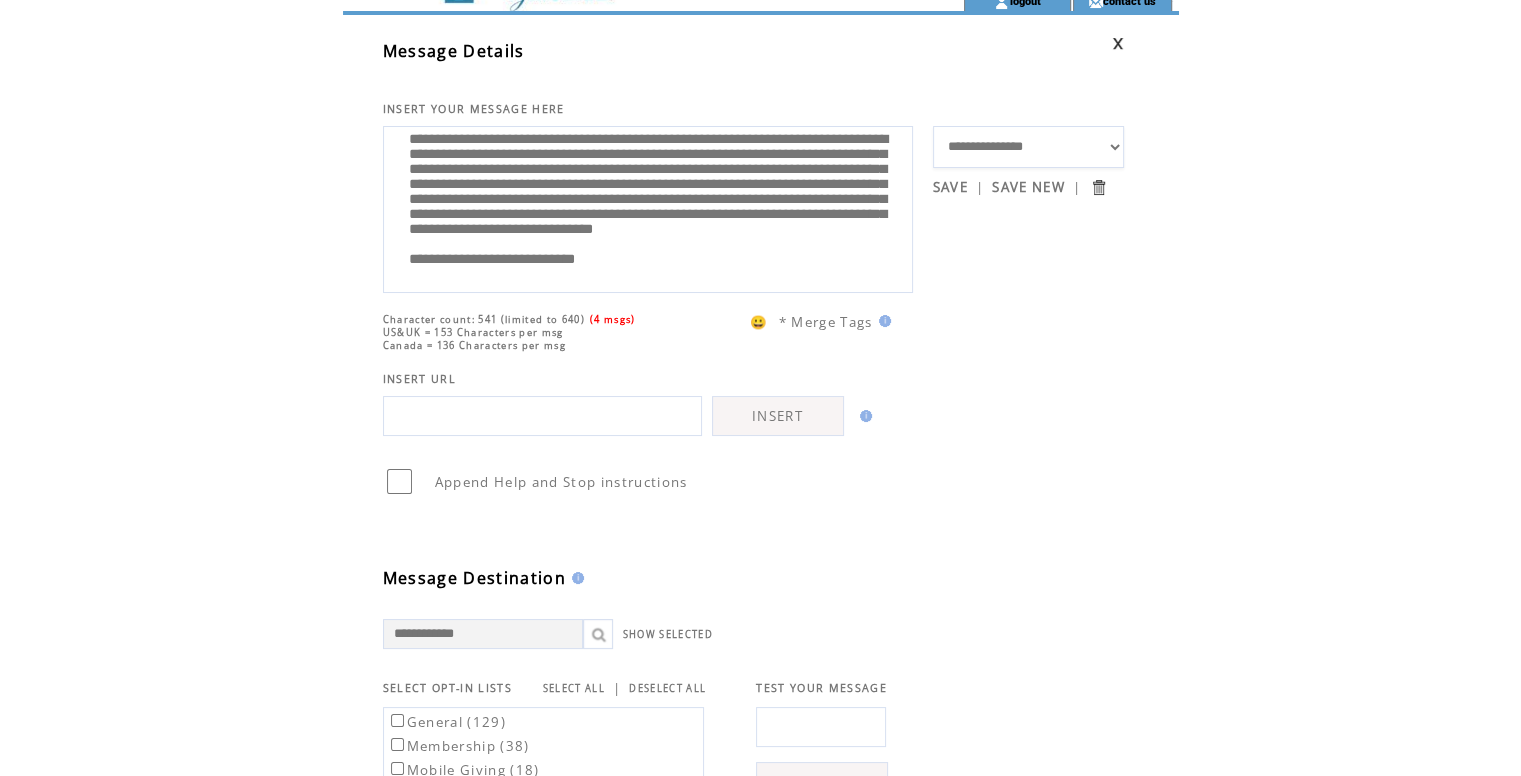click on "**********" at bounding box center [648, 207] 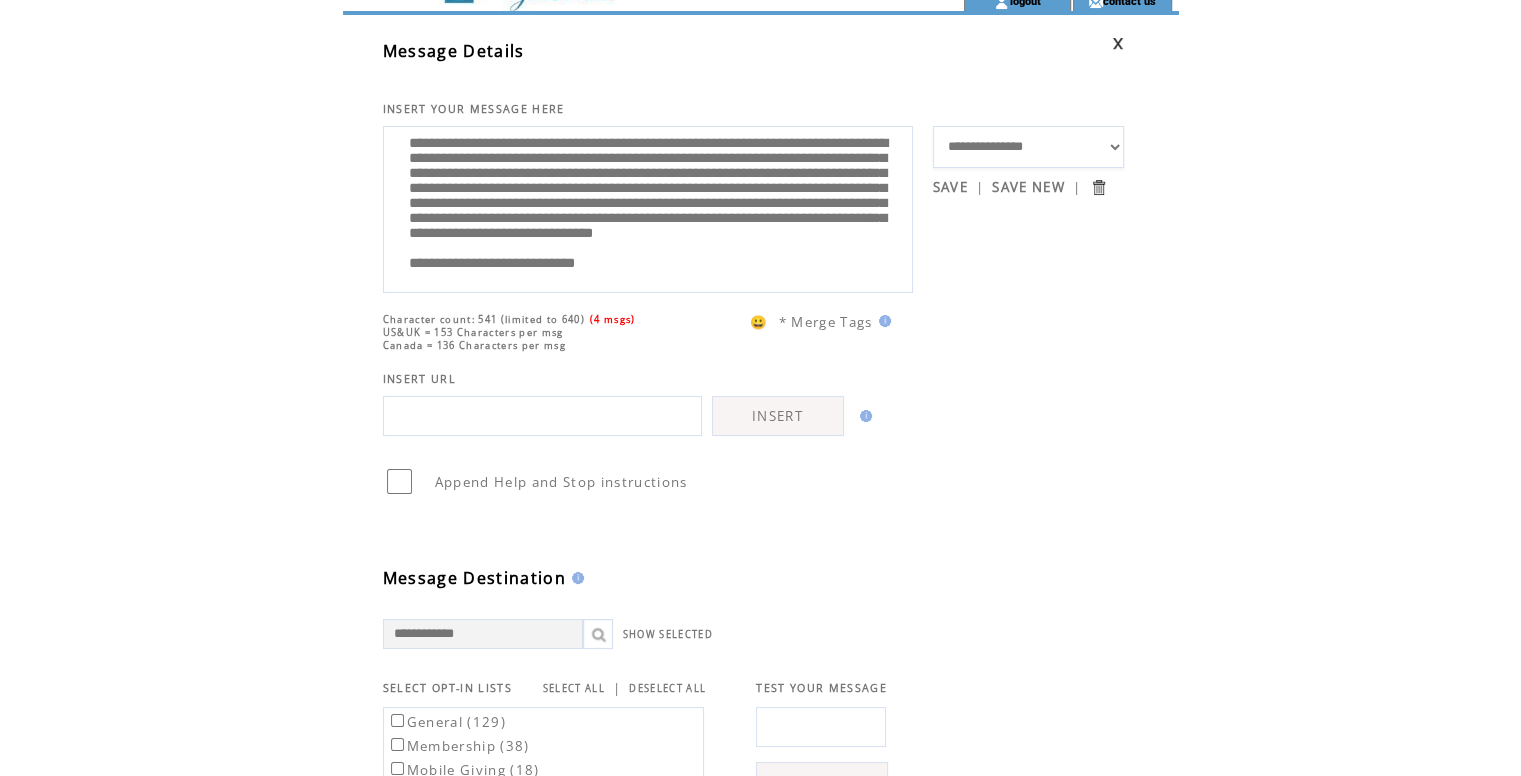 scroll, scrollTop: 0, scrollLeft: 0, axis: both 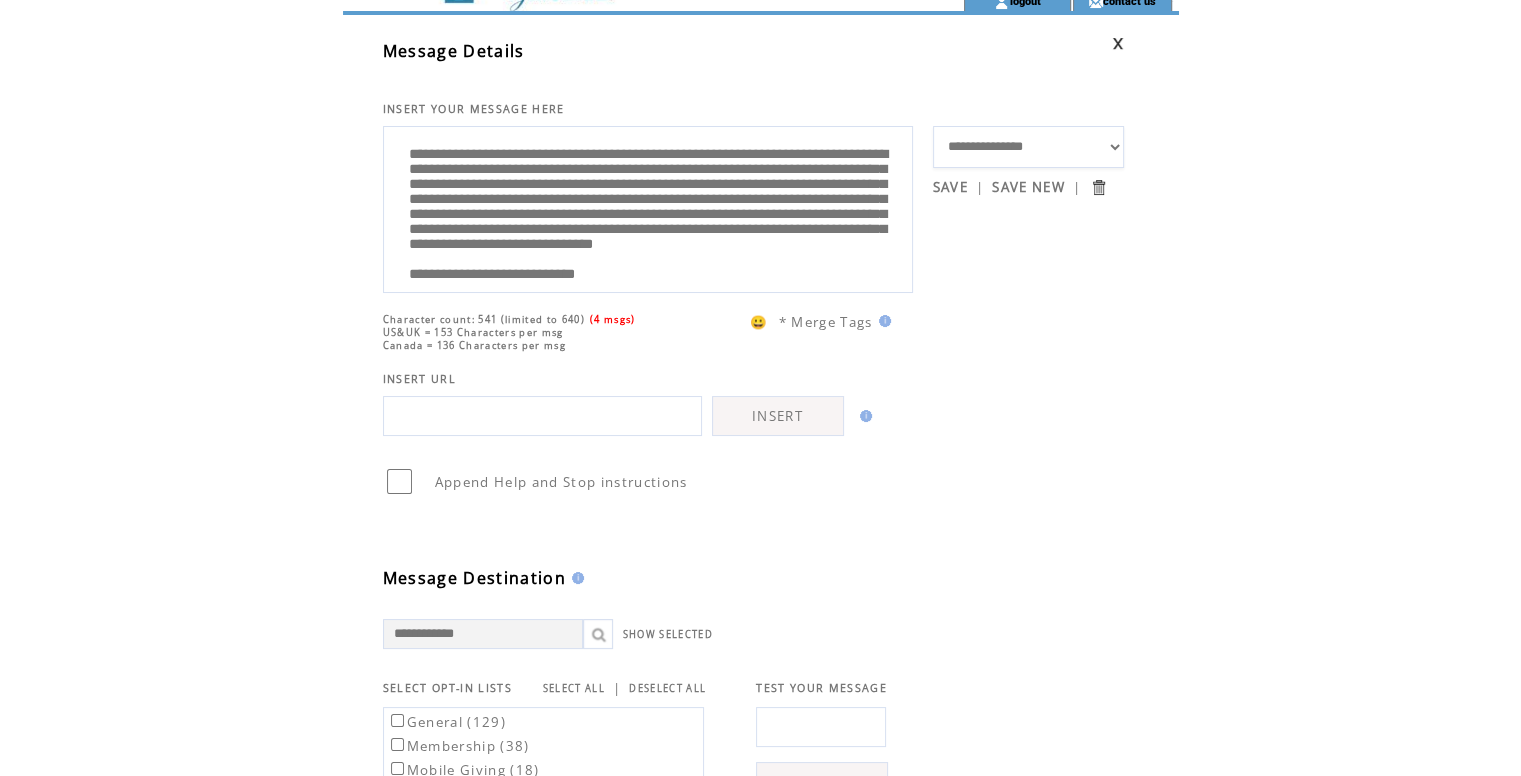 drag, startPoint x: 490, startPoint y: 156, endPoint x: 536, endPoint y: 153, distance: 46.09772 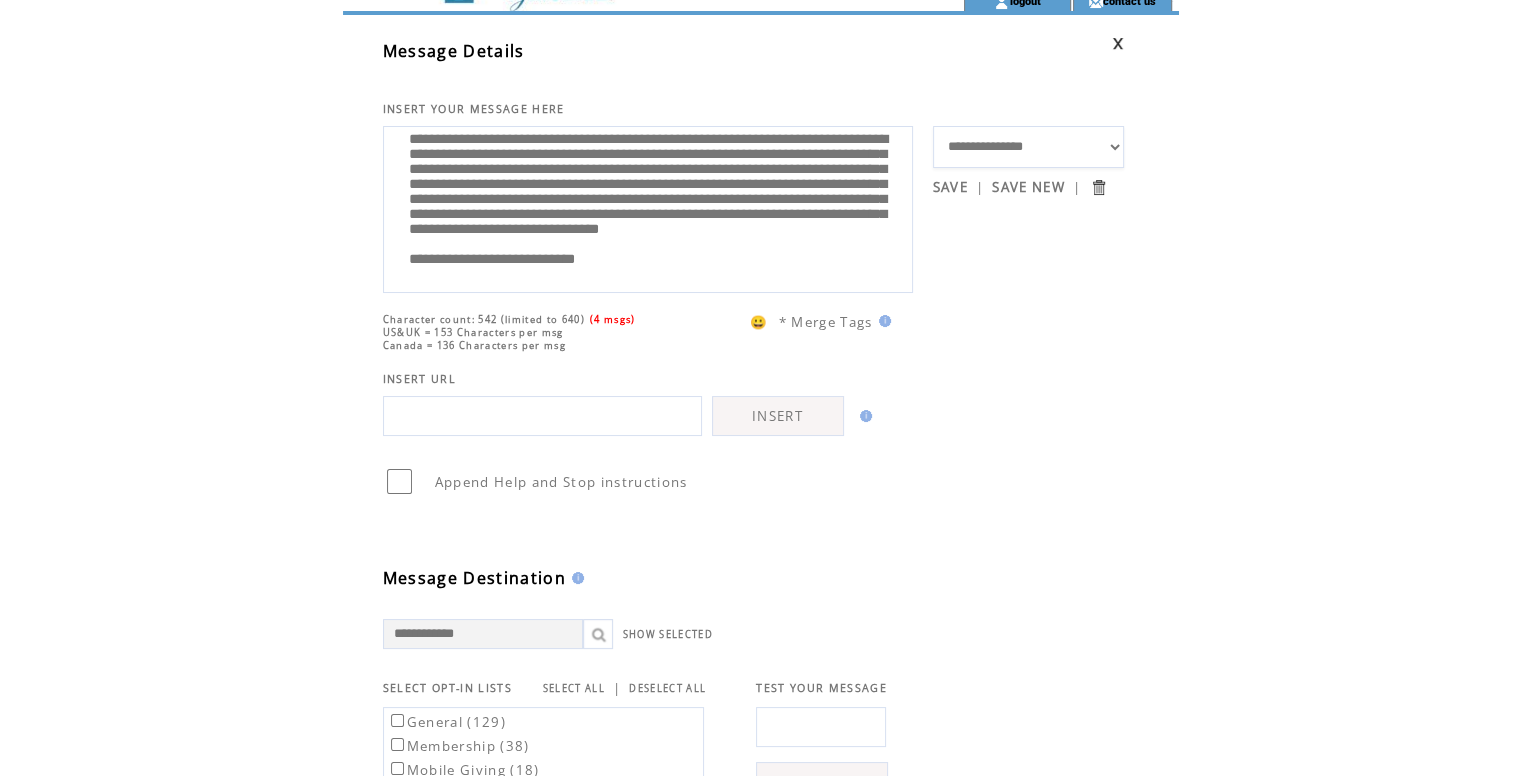 scroll, scrollTop: 120, scrollLeft: 0, axis: vertical 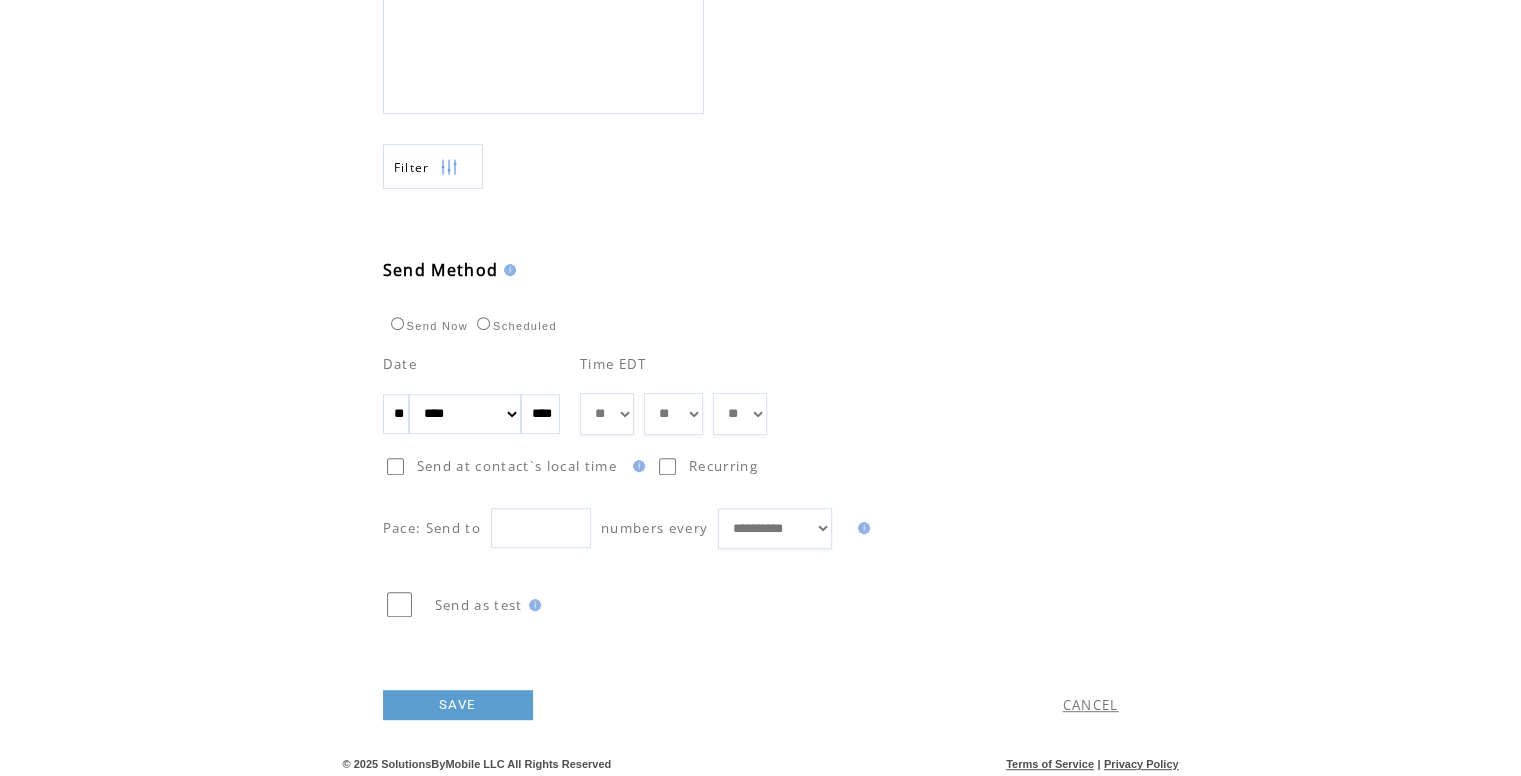 type on "**********" 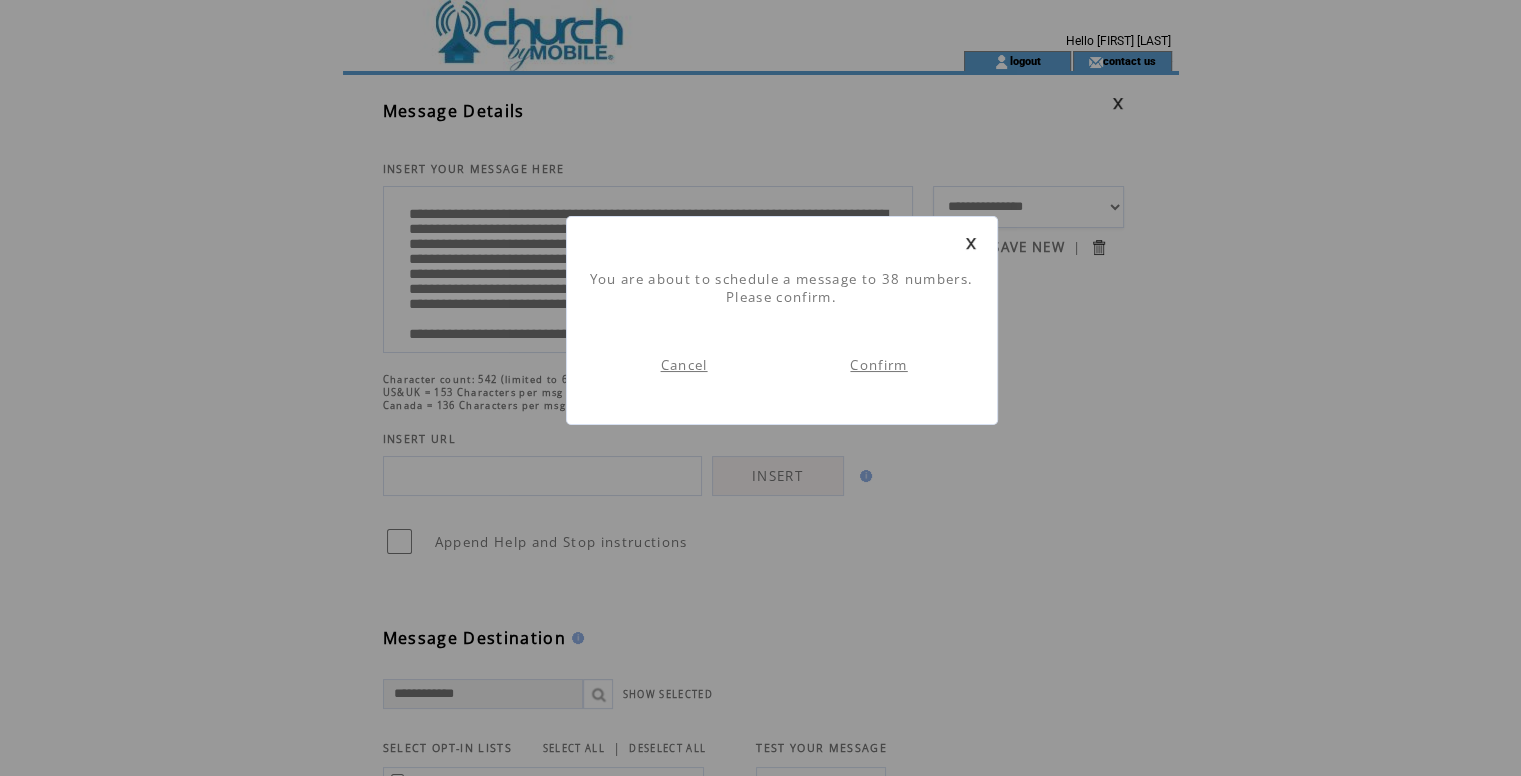 click on "Confirm" at bounding box center (878, 365) 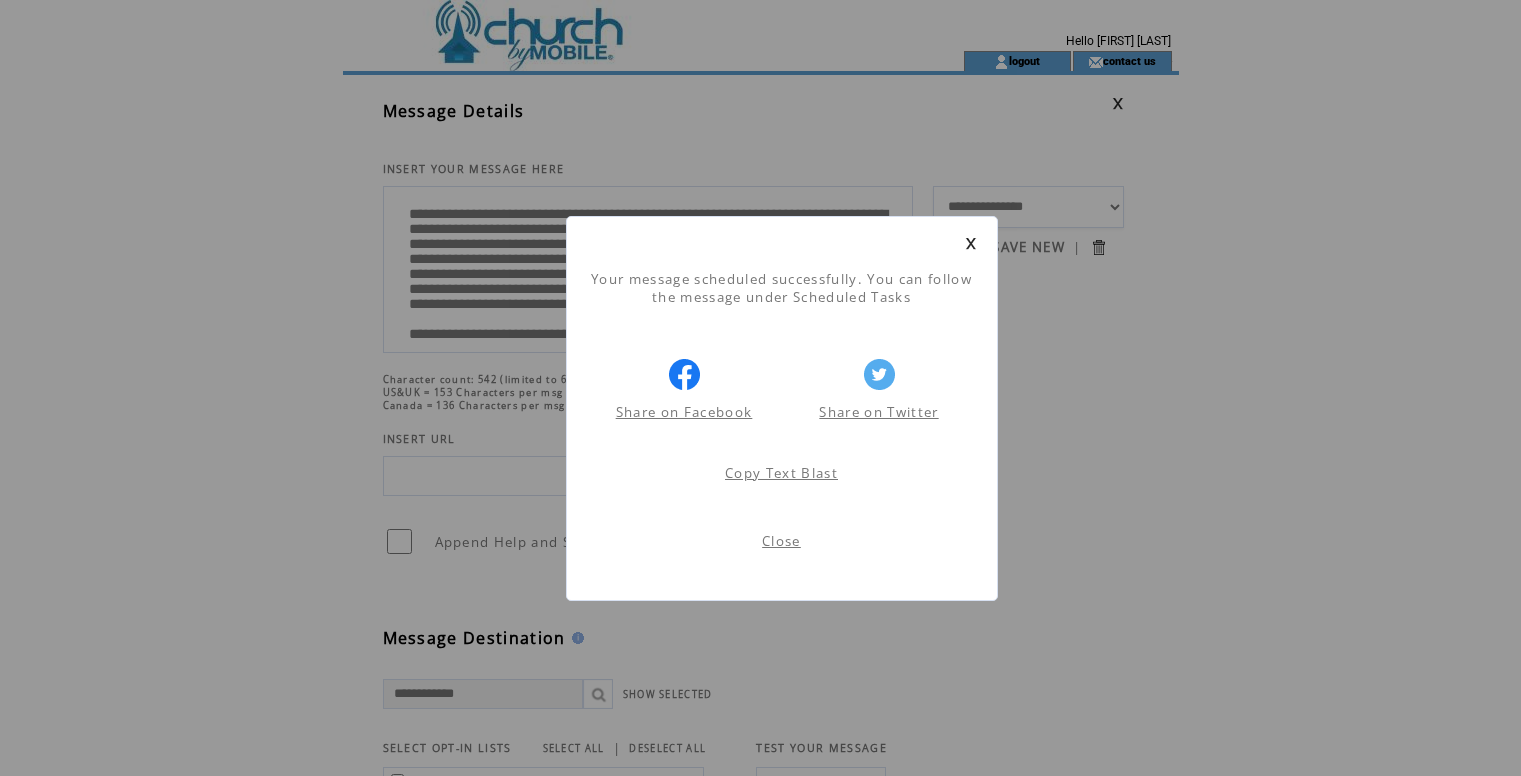 scroll, scrollTop: 0, scrollLeft: 0, axis: both 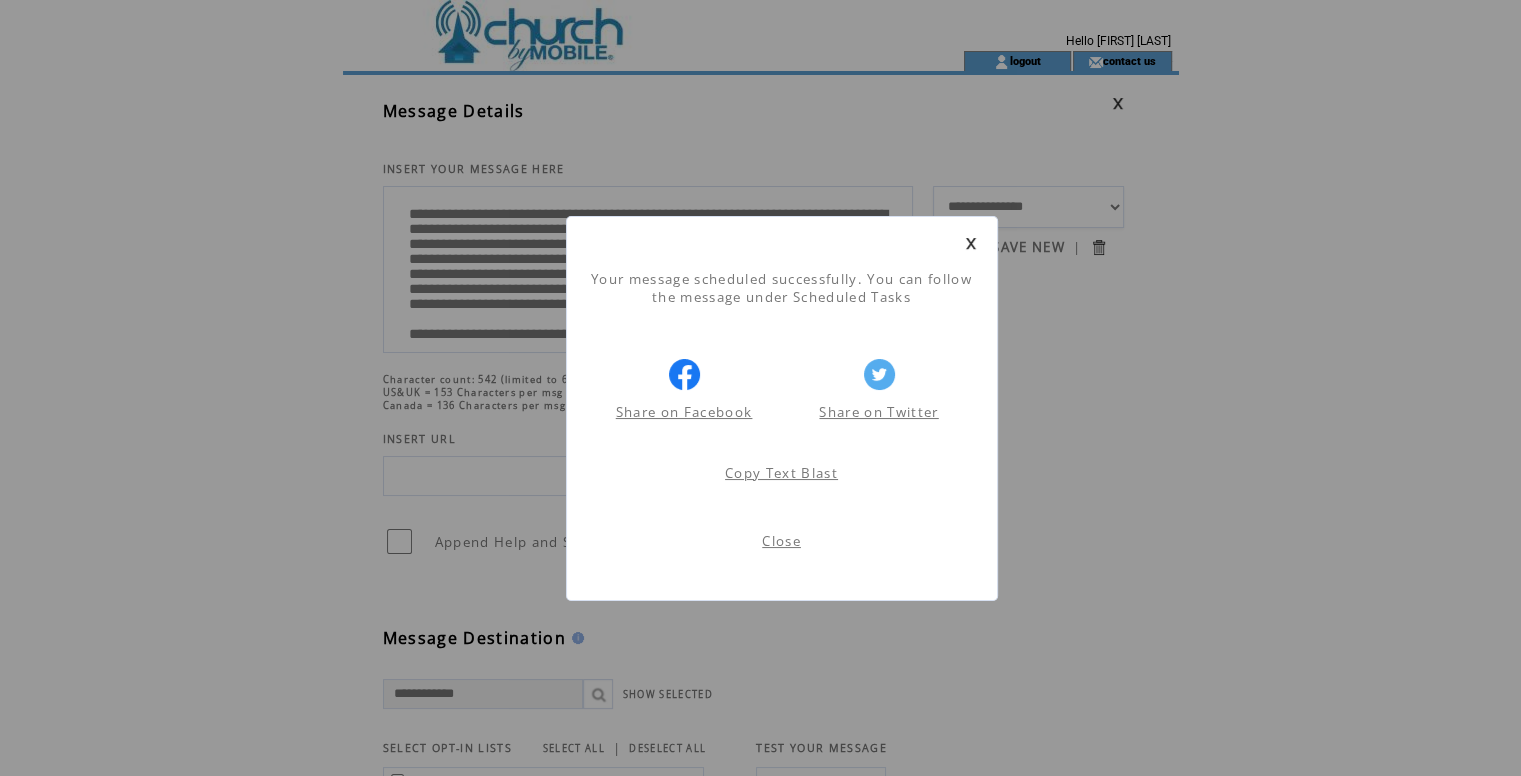 click on "Close" at bounding box center (781, 541) 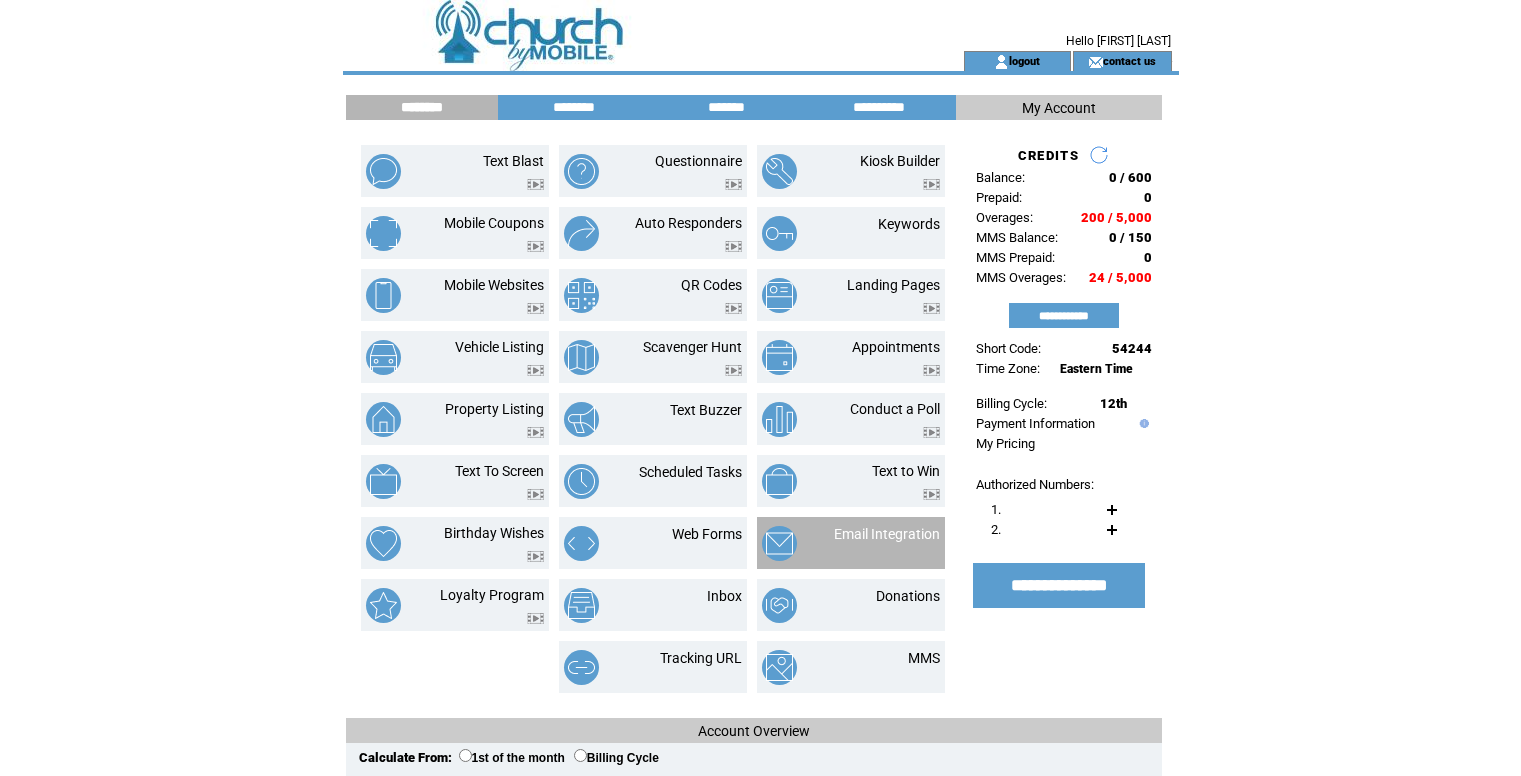 scroll, scrollTop: 0, scrollLeft: 0, axis: both 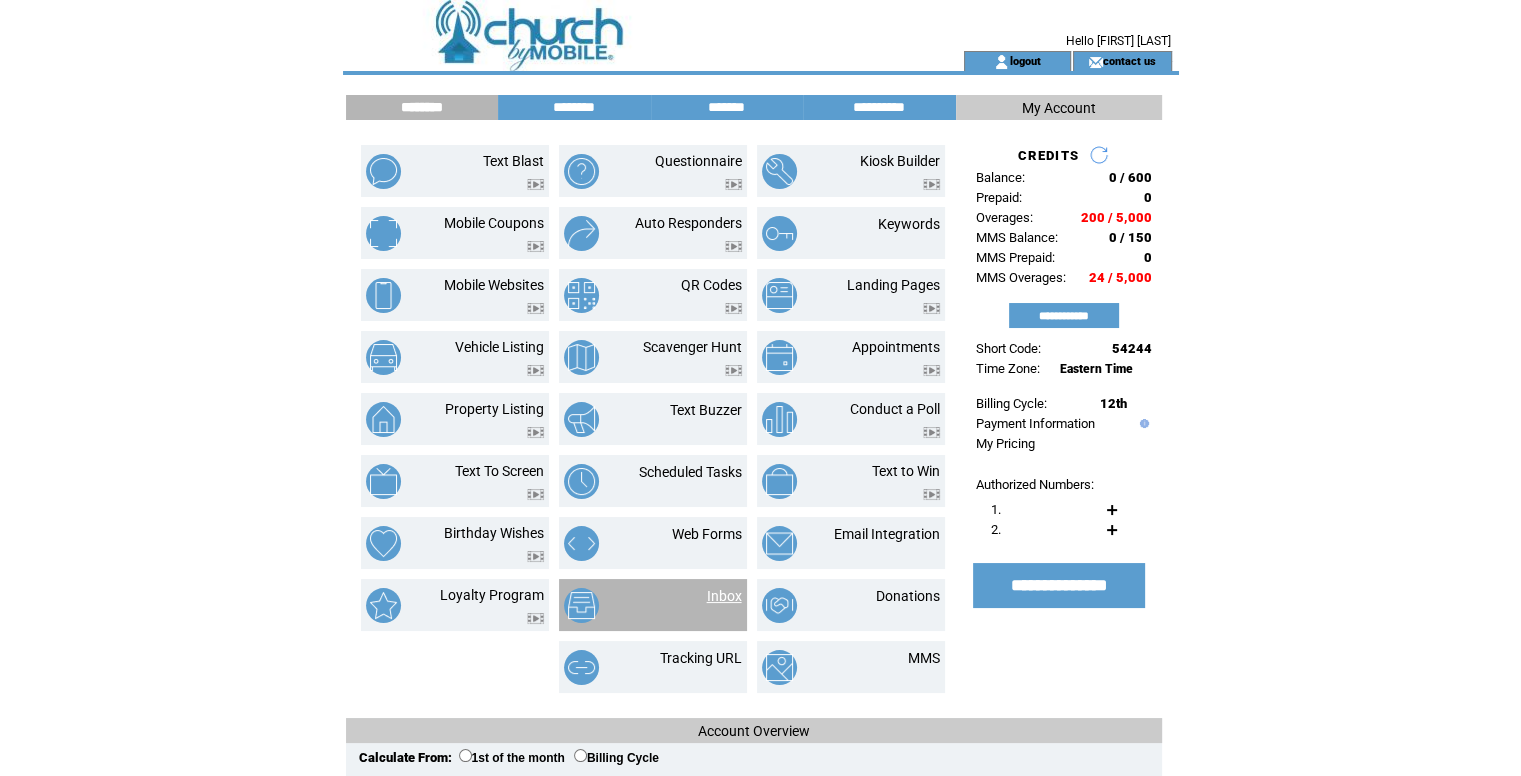 click on "Inbox" at bounding box center (724, 596) 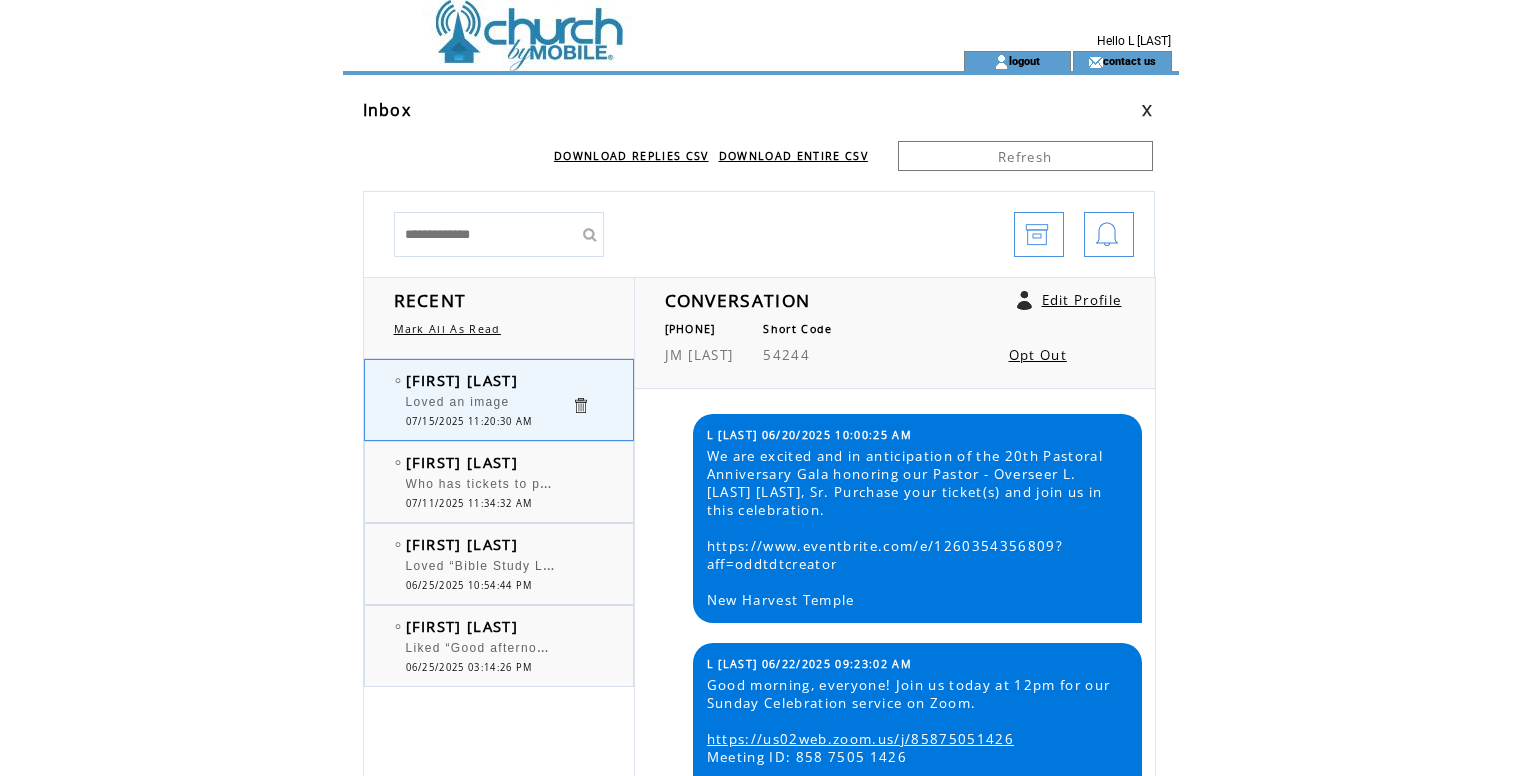 scroll, scrollTop: 0, scrollLeft: 0, axis: both 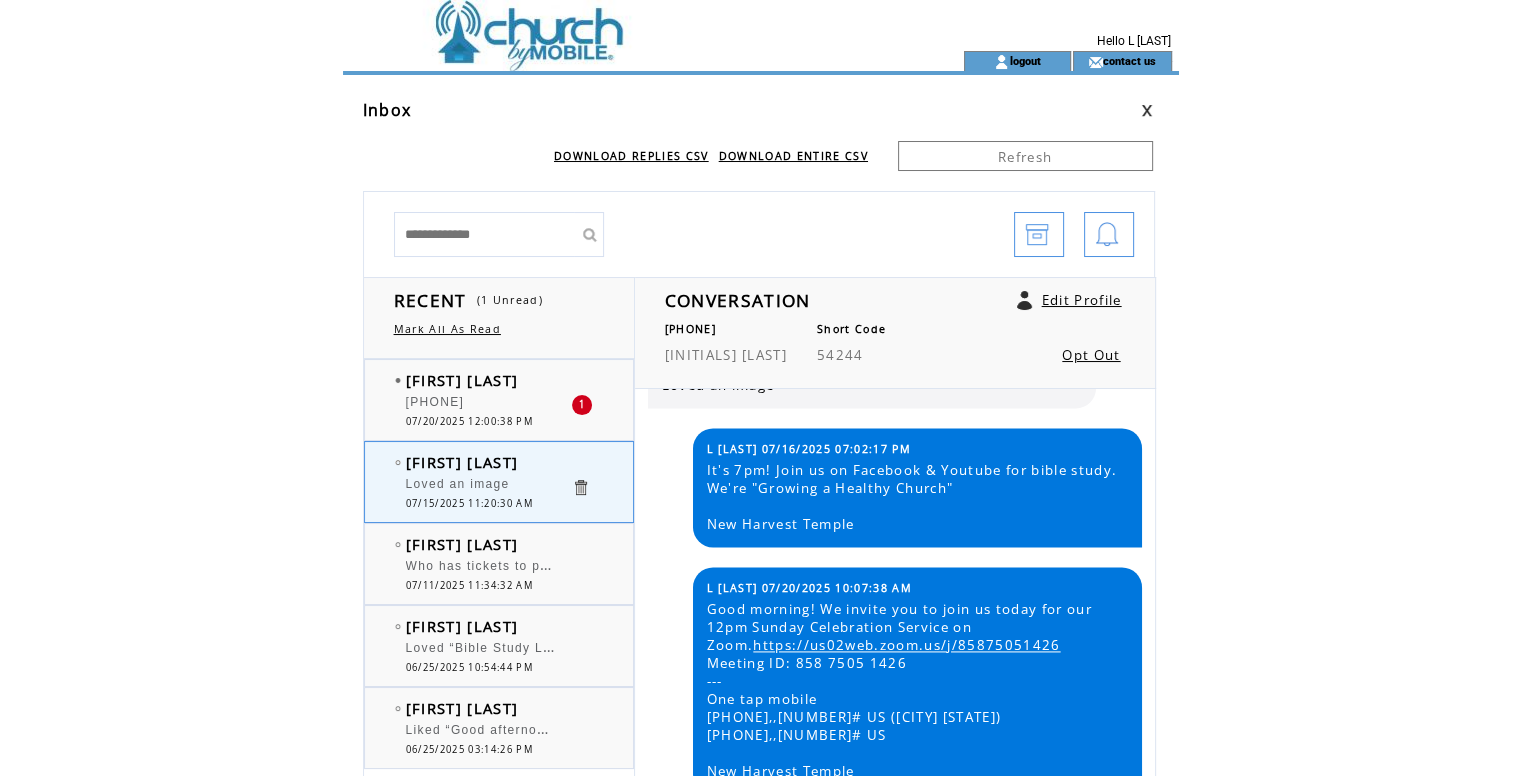 click on "[PHONE]" at bounding box center (488, 405) 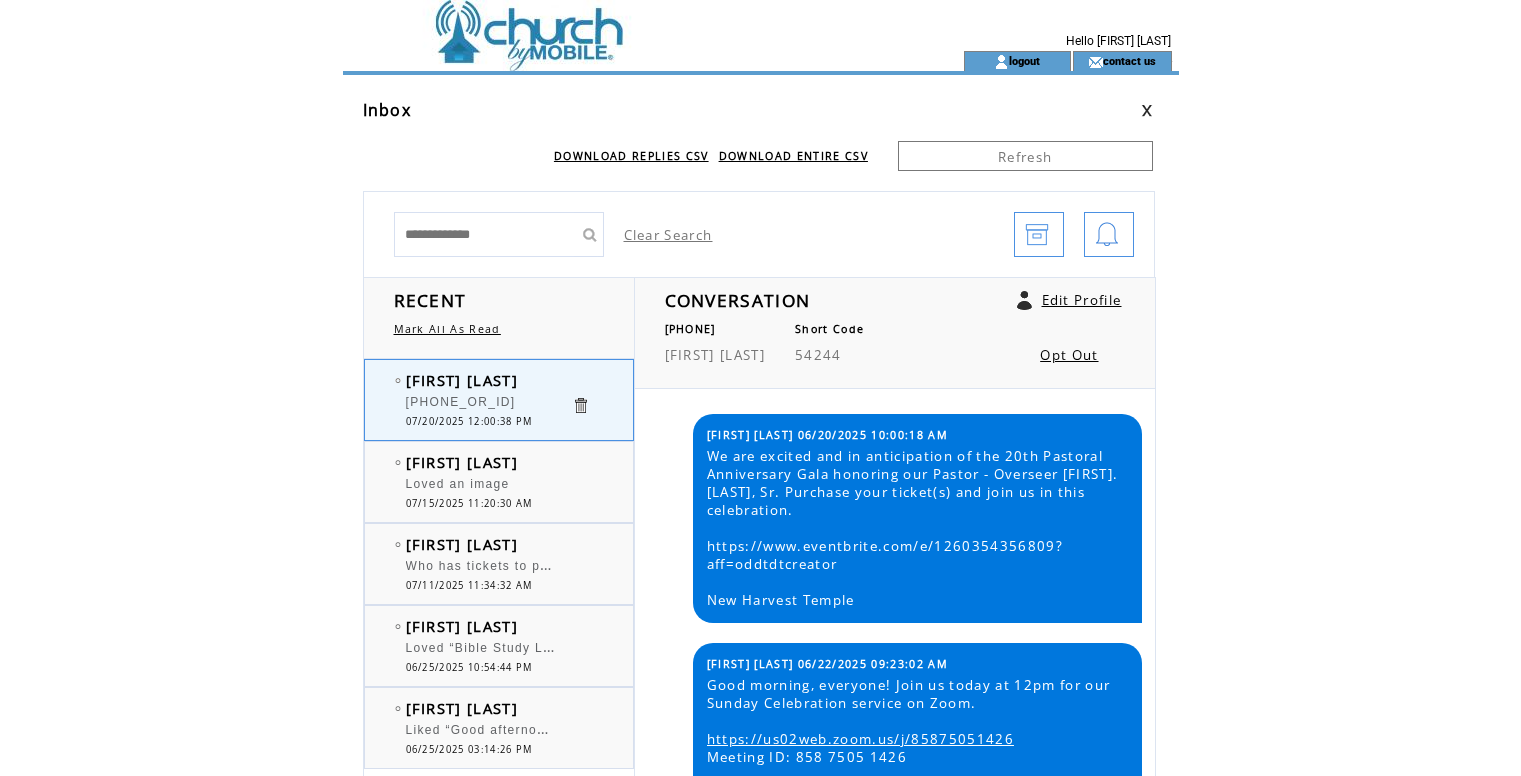 scroll, scrollTop: 0, scrollLeft: 0, axis: both 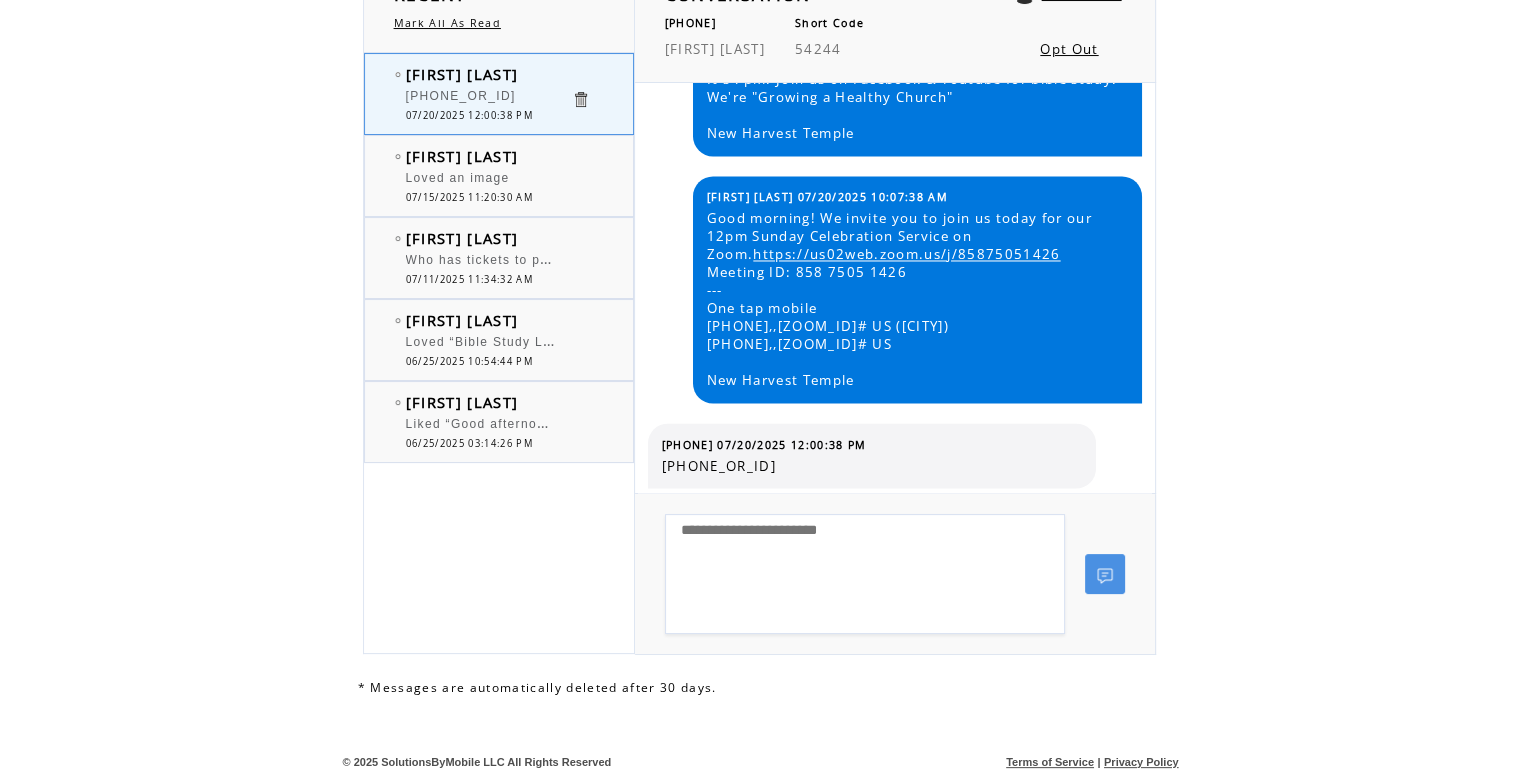 click on "Good morning! We invite you to join us today for our 12pm Sunday Celebration Service on Zoom.  https://us02web.zoom.us/j/85875051426 Meeting ID: 858 7505 1426 --- One tap mobile +13017158592,,85875051426# US (Washington DC) +13052241968,,85875051426# US New Harvest Temple" at bounding box center [917, 299] 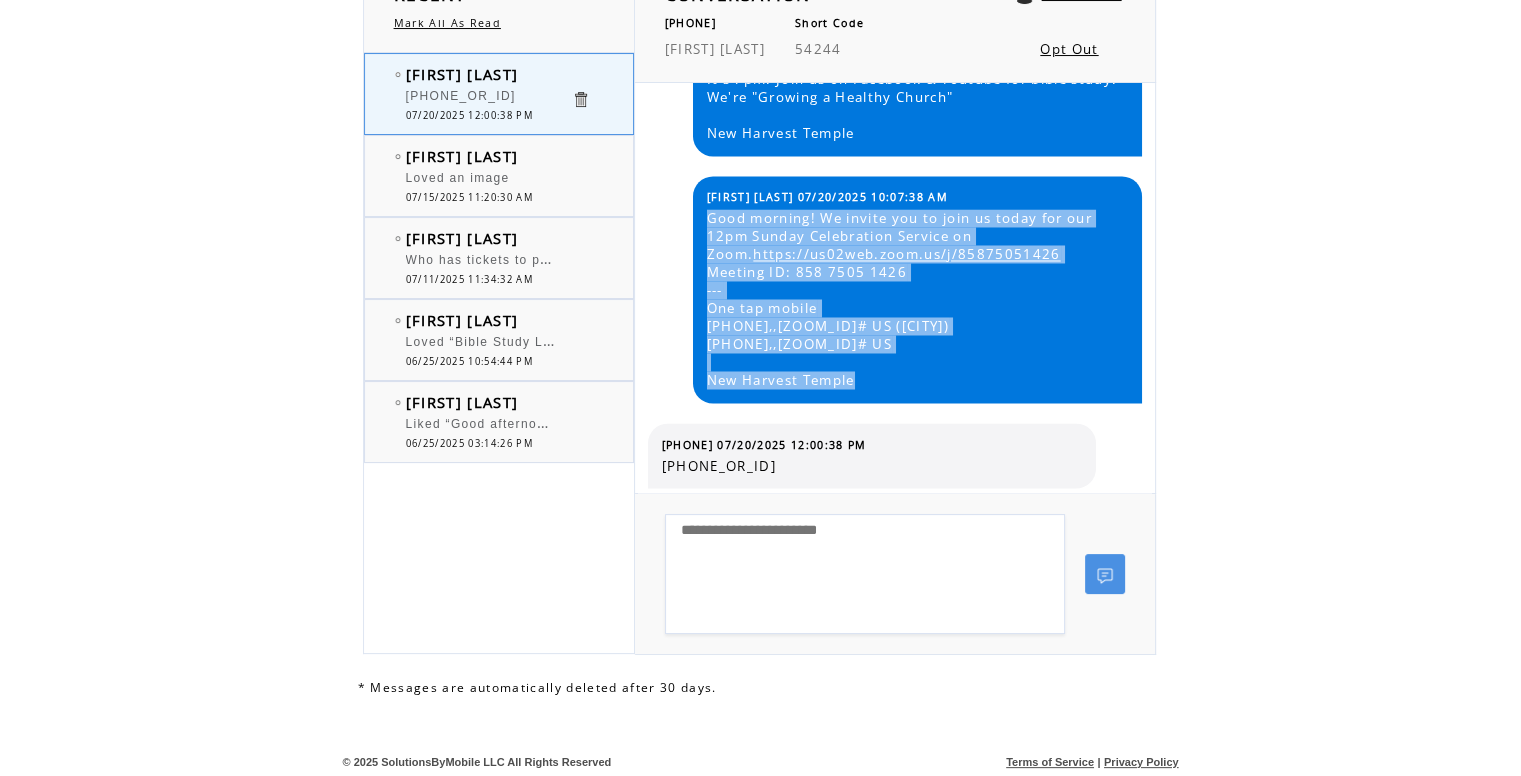 drag, startPoint x: 704, startPoint y: 215, endPoint x: 911, endPoint y: 381, distance: 265.33942 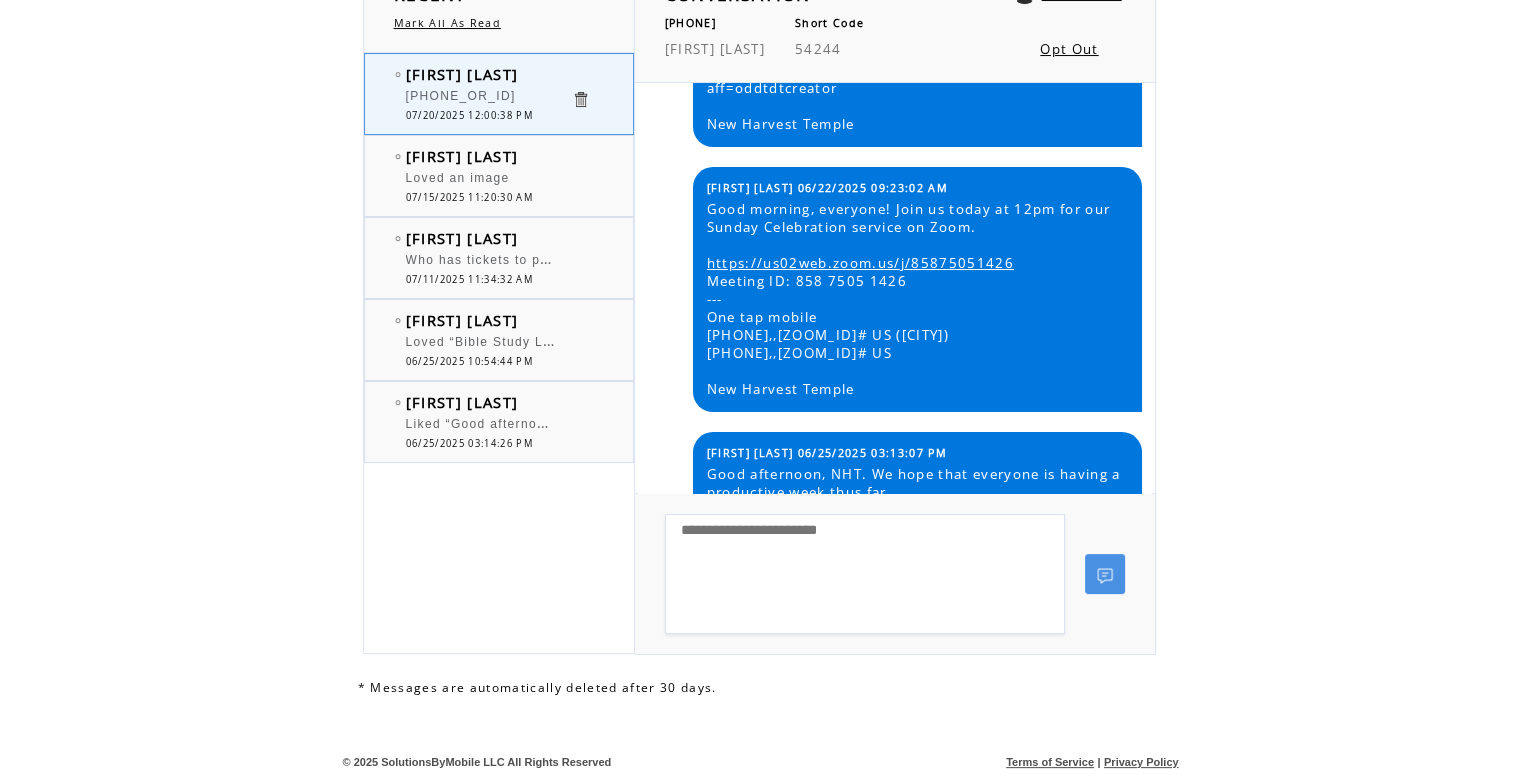 scroll, scrollTop: 0, scrollLeft: 0, axis: both 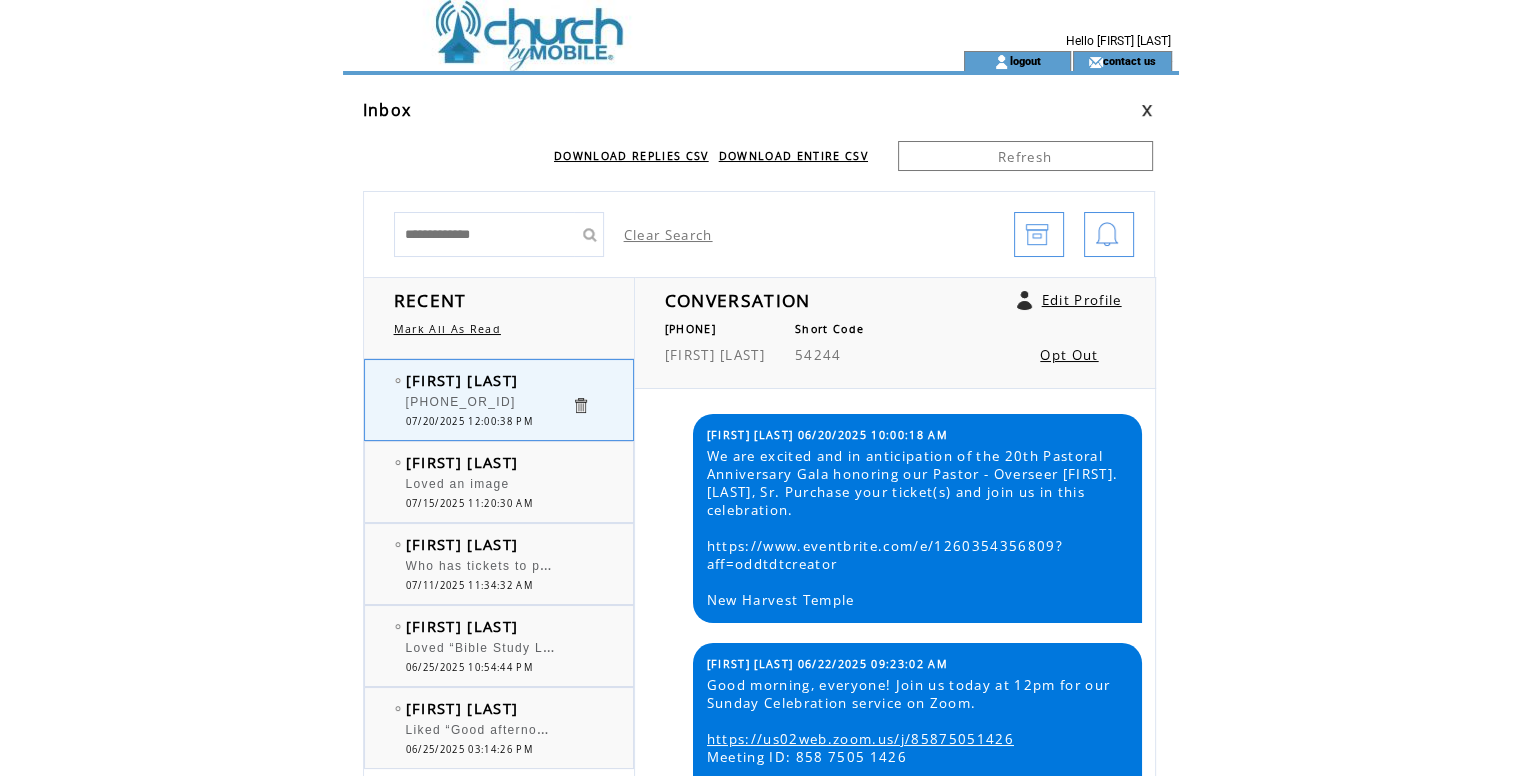 click at bounding box center [617, 25] 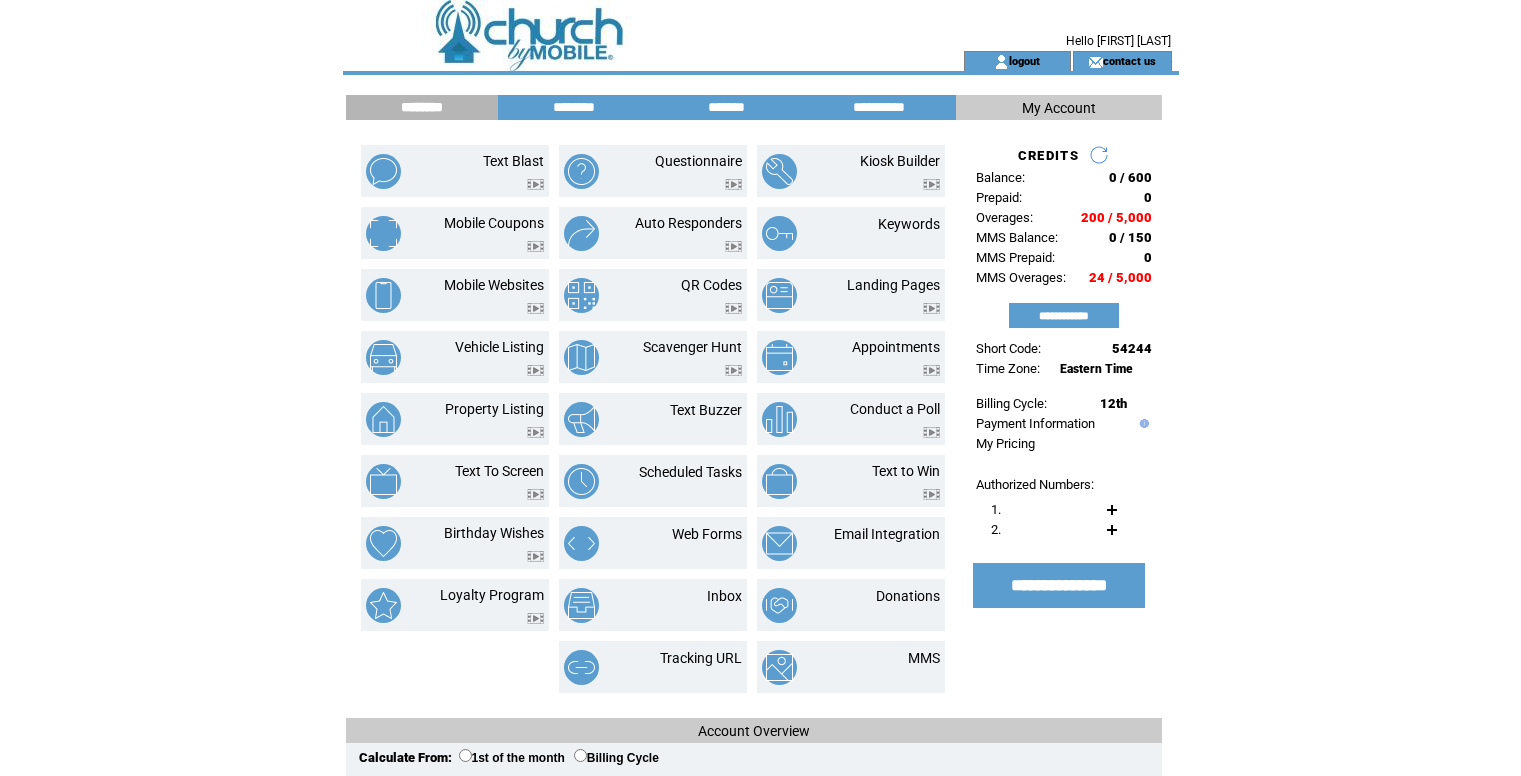 scroll, scrollTop: 0, scrollLeft: 0, axis: both 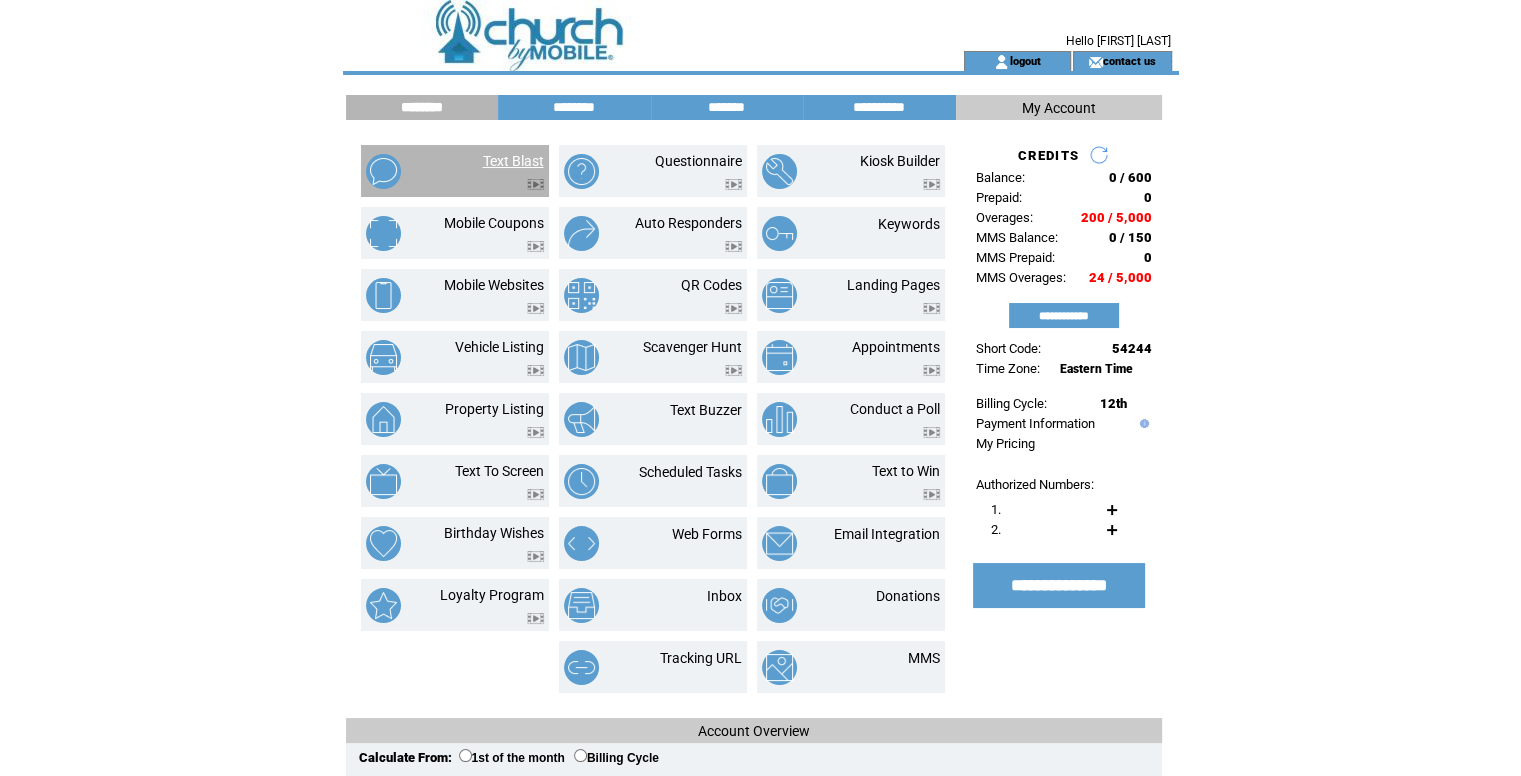 click on "Text Blast" at bounding box center (513, 161) 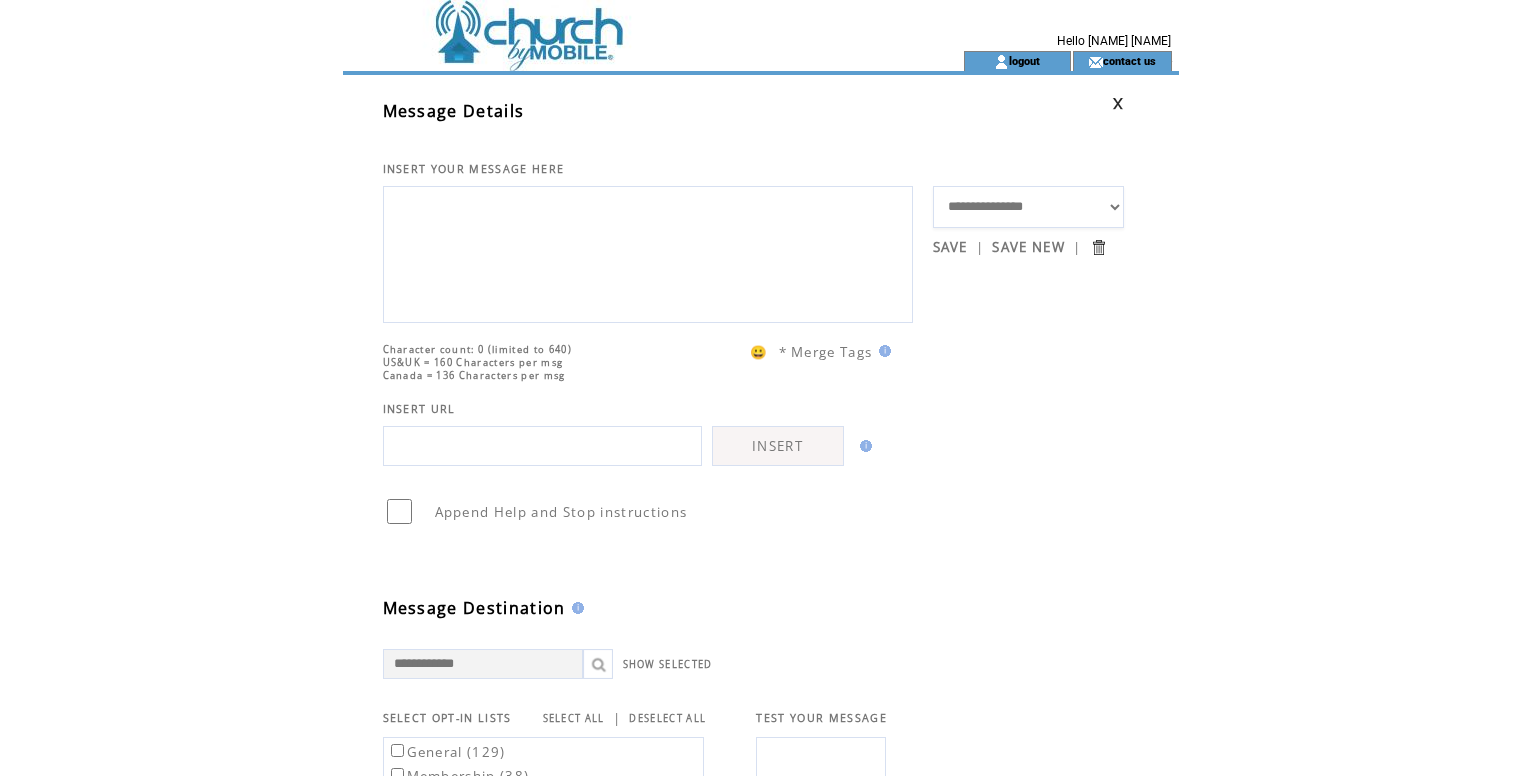 scroll, scrollTop: 0, scrollLeft: 0, axis: both 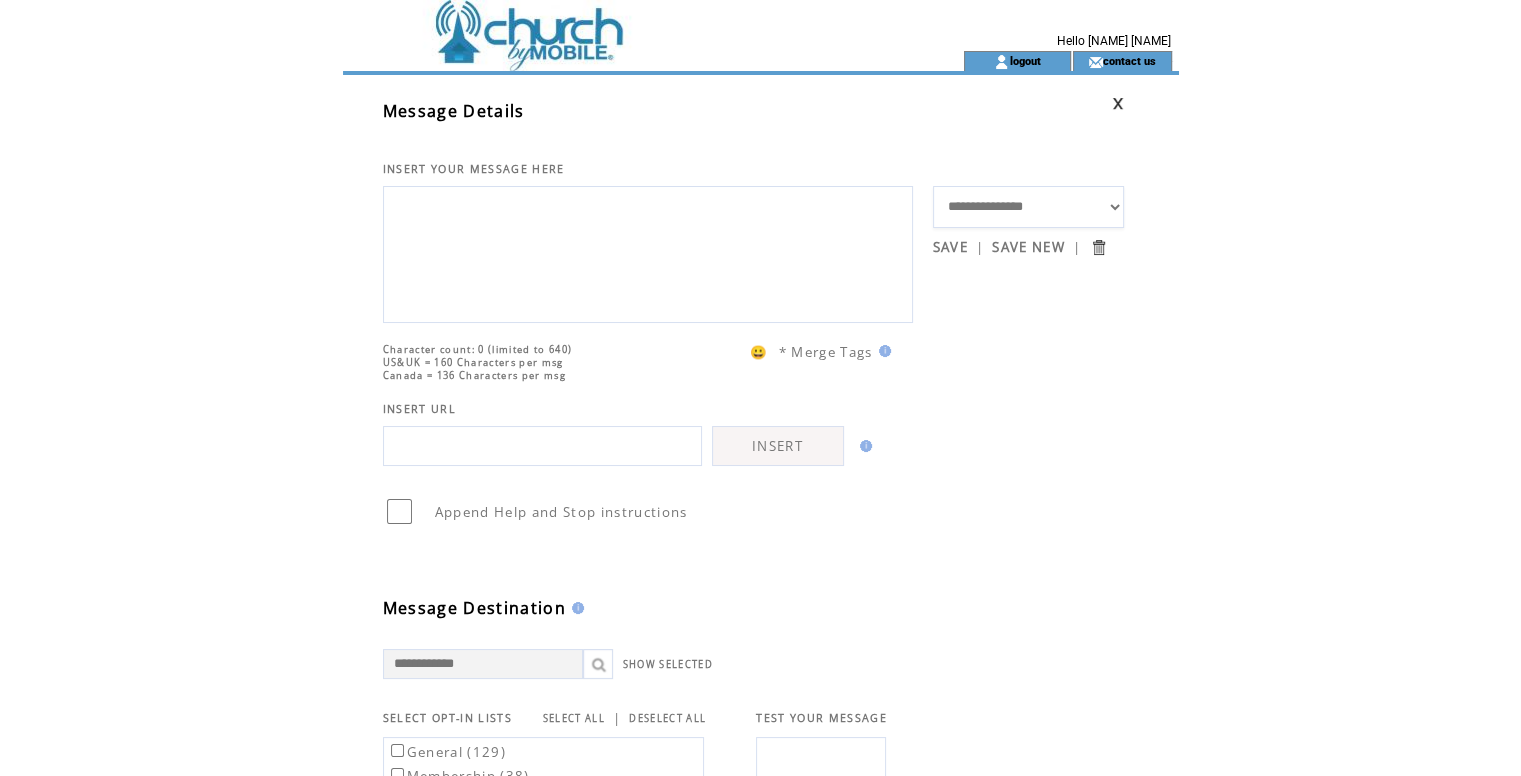 click at bounding box center [648, 252] 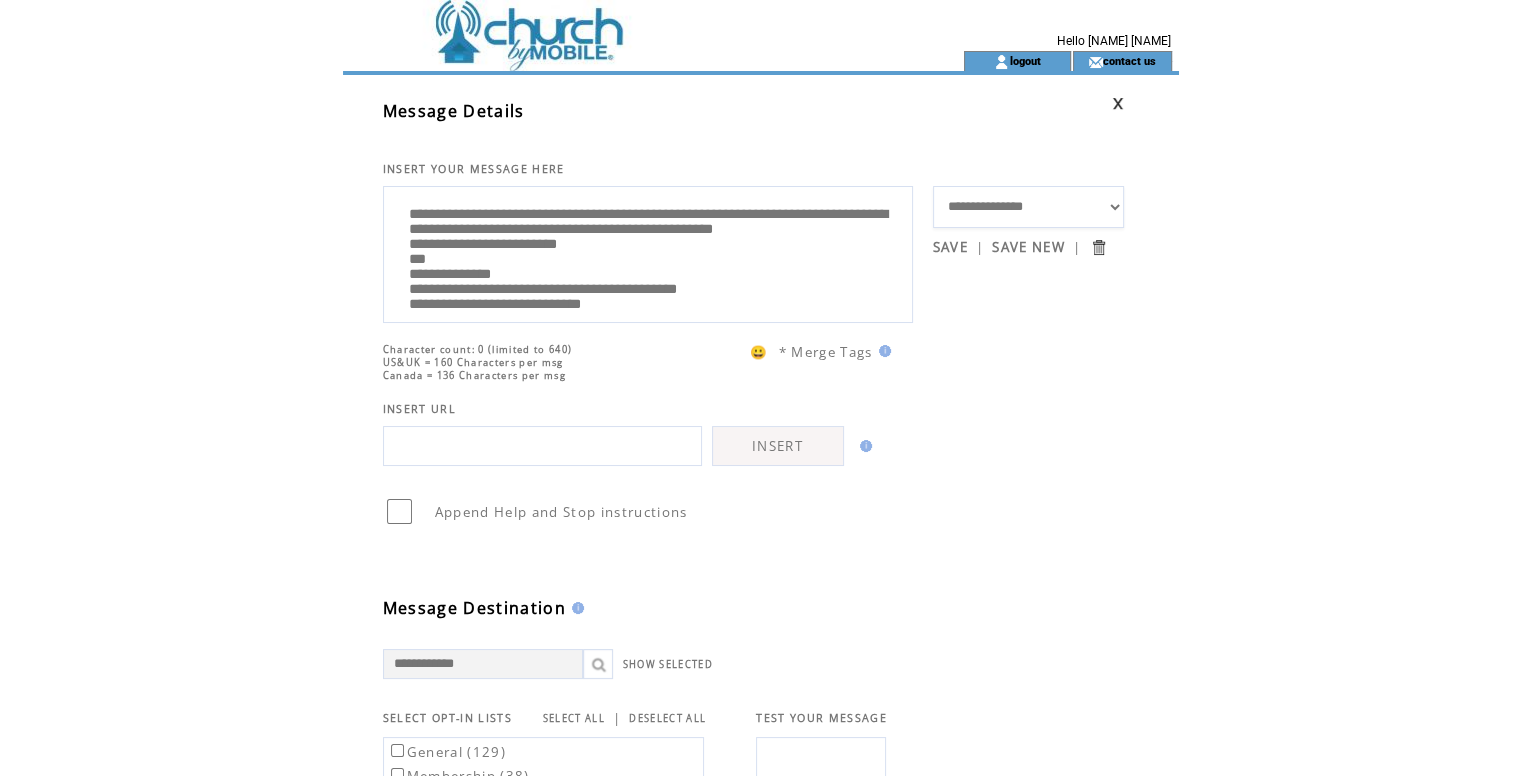 scroll, scrollTop: 65, scrollLeft: 0, axis: vertical 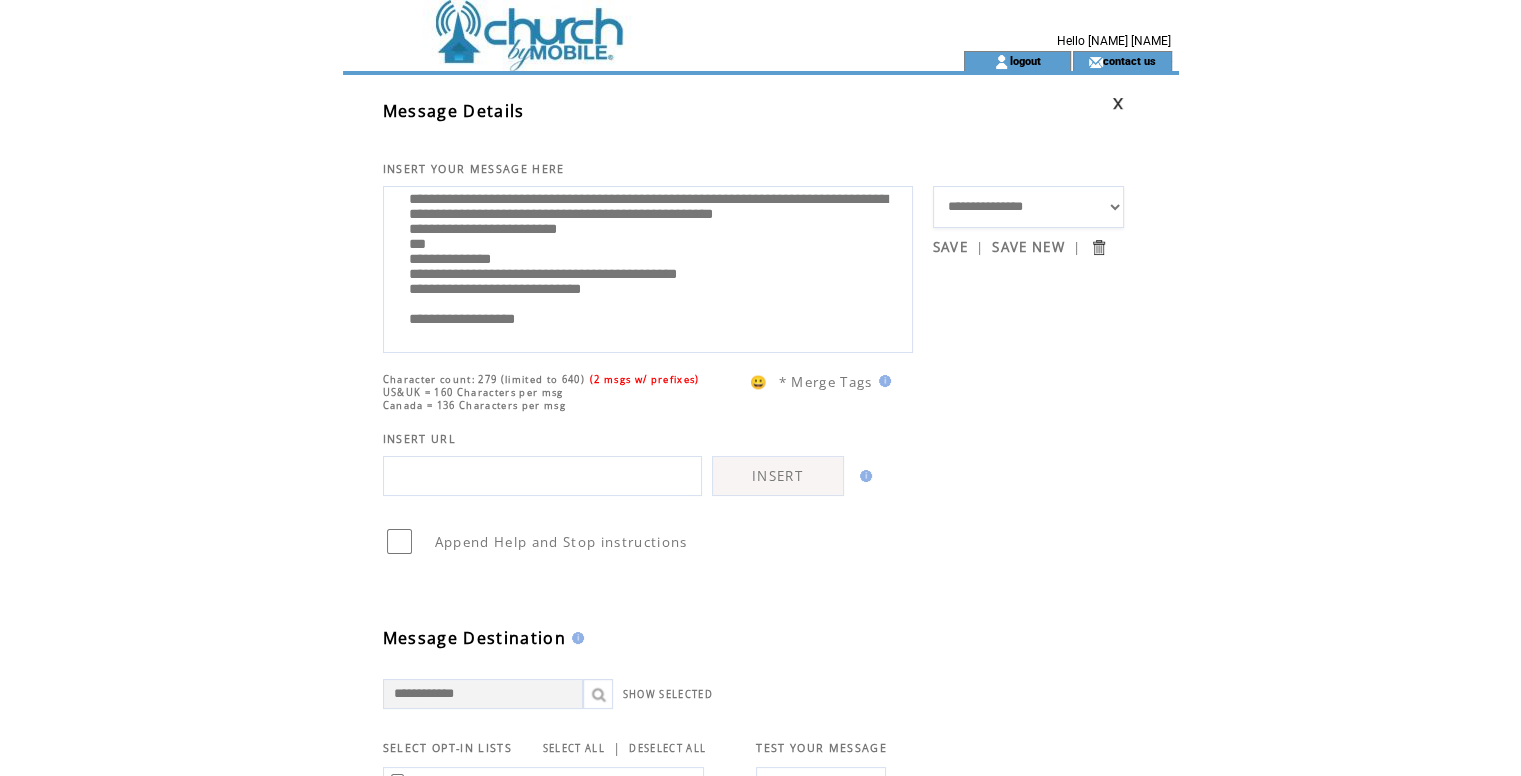 type on "**********" 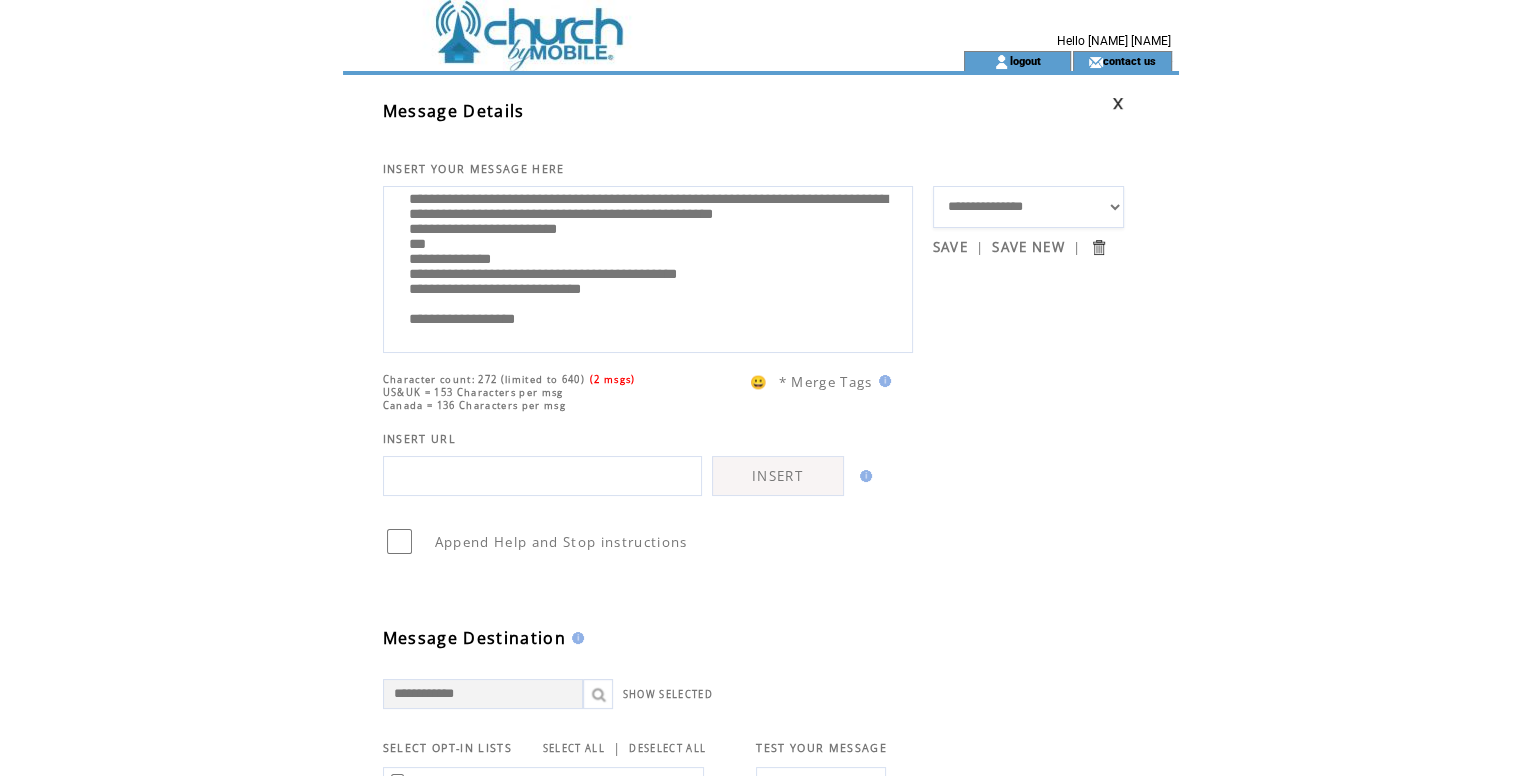scroll, scrollTop: 0, scrollLeft: 0, axis: both 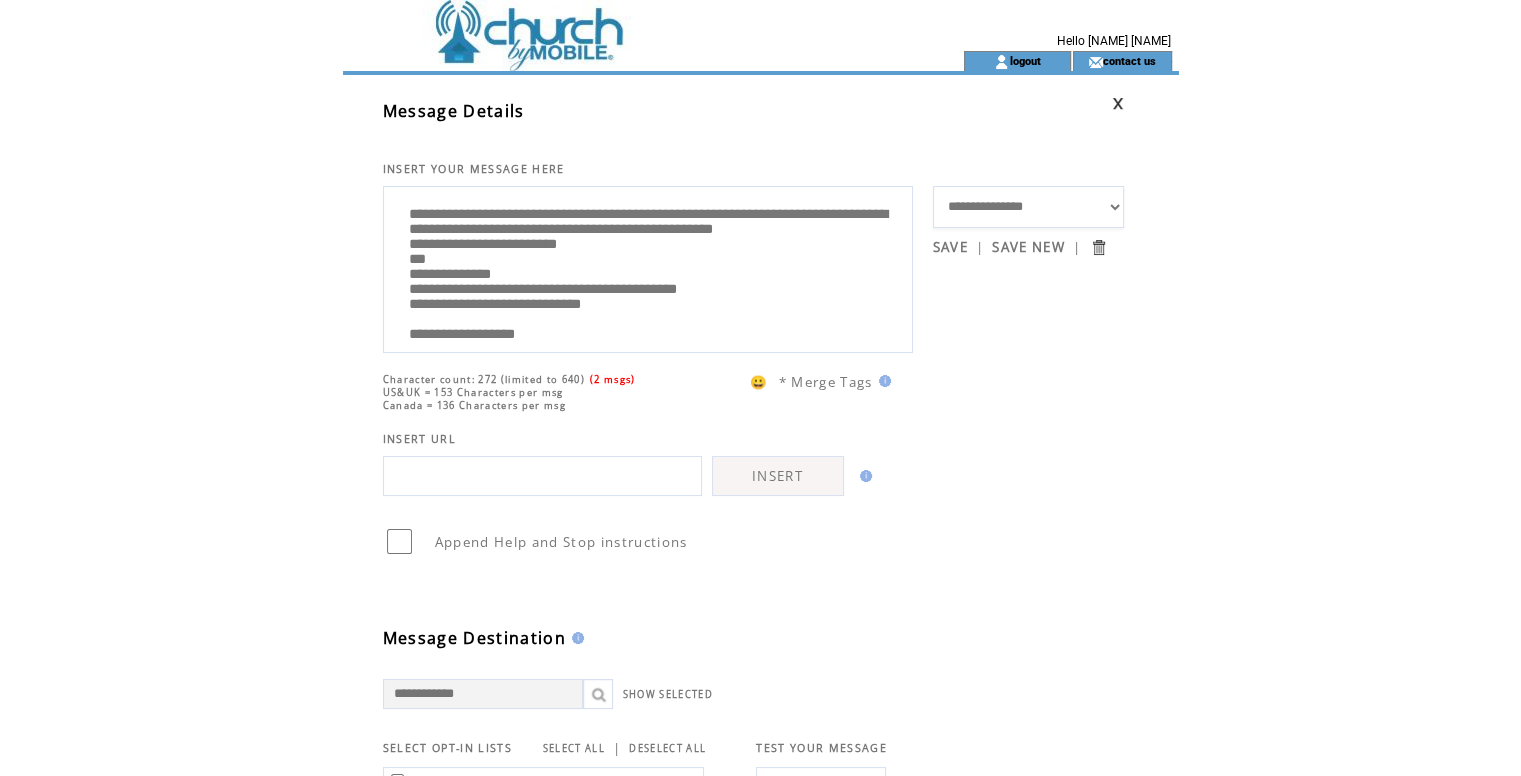 click at bounding box center [617, 25] 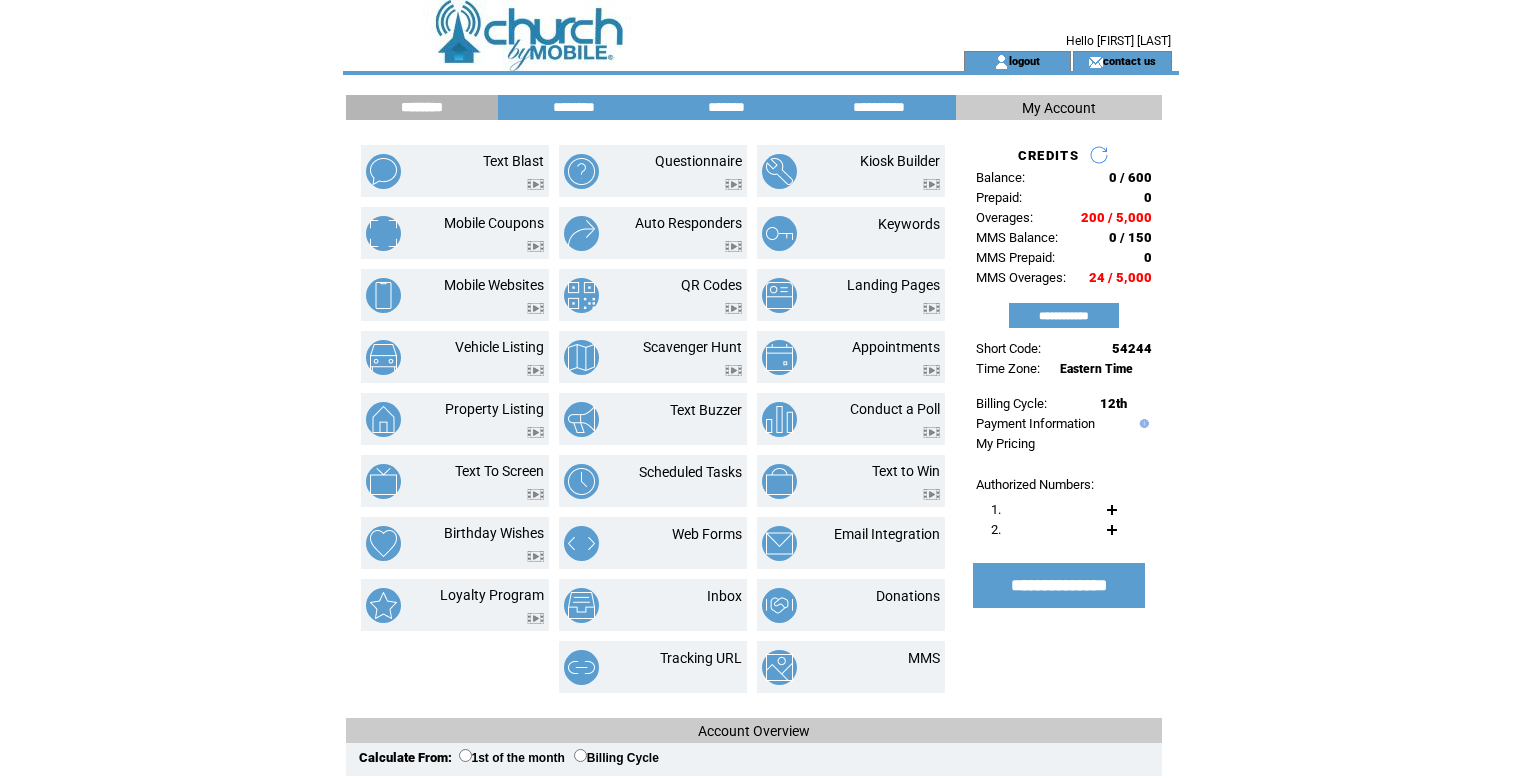 scroll, scrollTop: 0, scrollLeft: 0, axis: both 